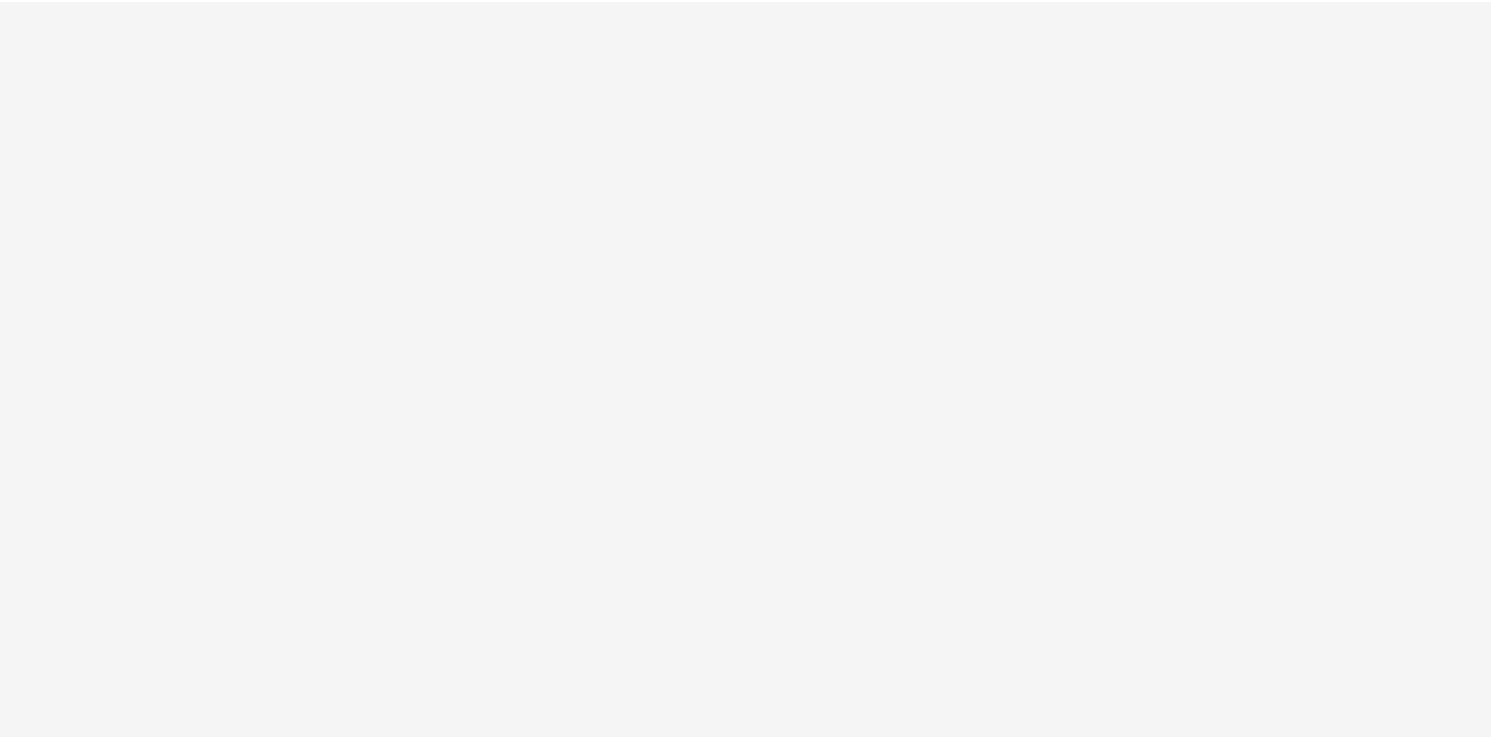 scroll, scrollTop: 0, scrollLeft: 0, axis: both 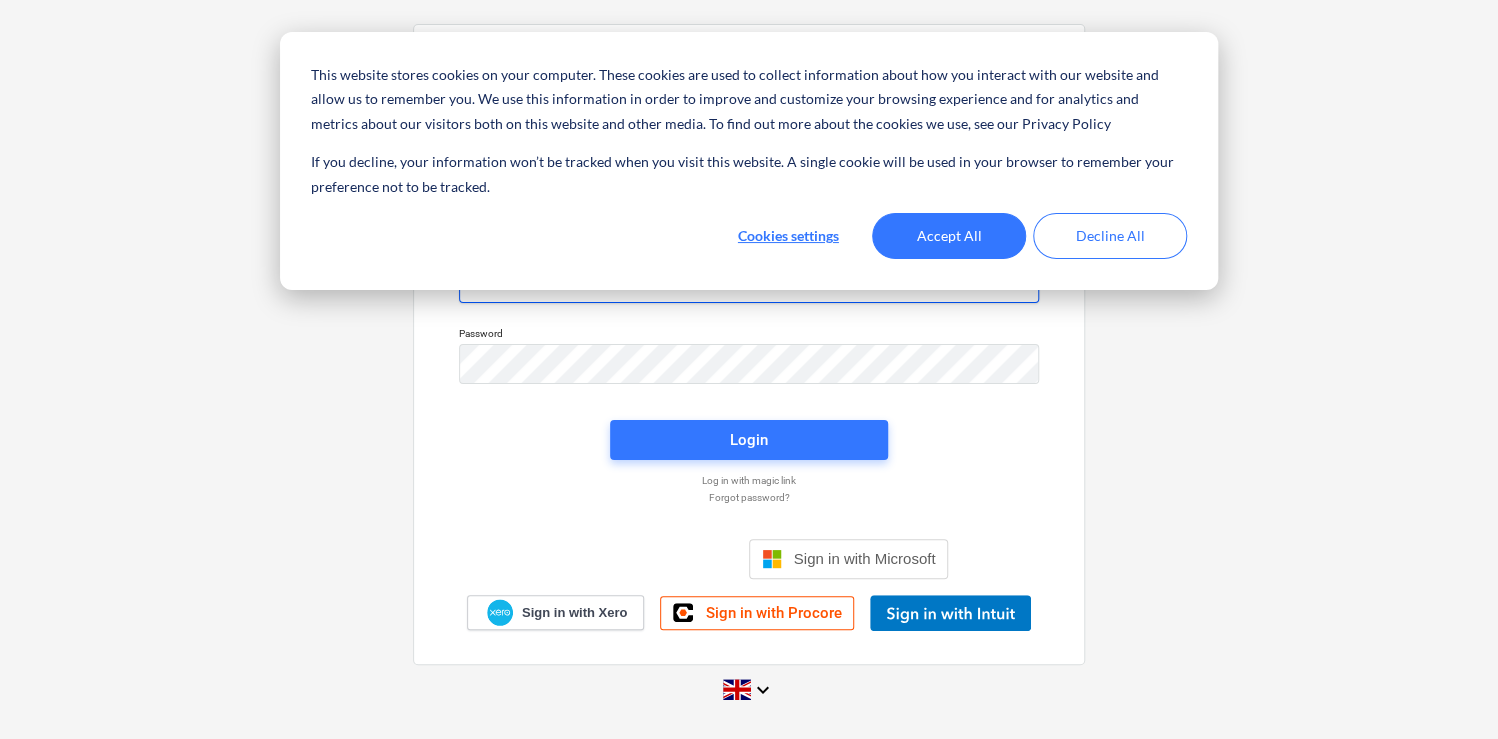 type on "[PERSON_NAME][EMAIL_ADDRESS][PERSON_NAME][DOMAIN_NAME]" 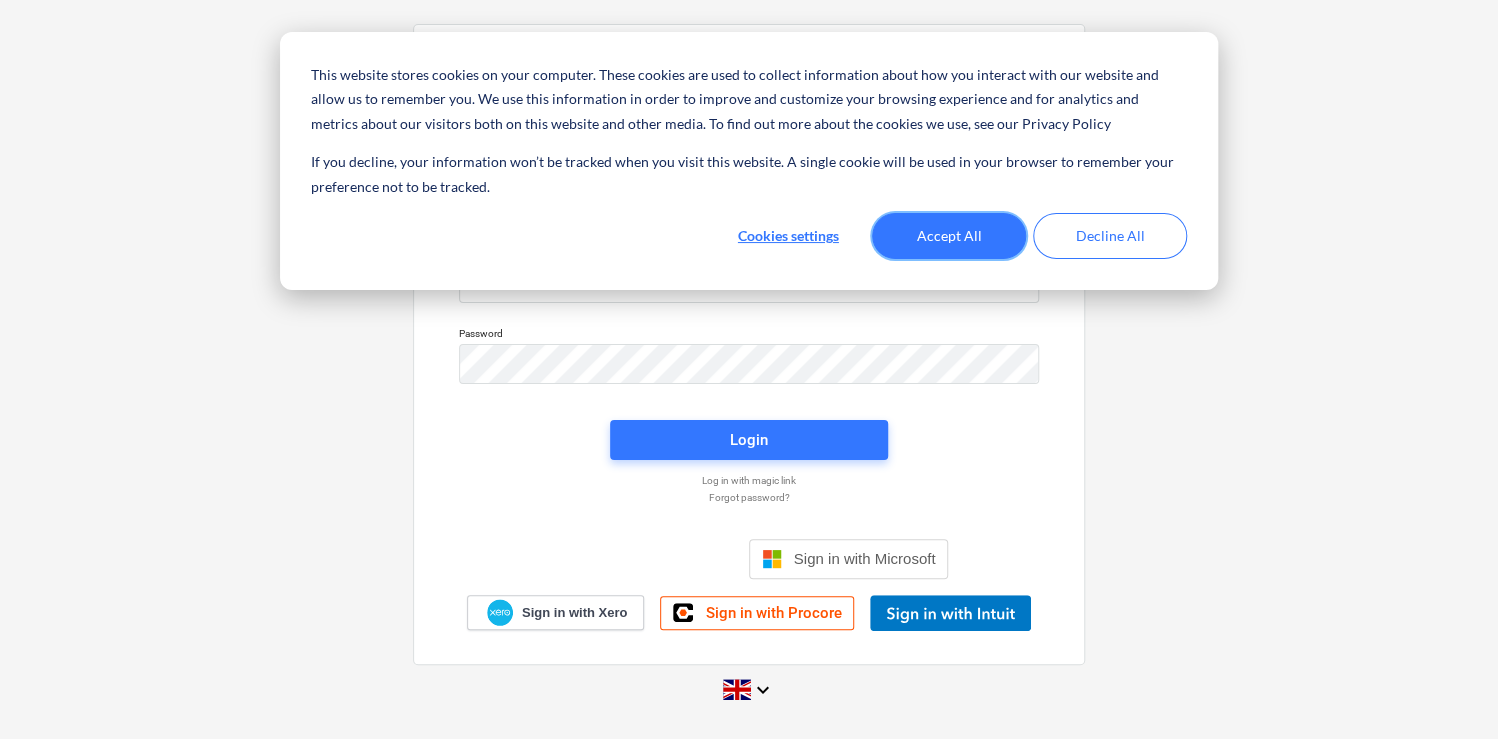 click on "Accept All" at bounding box center (949, 236) 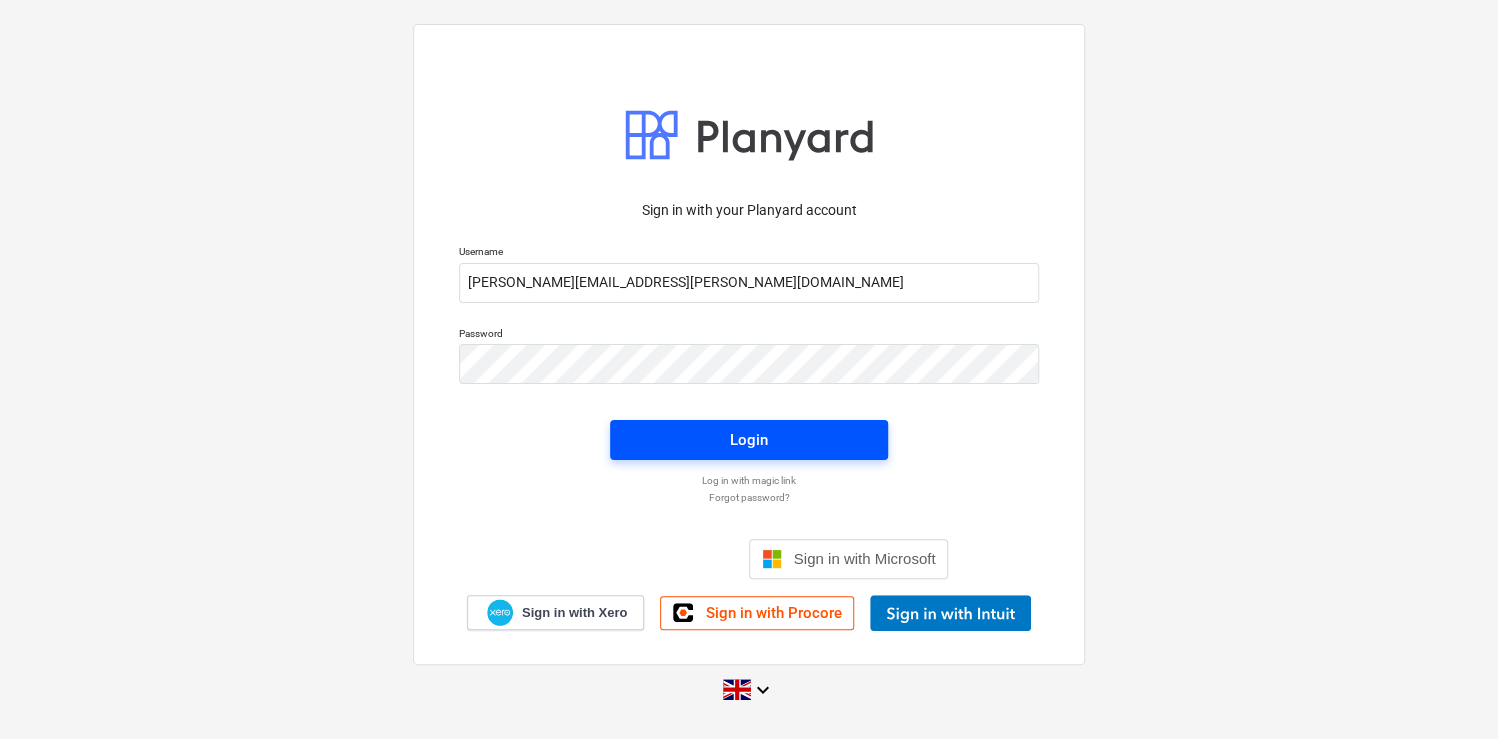 click on "Login" at bounding box center [749, 440] 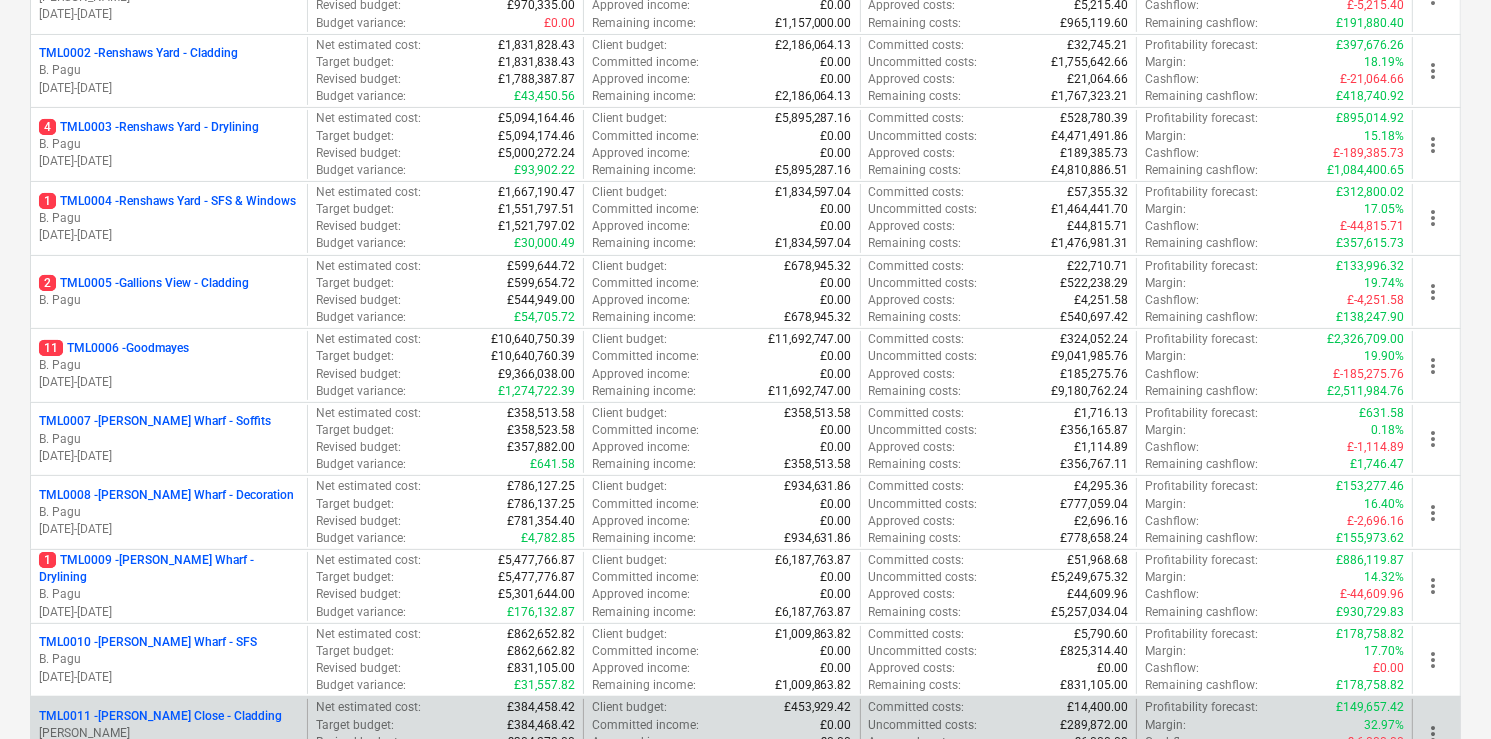 scroll, scrollTop: 640, scrollLeft: 0, axis: vertical 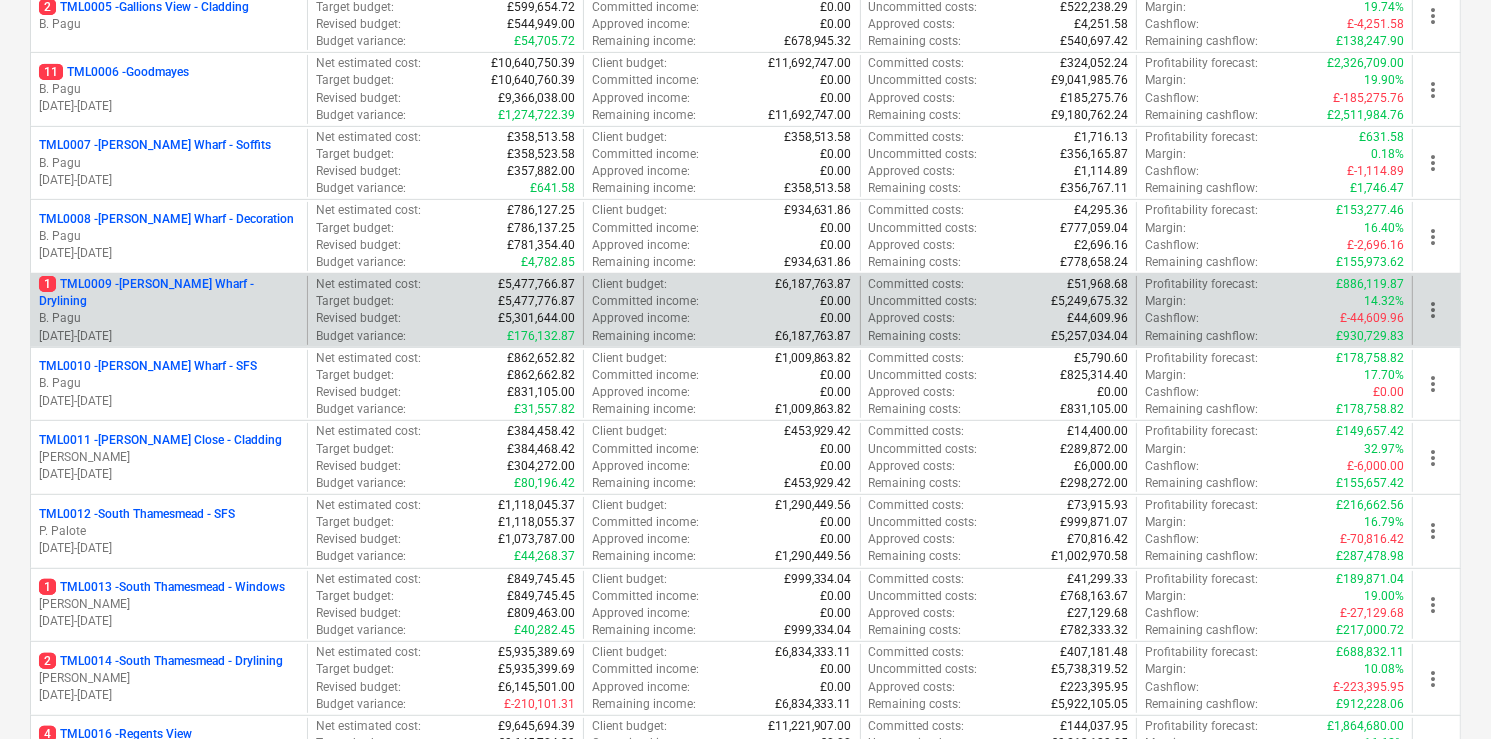 click on "B. Pagu" at bounding box center (169, 318) 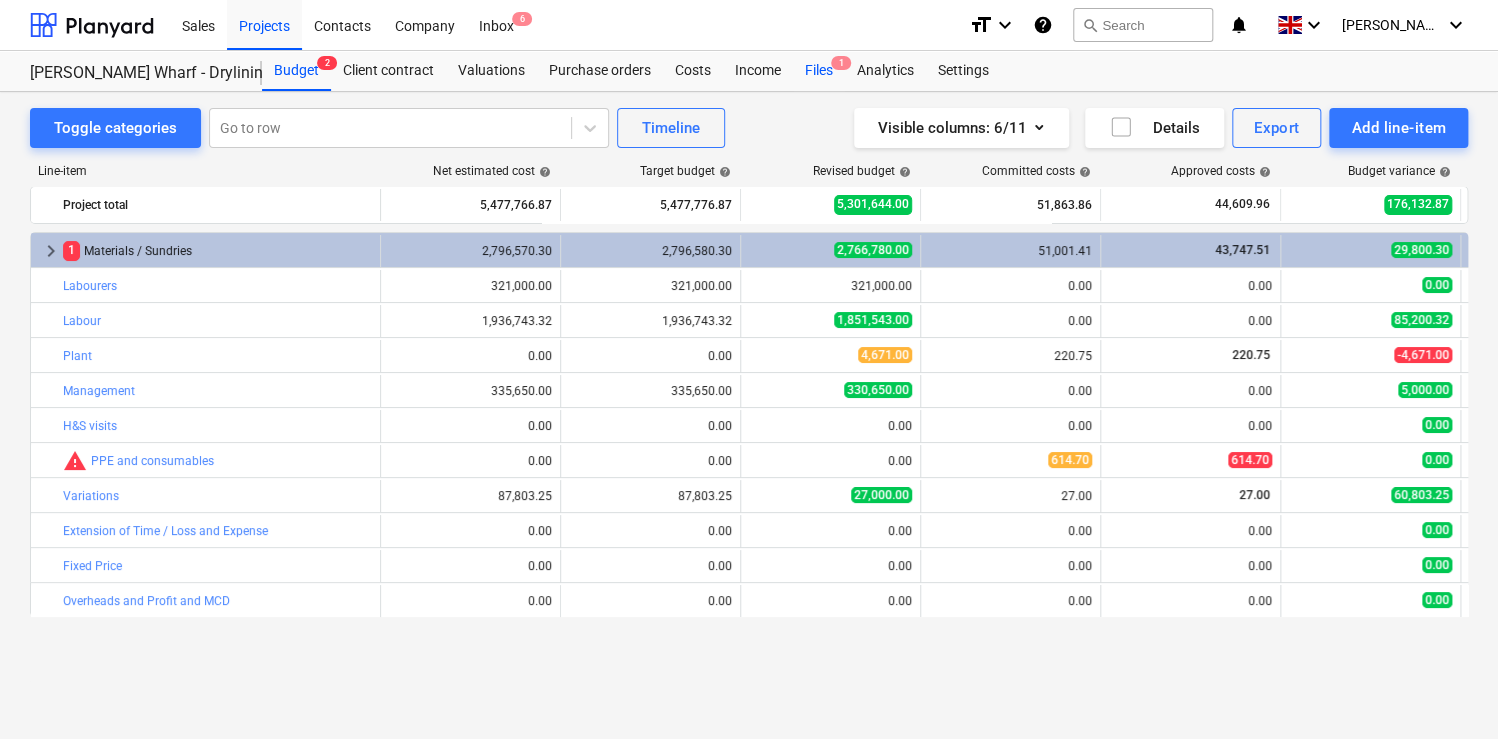 click on "Files 1" at bounding box center (819, 71) 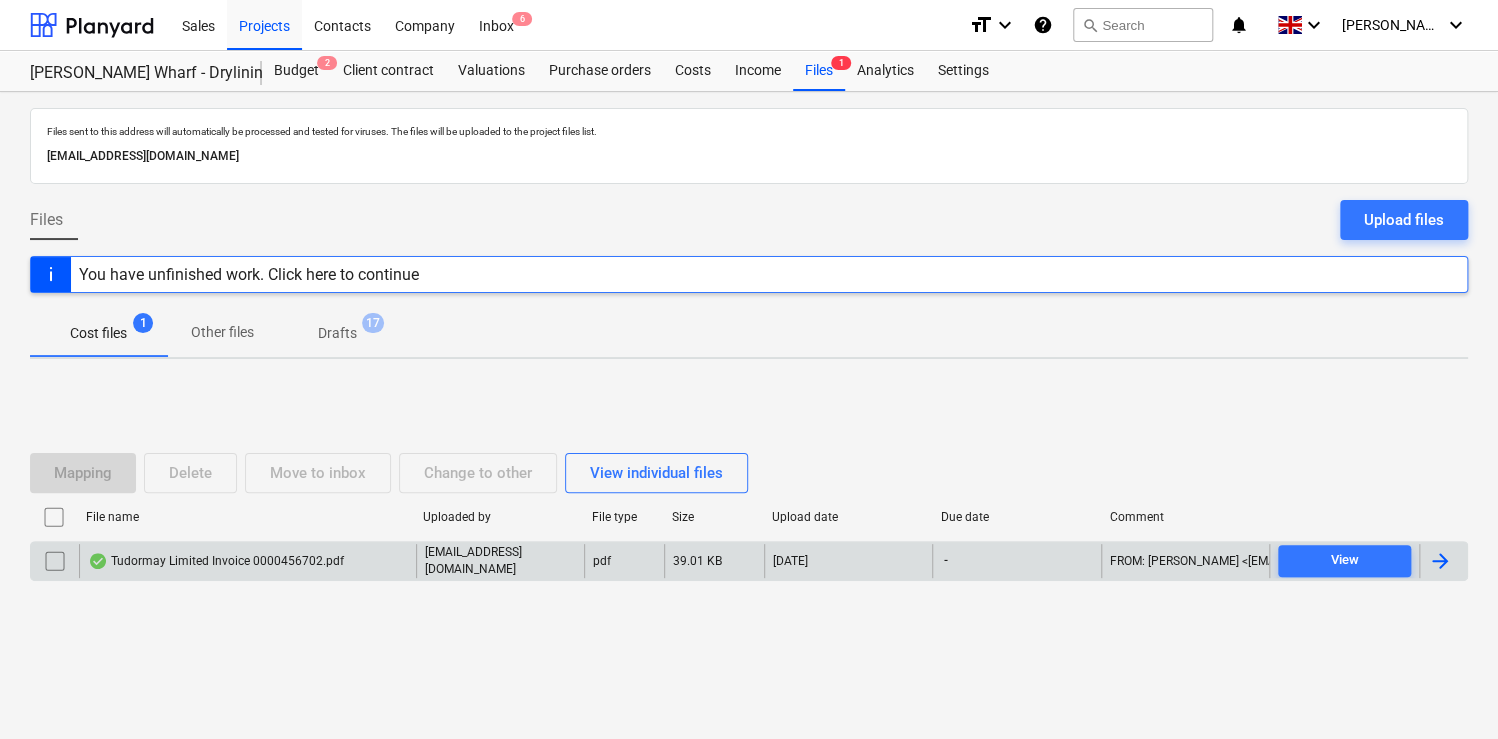 click on "Tudormay Limited Invoice 0000456702.pdf" at bounding box center [216, 561] 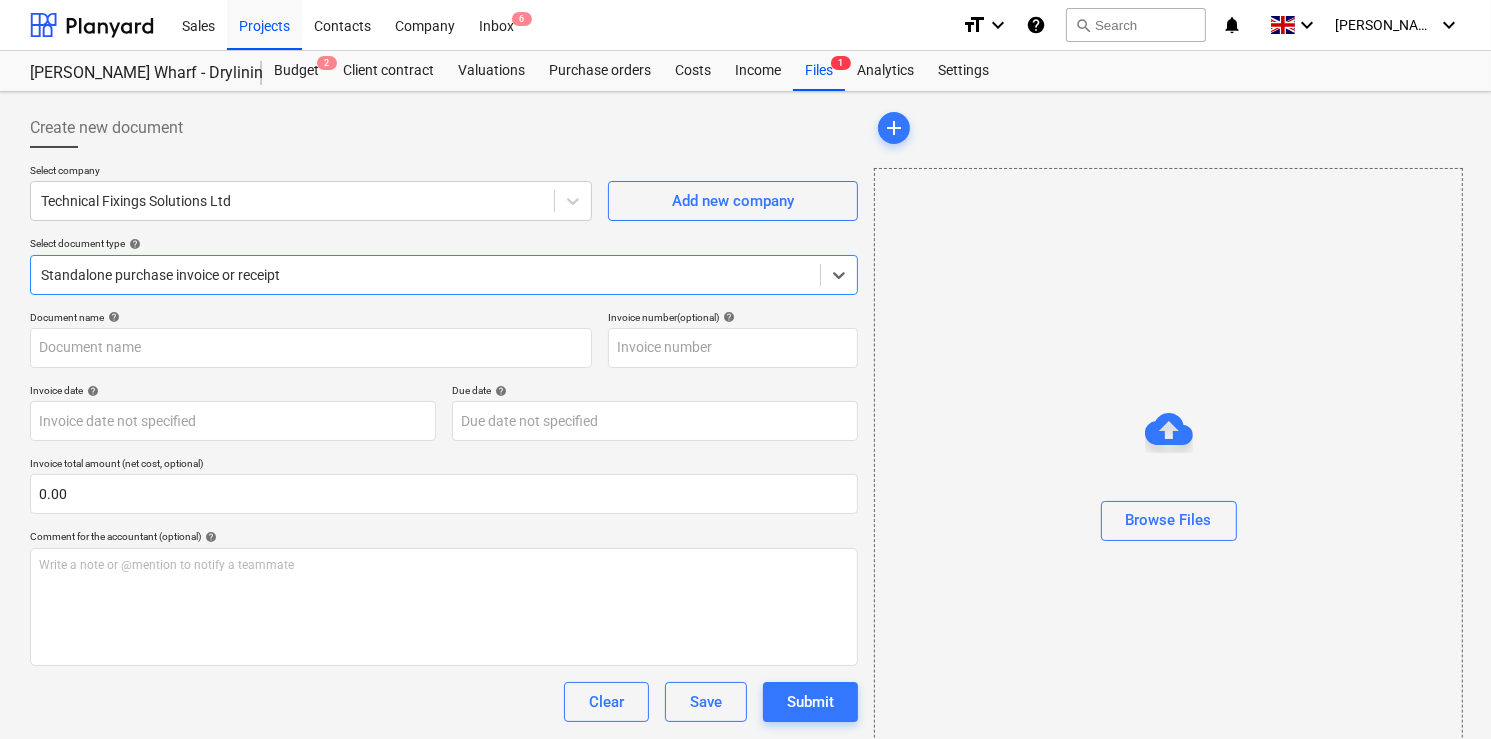 type on "0000456702" 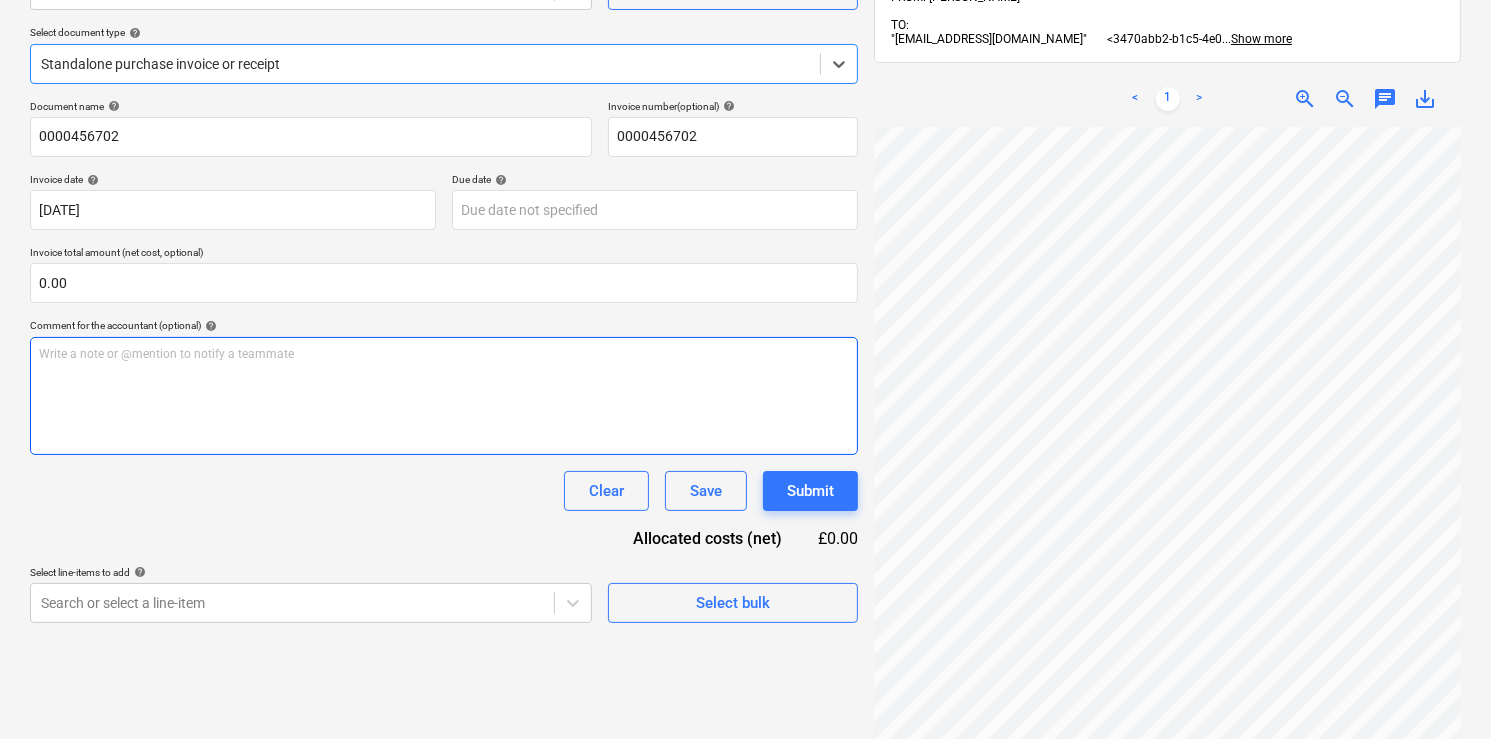 scroll, scrollTop: 299, scrollLeft: 0, axis: vertical 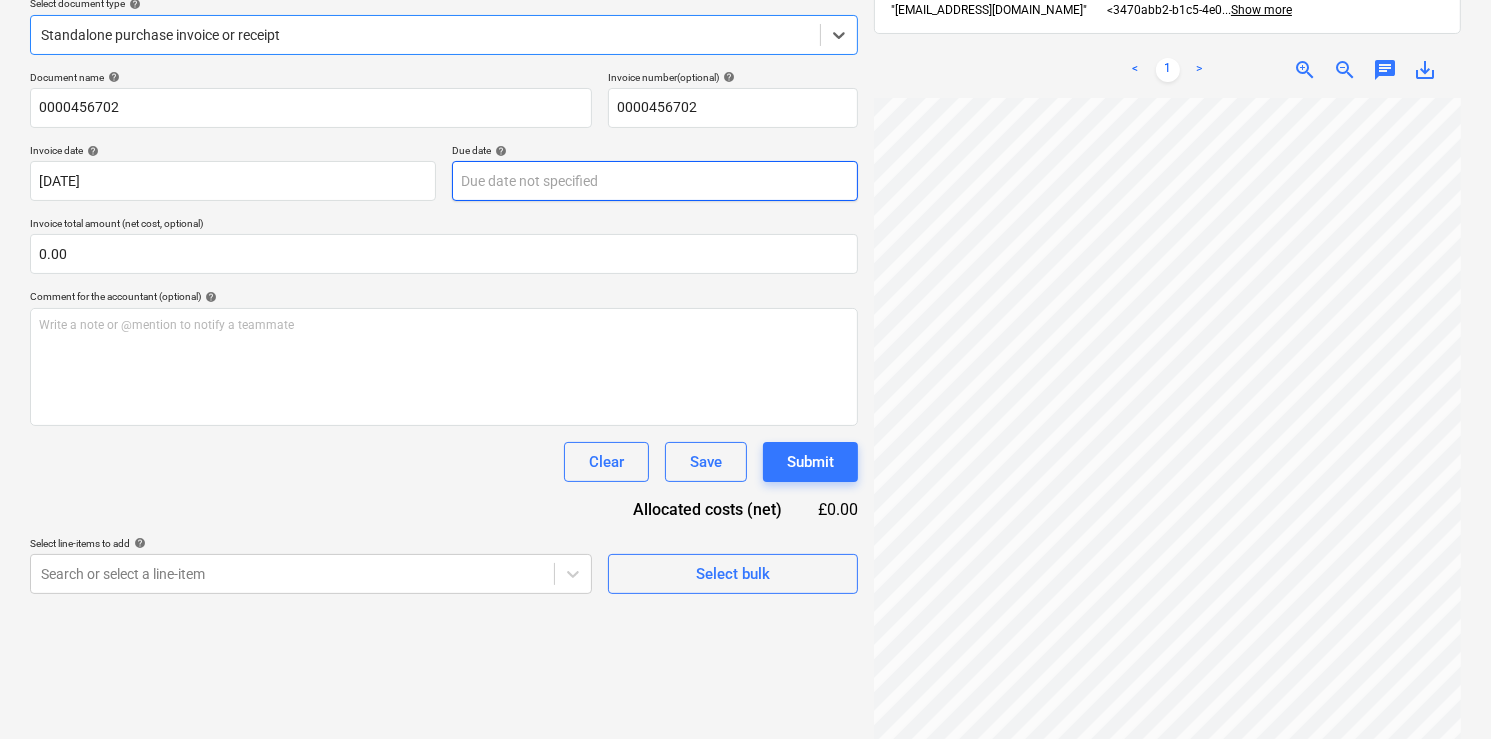 click on "This website stores cookies on your computer. These cookies are used to collect information about how you interact with our website and allow us to remember you. We use this information in order to improve and customize your browsing experience and for analytics and metrics about our visitors both on this website and other media. To find out more about the cookies we use, see our Privacy Policy If you decline, your information won’t be tracked when you visit this website. A single cookie will be used in your browser to remember your preference not to be tracked. Cookies settings Accept All Decline All
Sales Projects Contacts Company Inbox 6 format_size keyboard_arrow_down help search Search notifications 0 keyboard_arrow_down D. Sandu keyboard_arrow_down Montgomery's Wharf - Drylining Budget 2 Client contract Valuations Purchase orders Costs Income Files 1 Analytics Settings Create new document Select company Technical Fixings Solutions Ltd   Add new company Select document type help Document name ﻿" at bounding box center (745, 129) 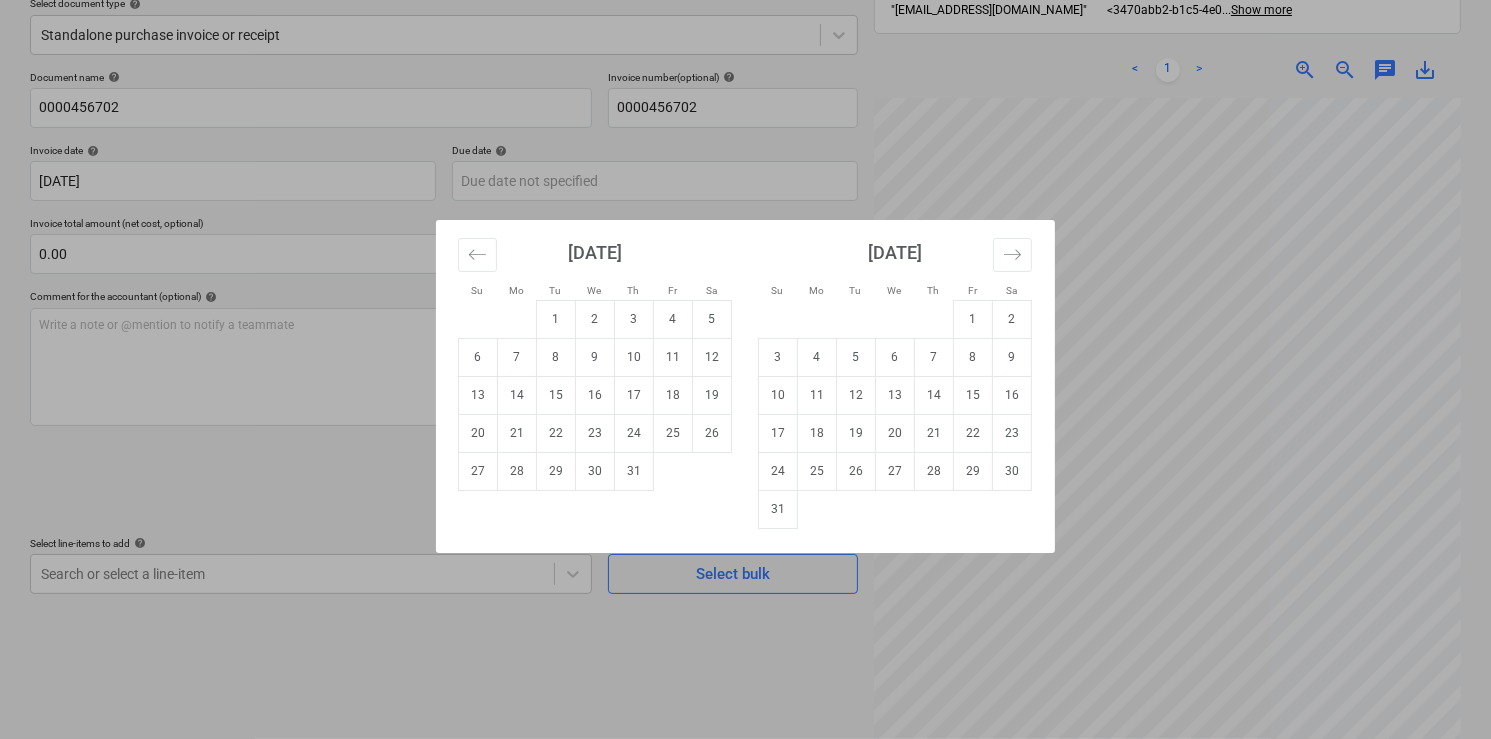 click at bounding box center (817, 509) 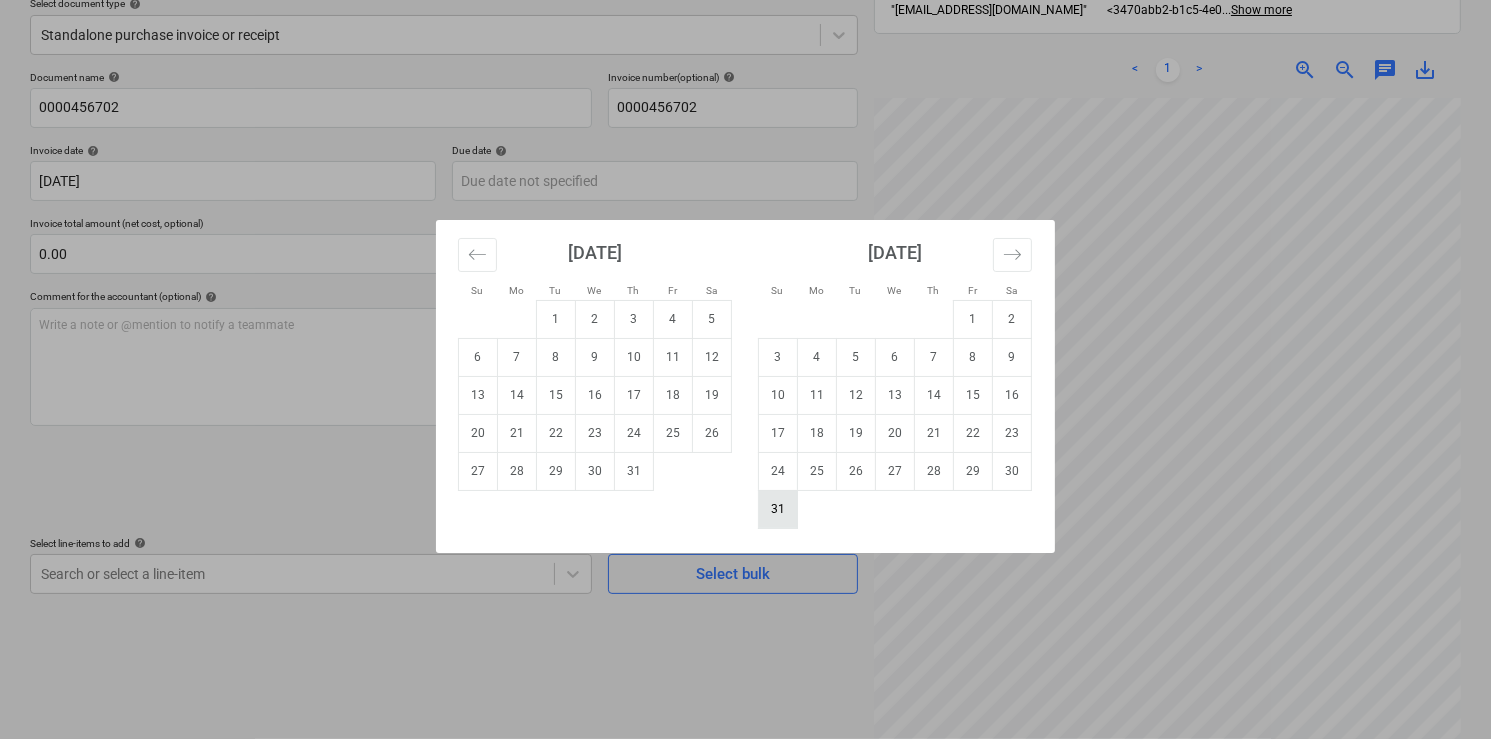 click on "31" at bounding box center [778, 509] 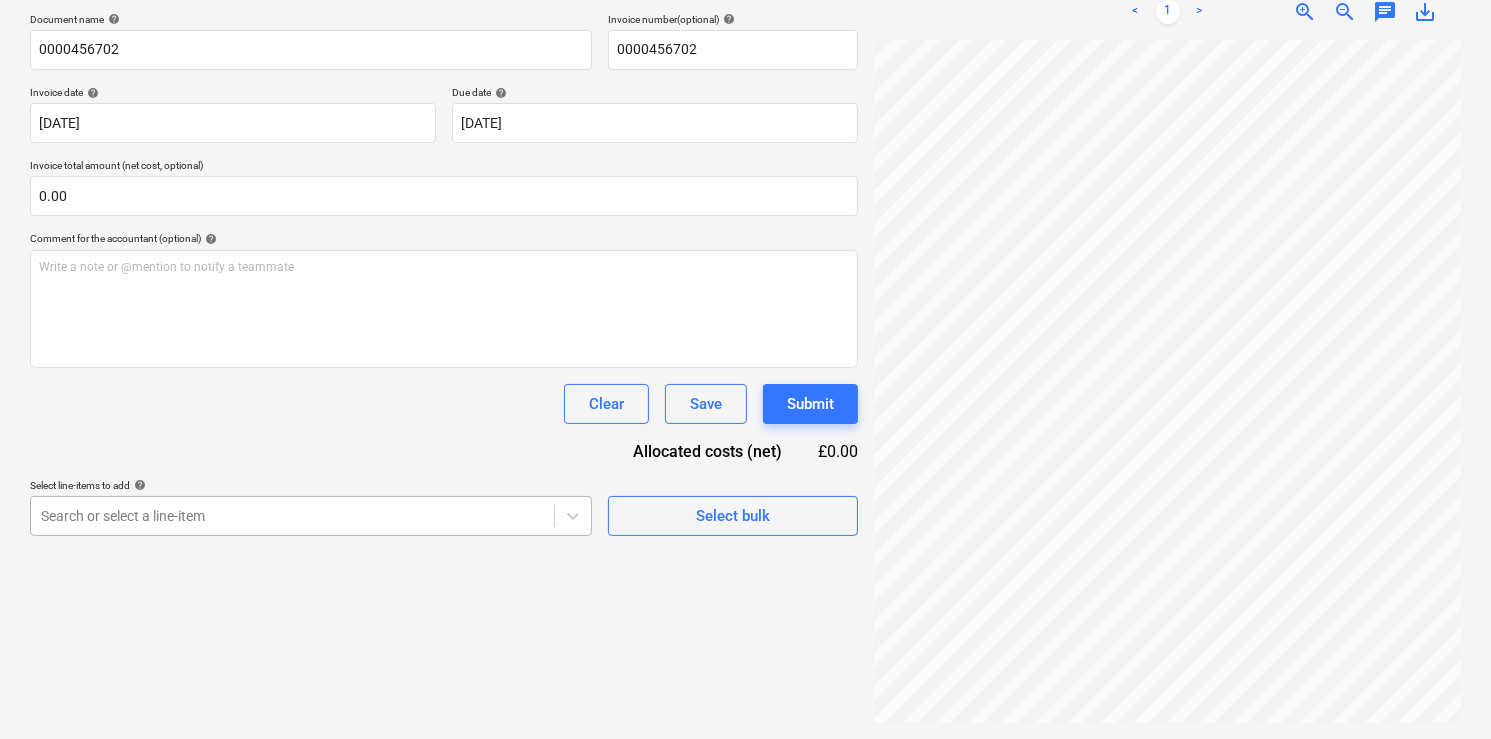 scroll, scrollTop: 299, scrollLeft: 0, axis: vertical 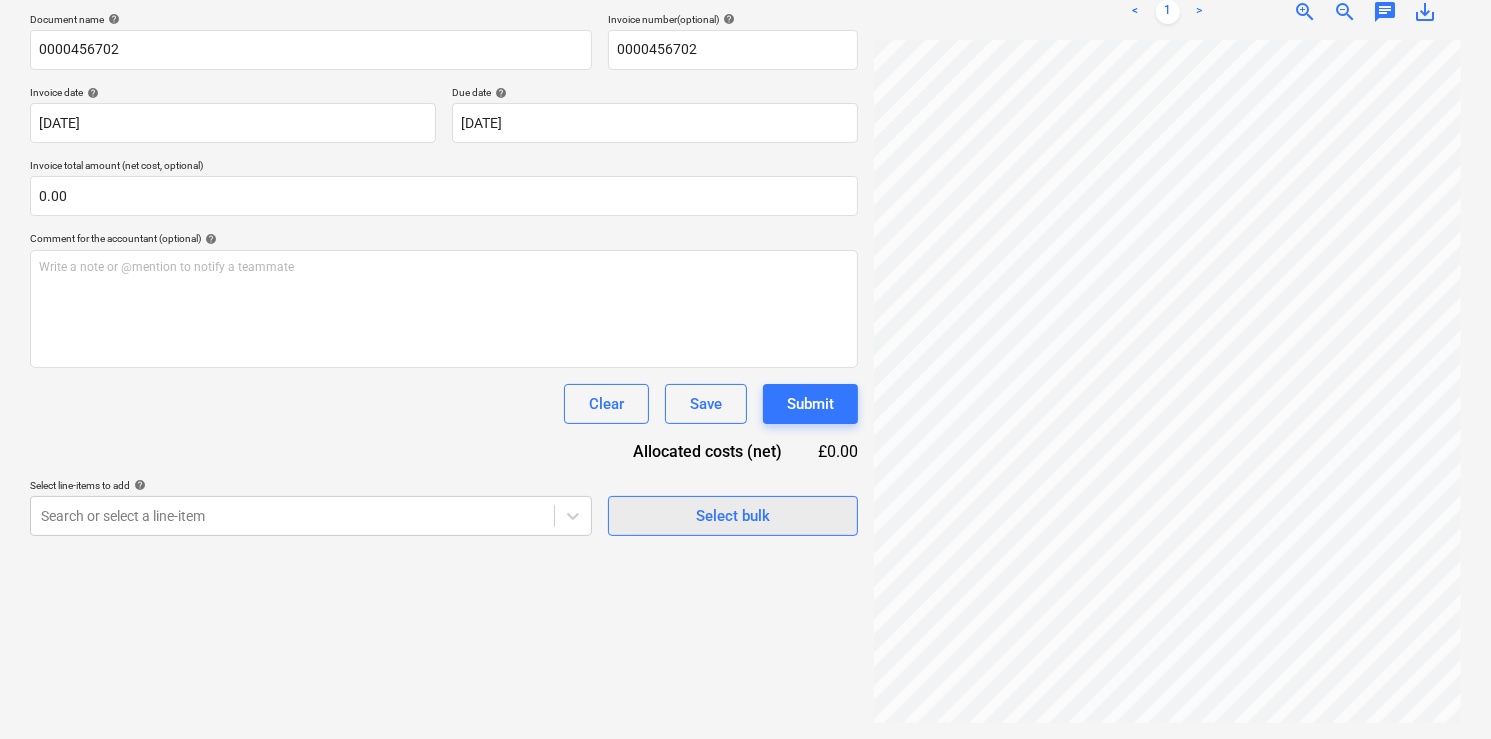 click on "Select bulk" at bounding box center [733, 516] 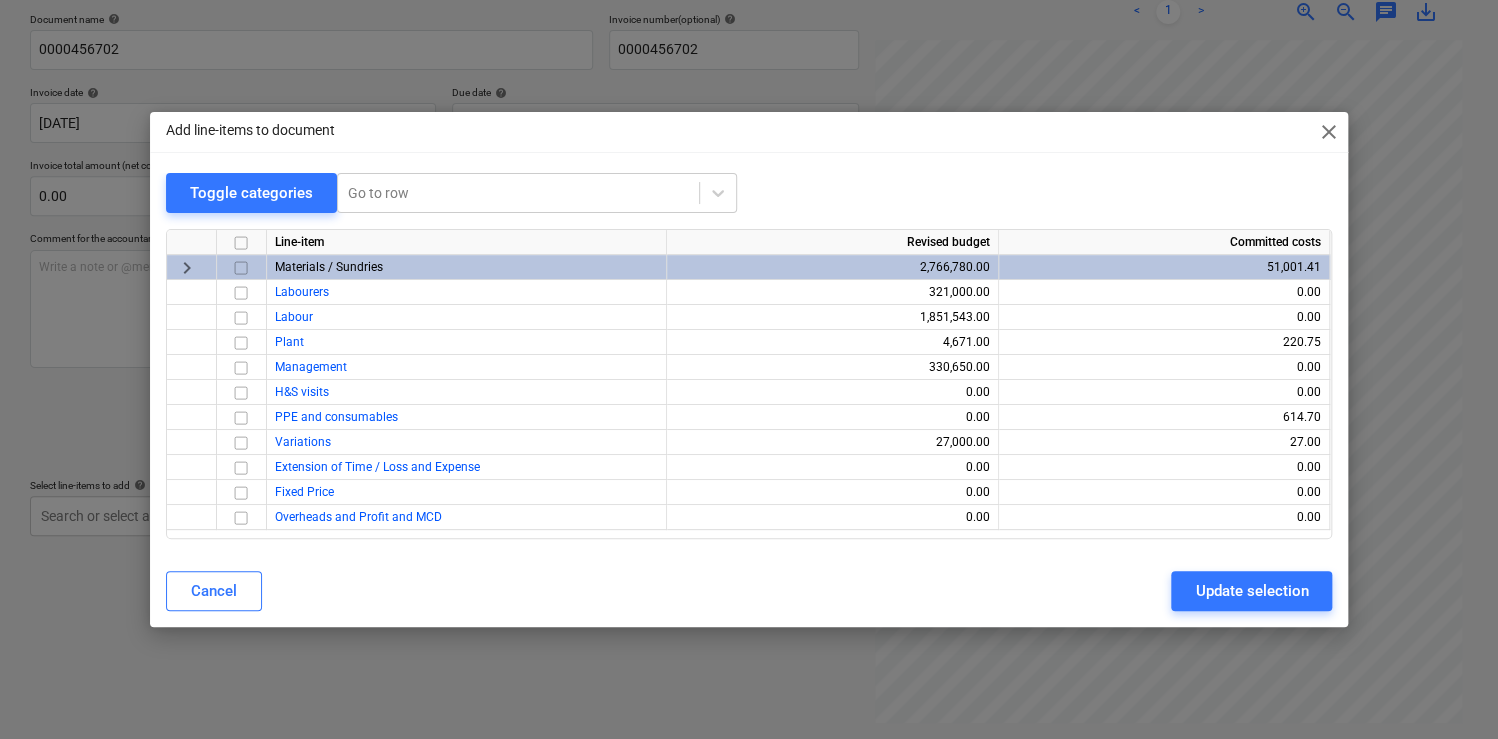 click at bounding box center [241, 268] 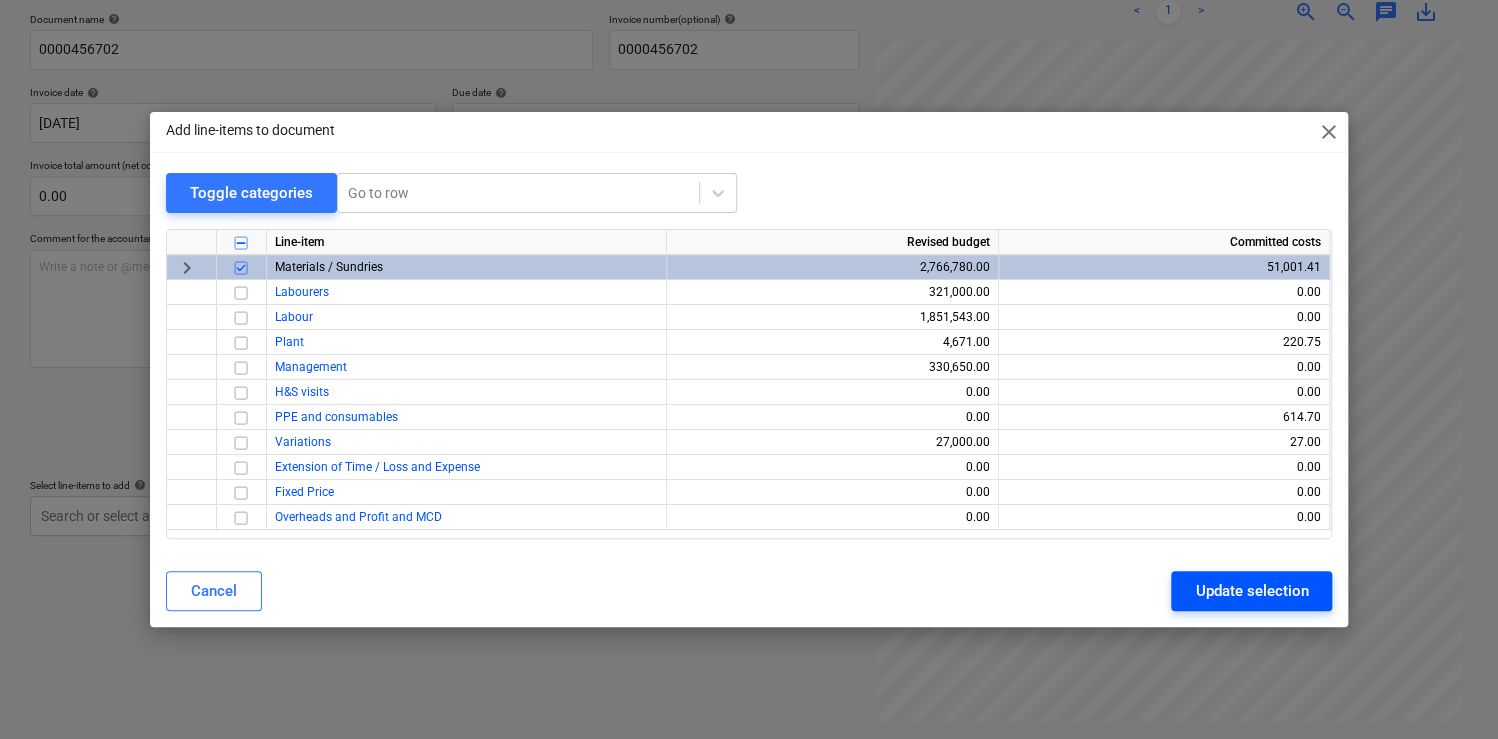 click on "Update selection" at bounding box center (1251, 591) 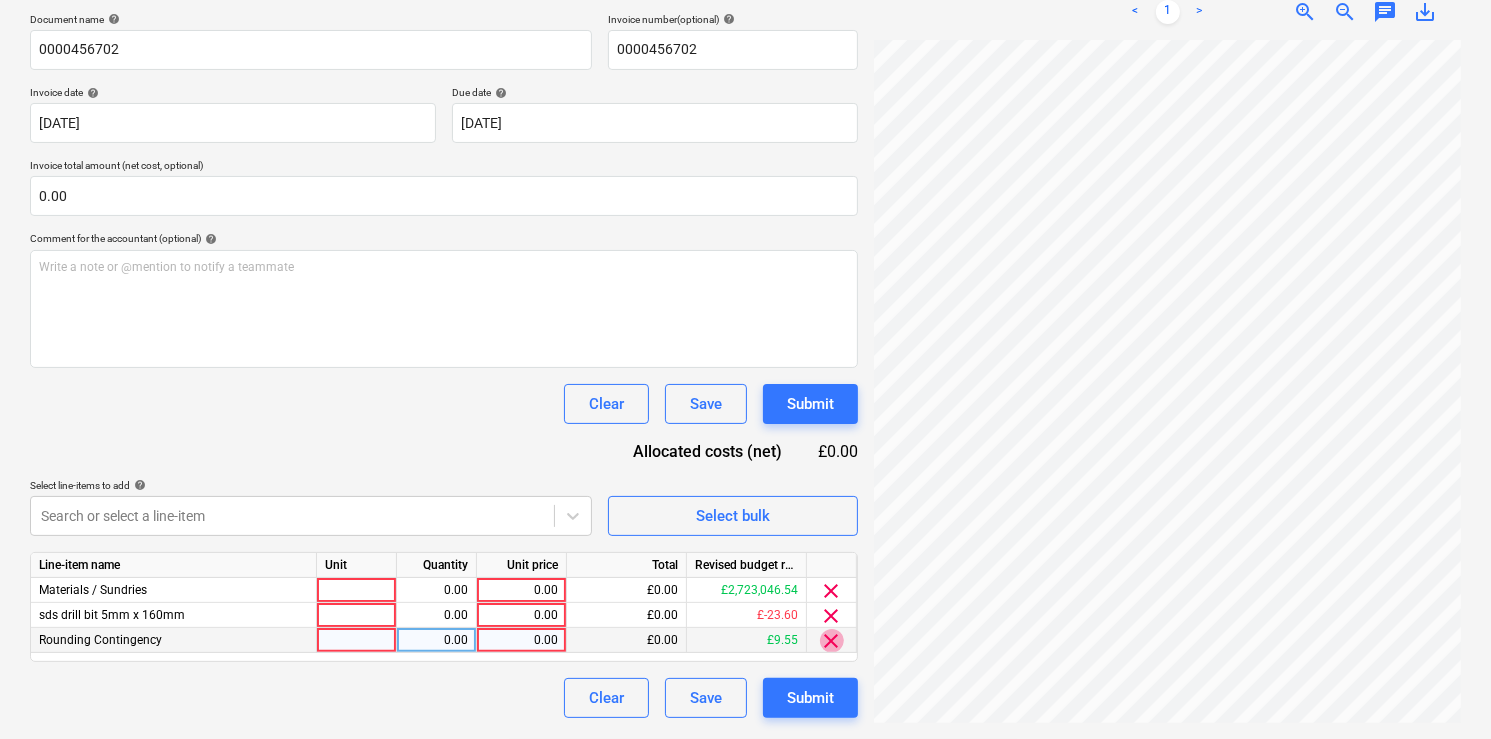 click on "clear" at bounding box center [832, 641] 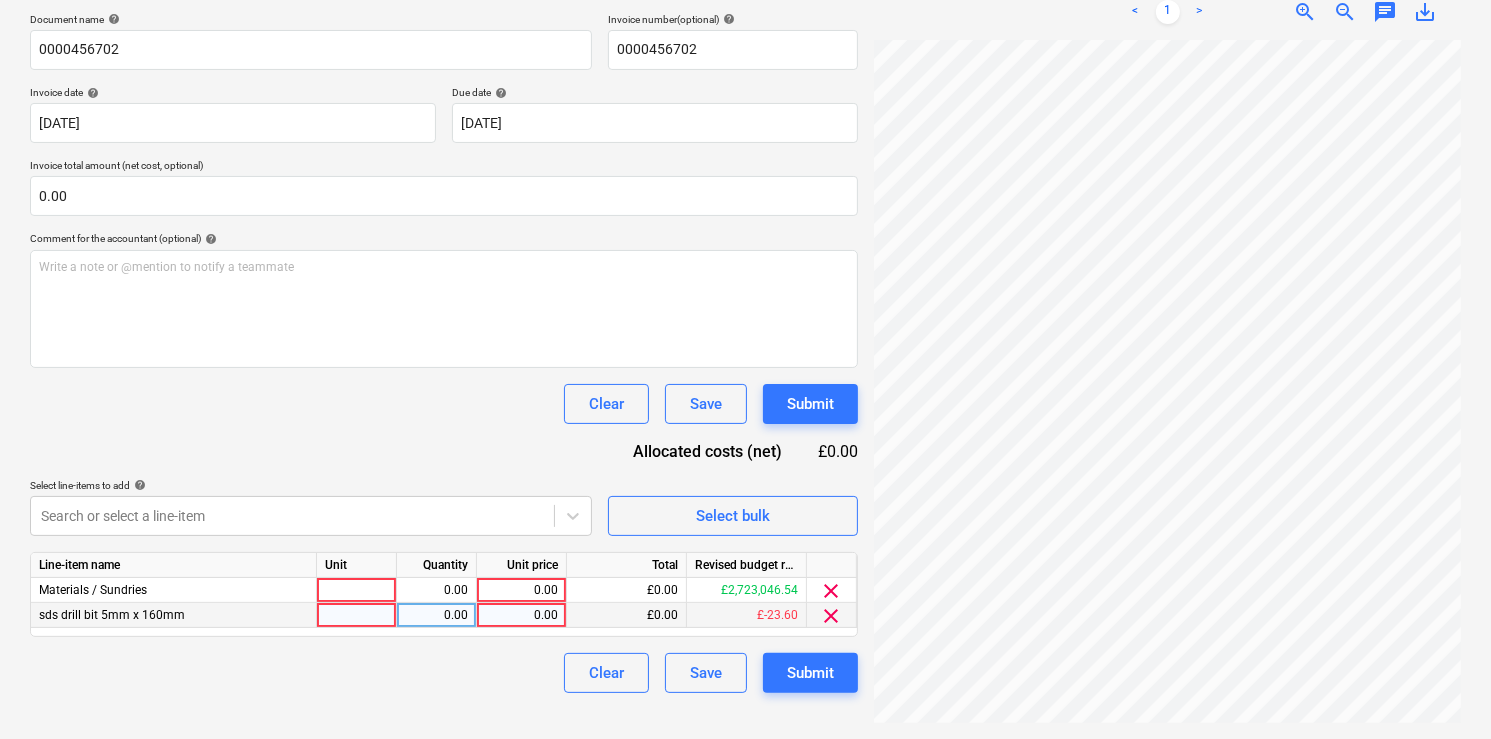 click on "clear" at bounding box center [832, 616] 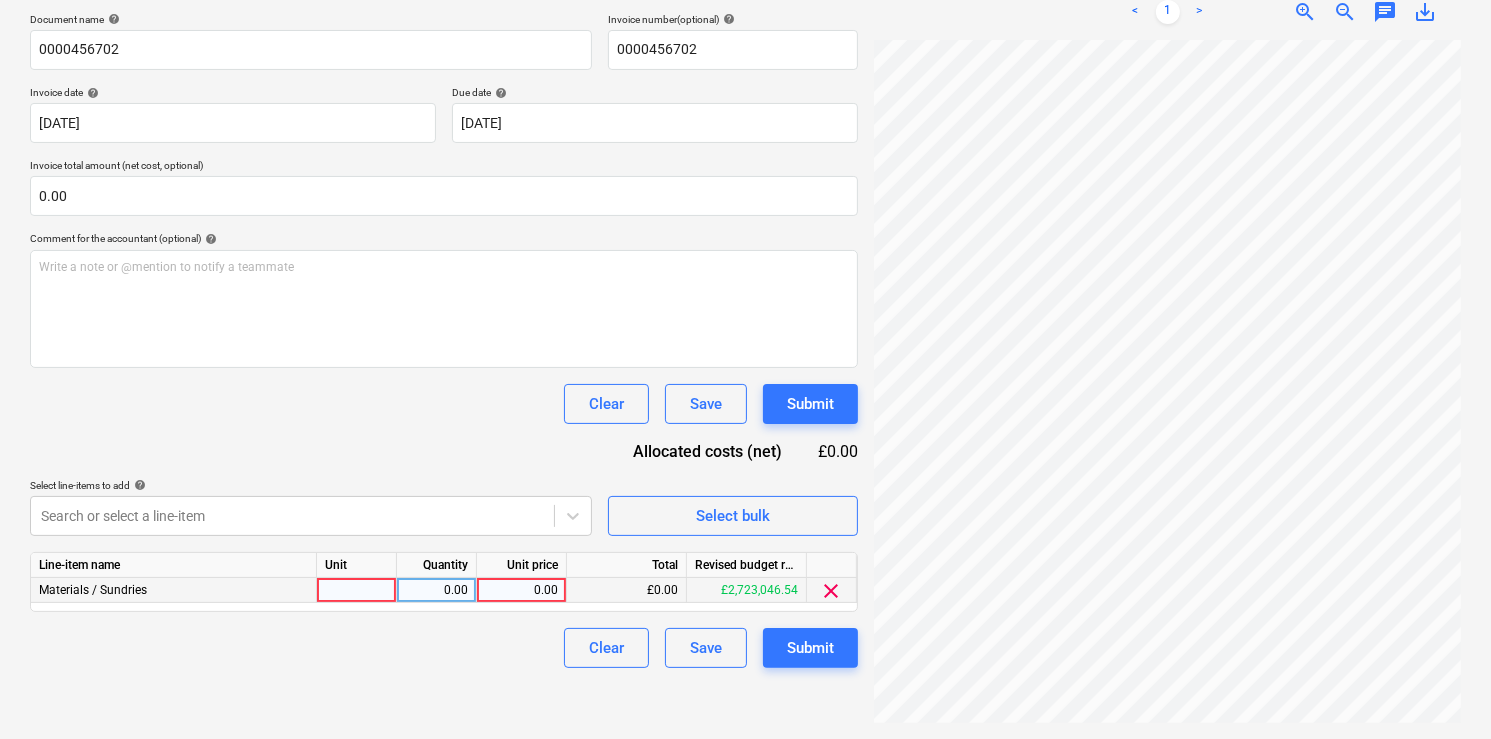 click at bounding box center [357, 590] 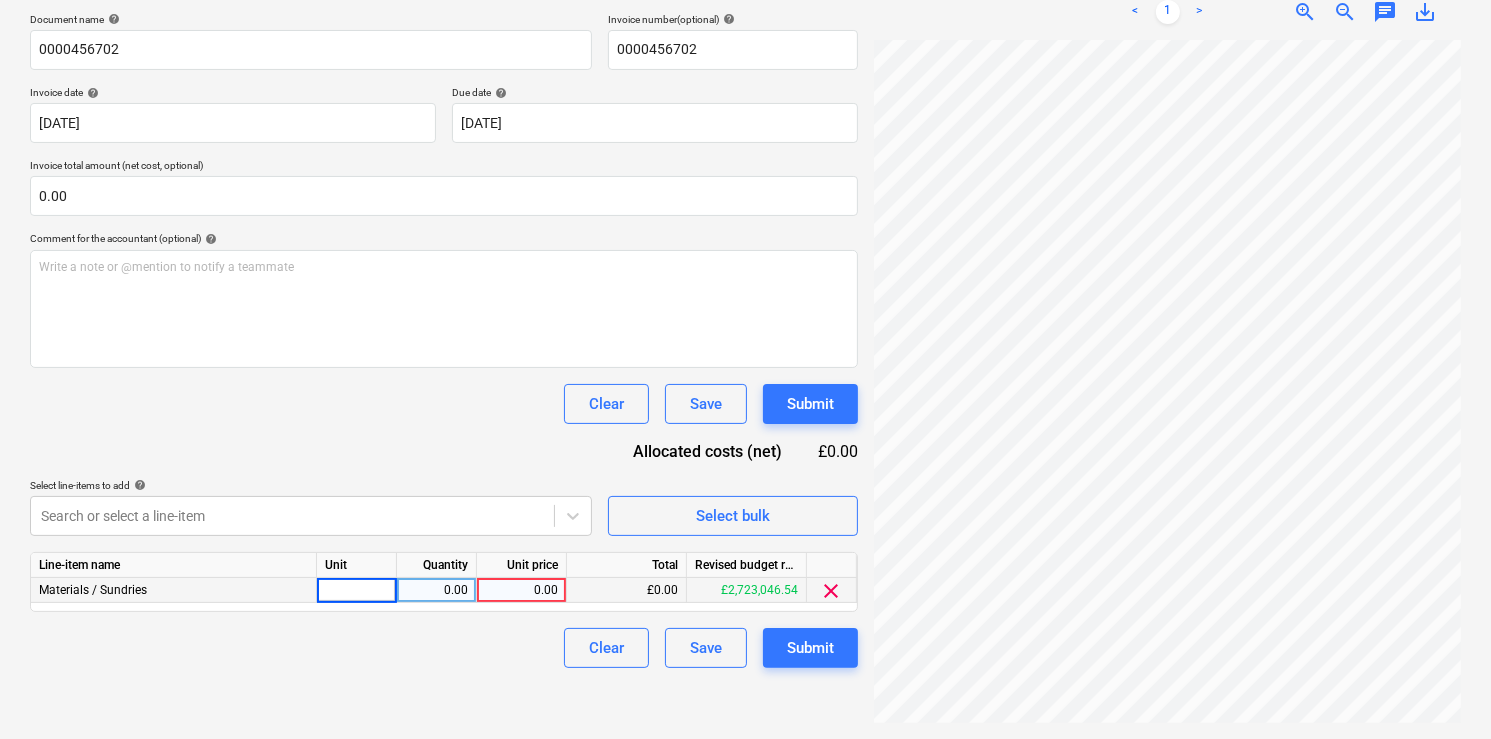 type on "1" 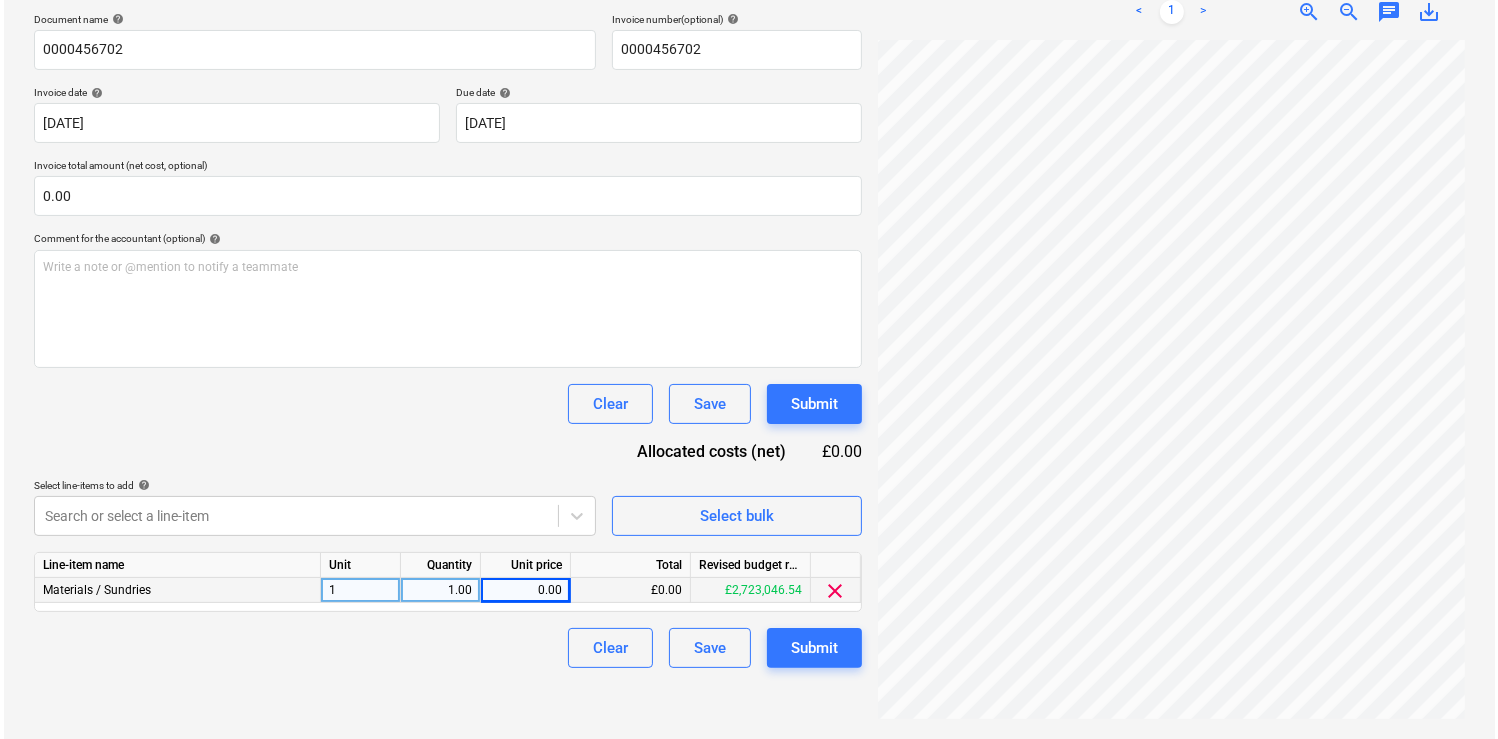 scroll, scrollTop: 172, scrollLeft: 0, axis: vertical 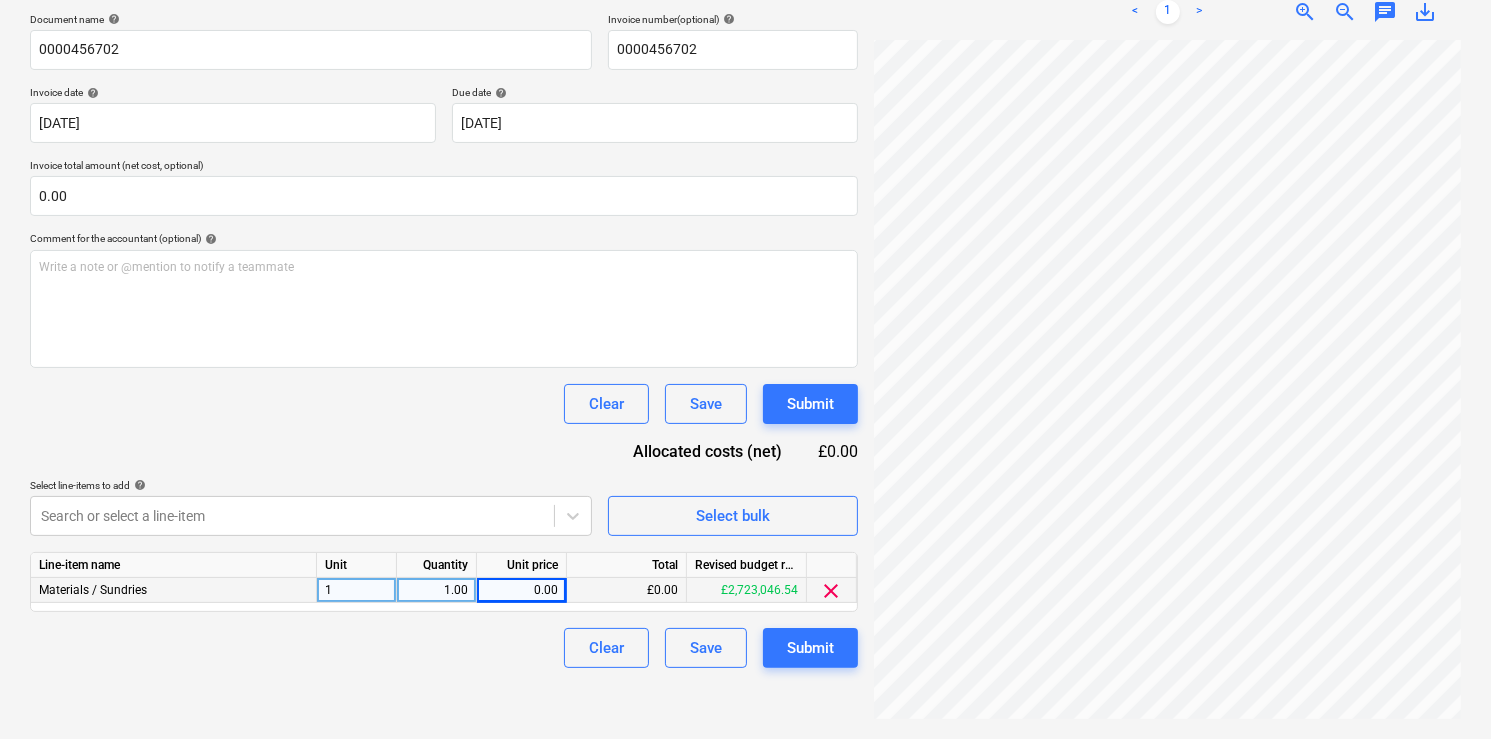 click on "0.00" at bounding box center [521, 590] 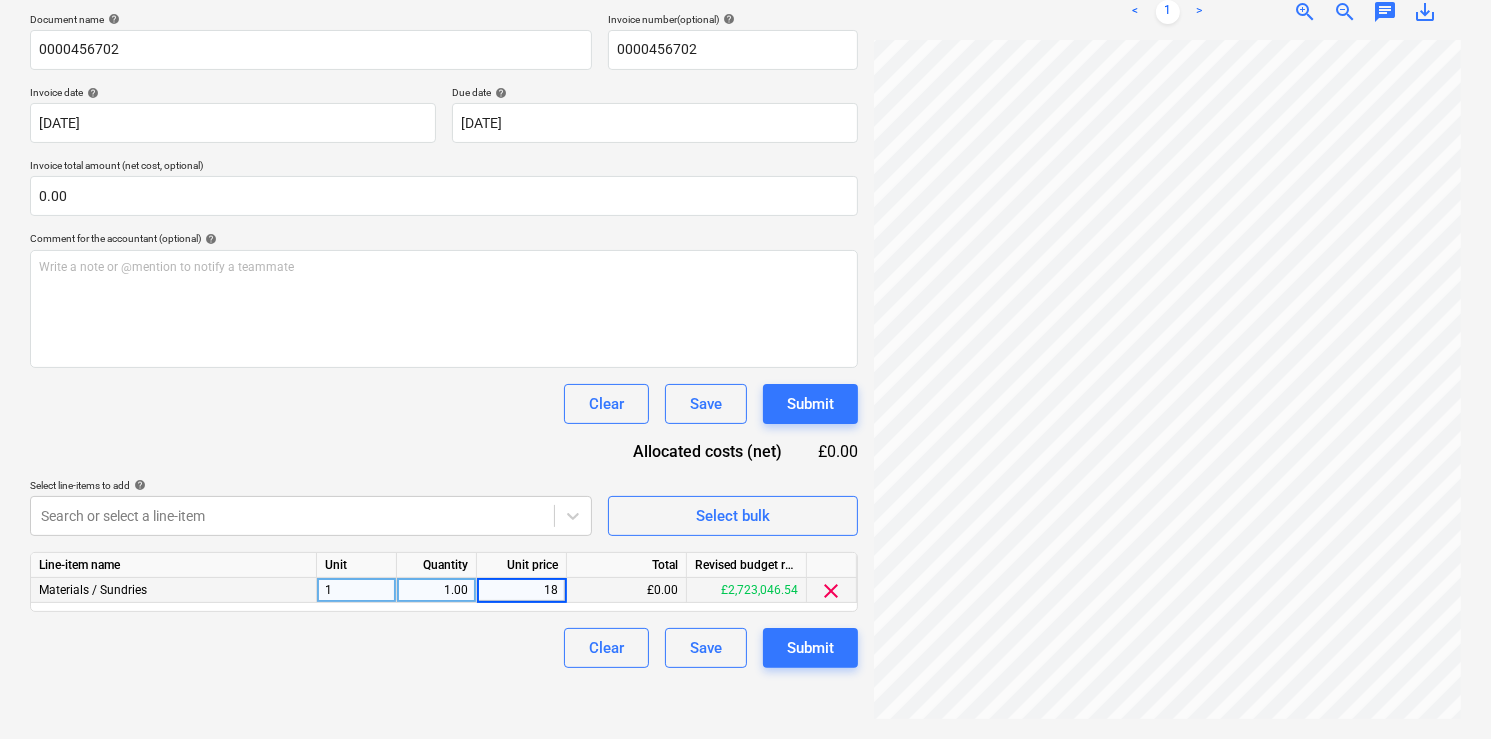 type on "180" 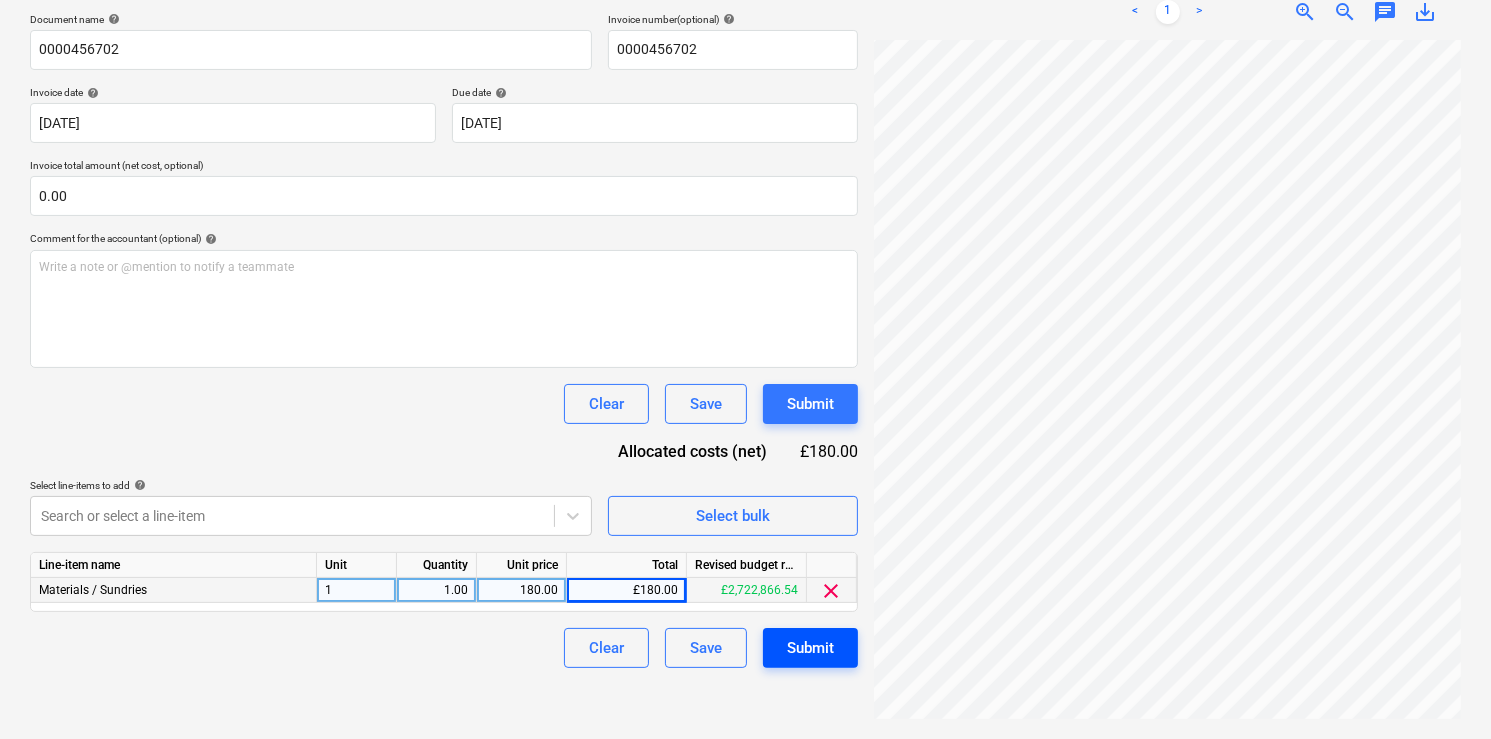 click on "Submit" at bounding box center [810, 648] 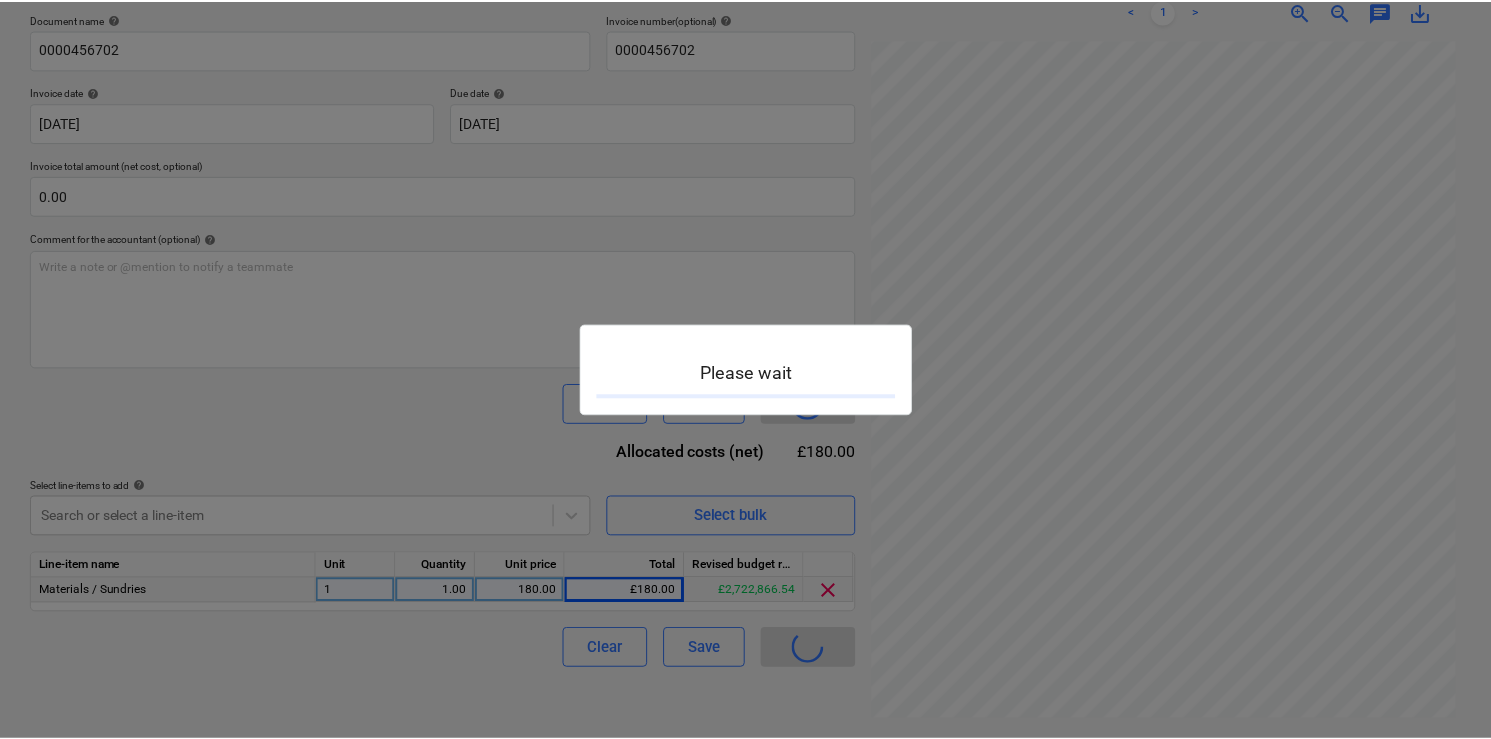 scroll, scrollTop: 0, scrollLeft: 0, axis: both 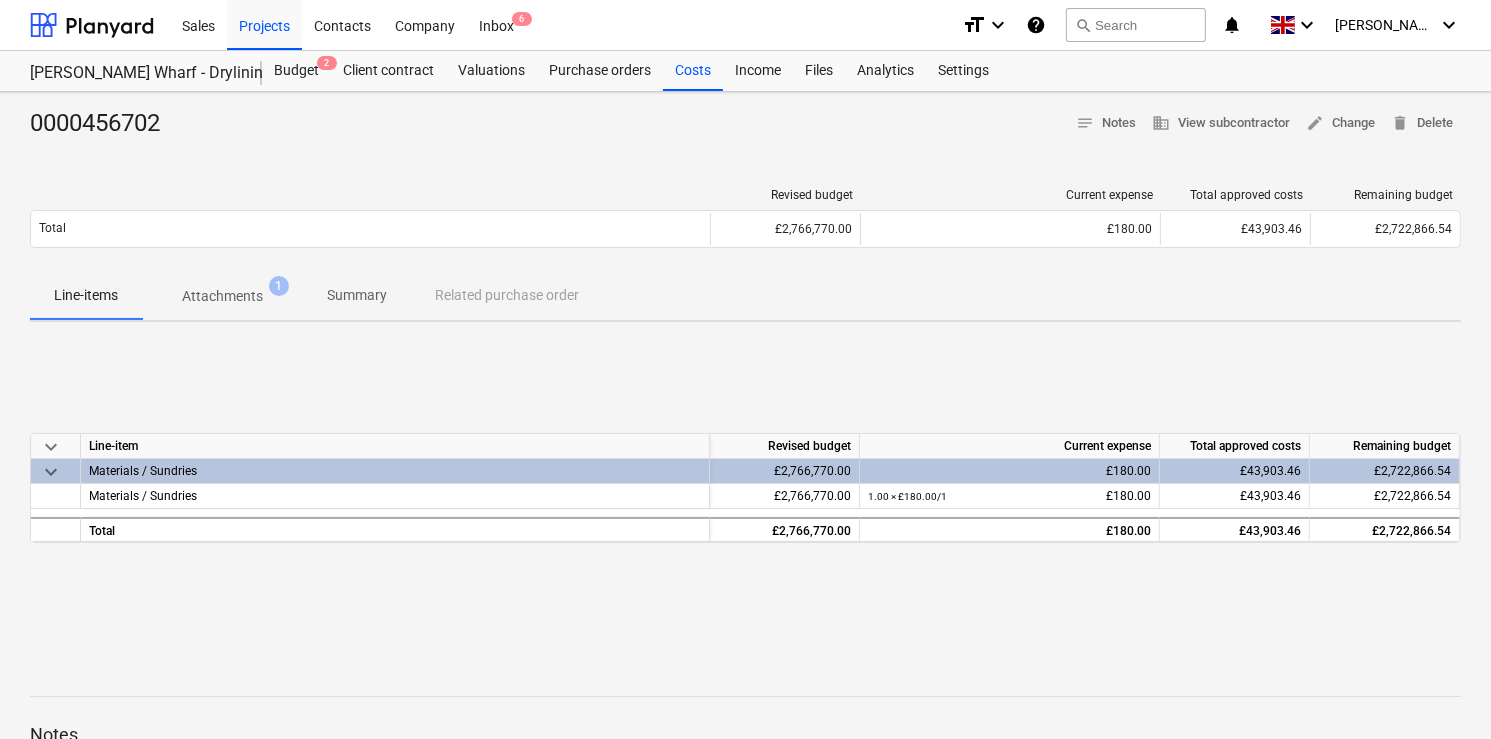 click on "keyboard_arrow_down Line-item Revised budget Current expense Total approved costs Remaining budget keyboard_arrow_down  Materials / Sundries £2,766,770.00 £180.00 £43,903.46 £2,722,866.54  Materials / Sundries £2,766,770.00 1.00   ×   £180.00 / 1 £180.00 £43,903.46 £2,722,866.54 Total £2,766,770.00 £180.00 £43,903.46 £2,722,866.54" at bounding box center (745, 488) 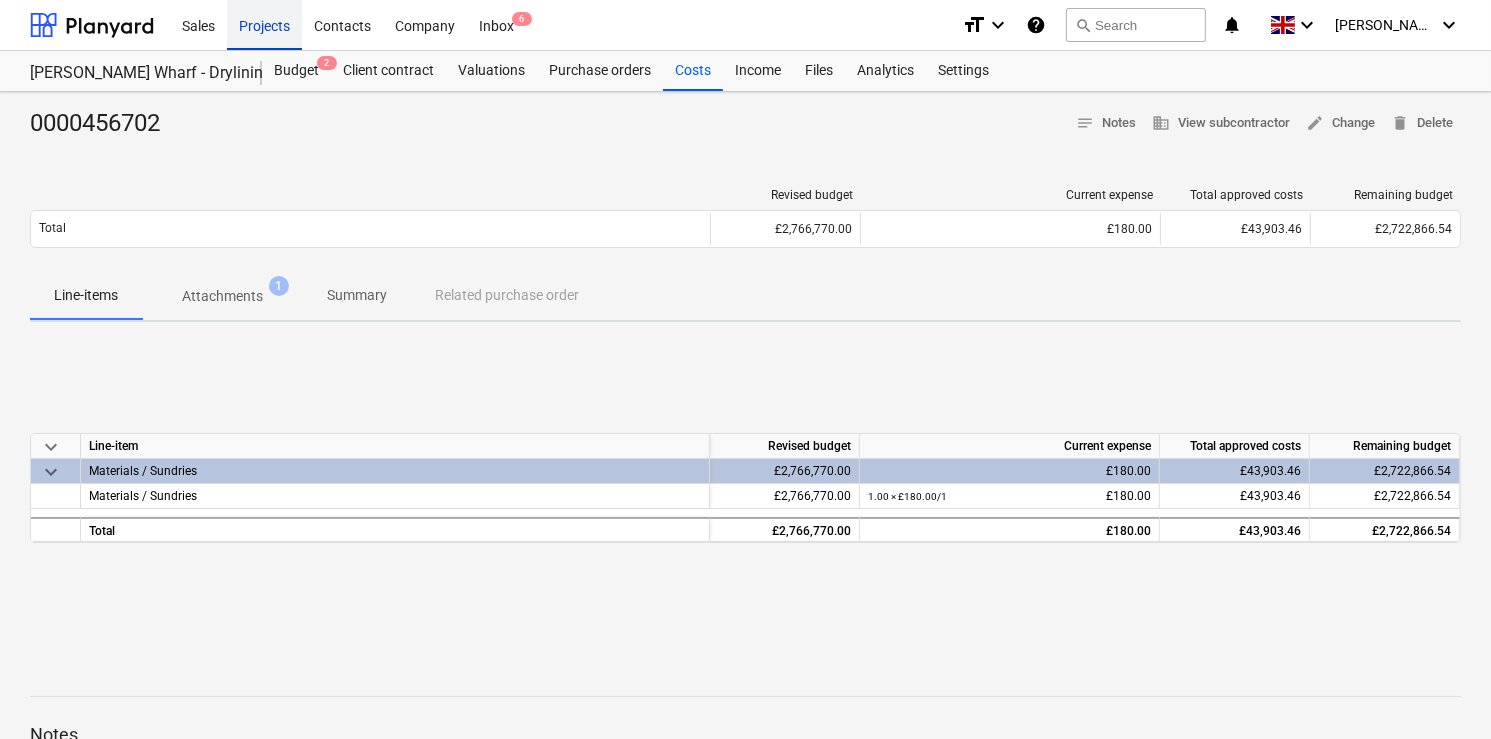 click on "Projects" at bounding box center [264, 24] 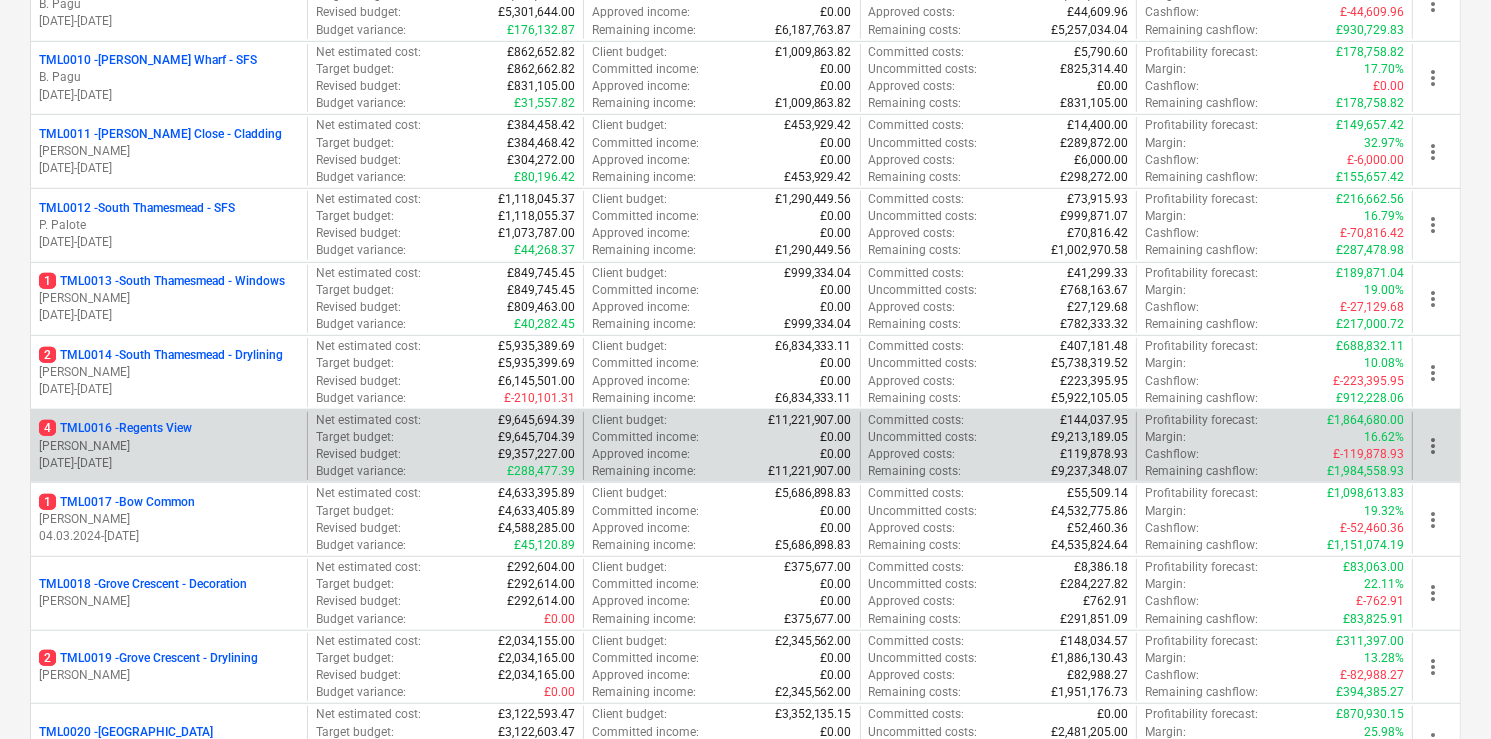 scroll, scrollTop: 960, scrollLeft: 0, axis: vertical 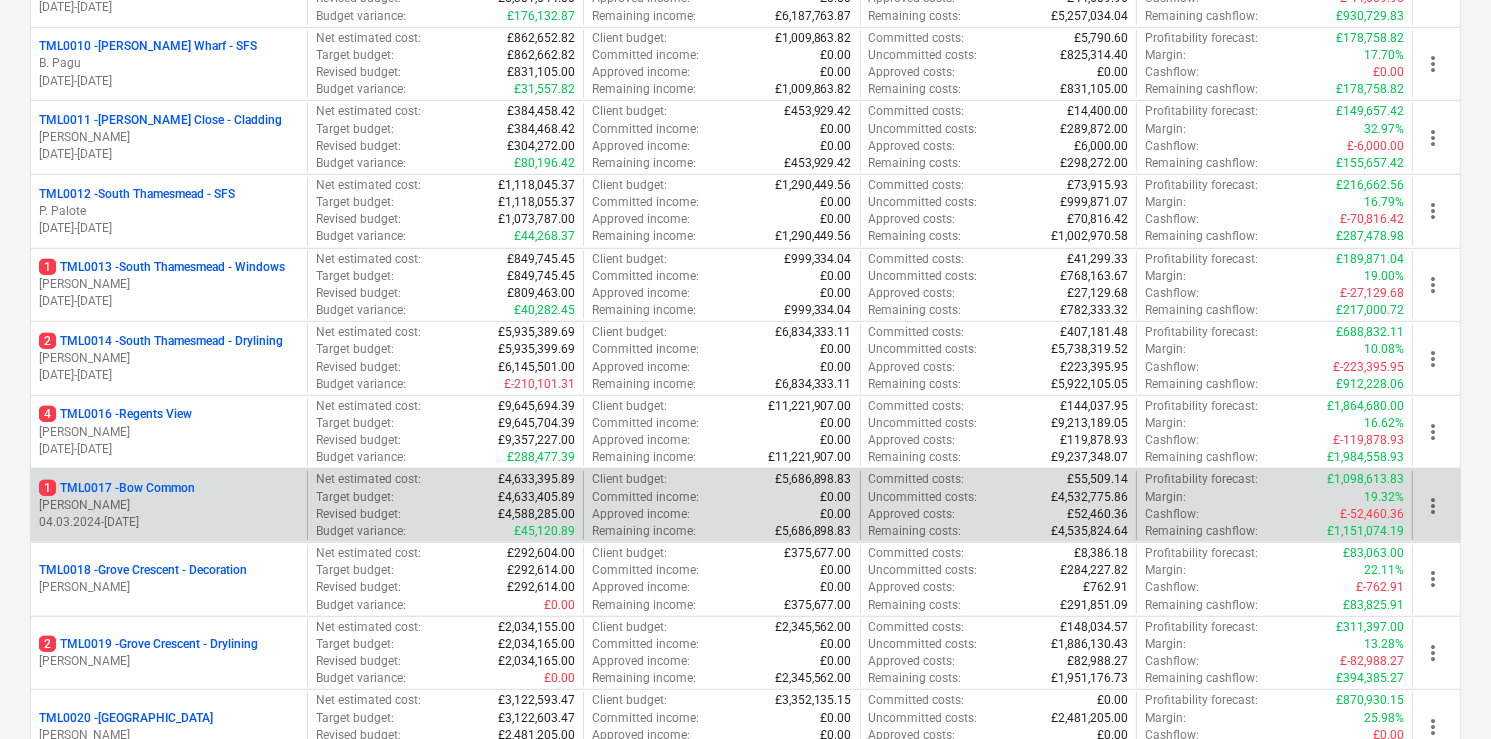 click on "[PERSON_NAME]" at bounding box center [169, 505] 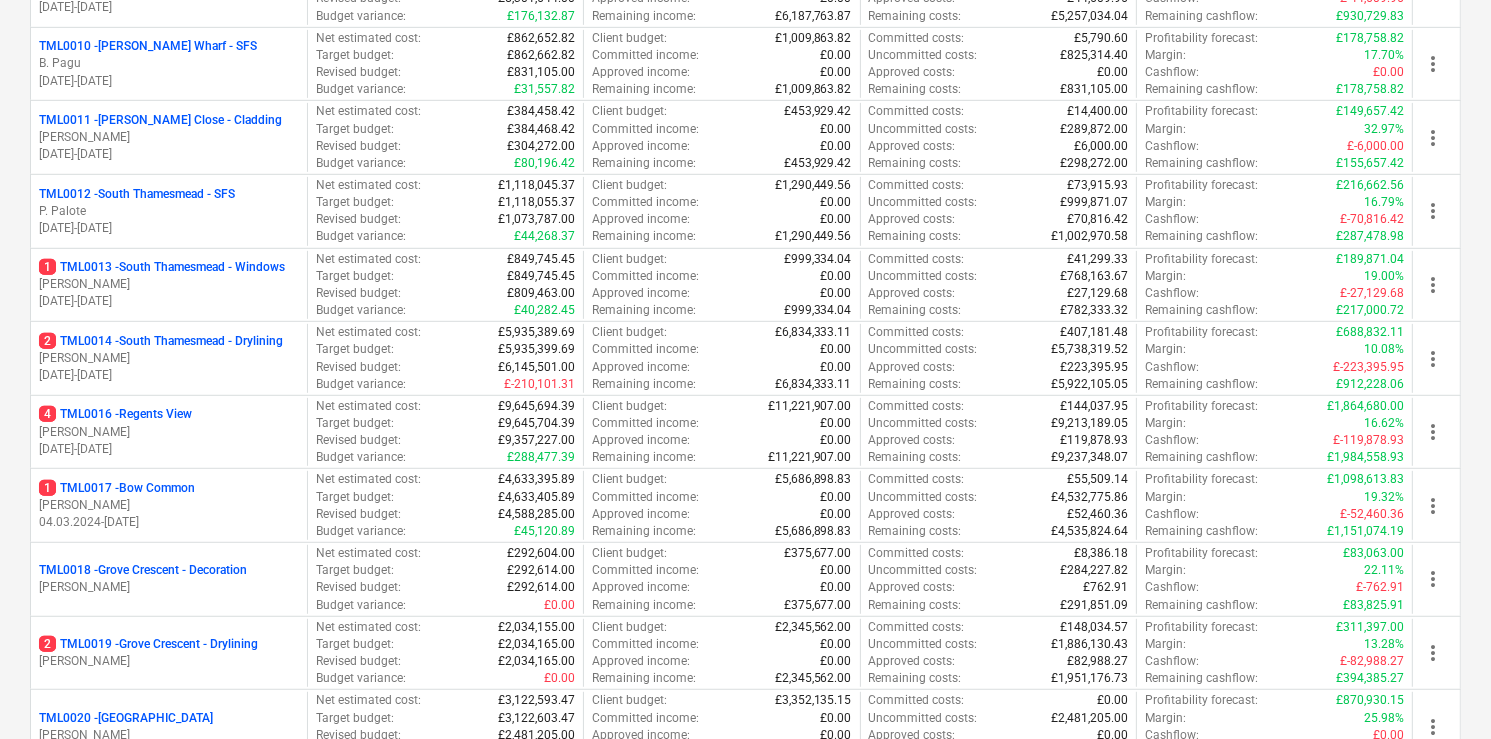 scroll, scrollTop: 0, scrollLeft: 0, axis: both 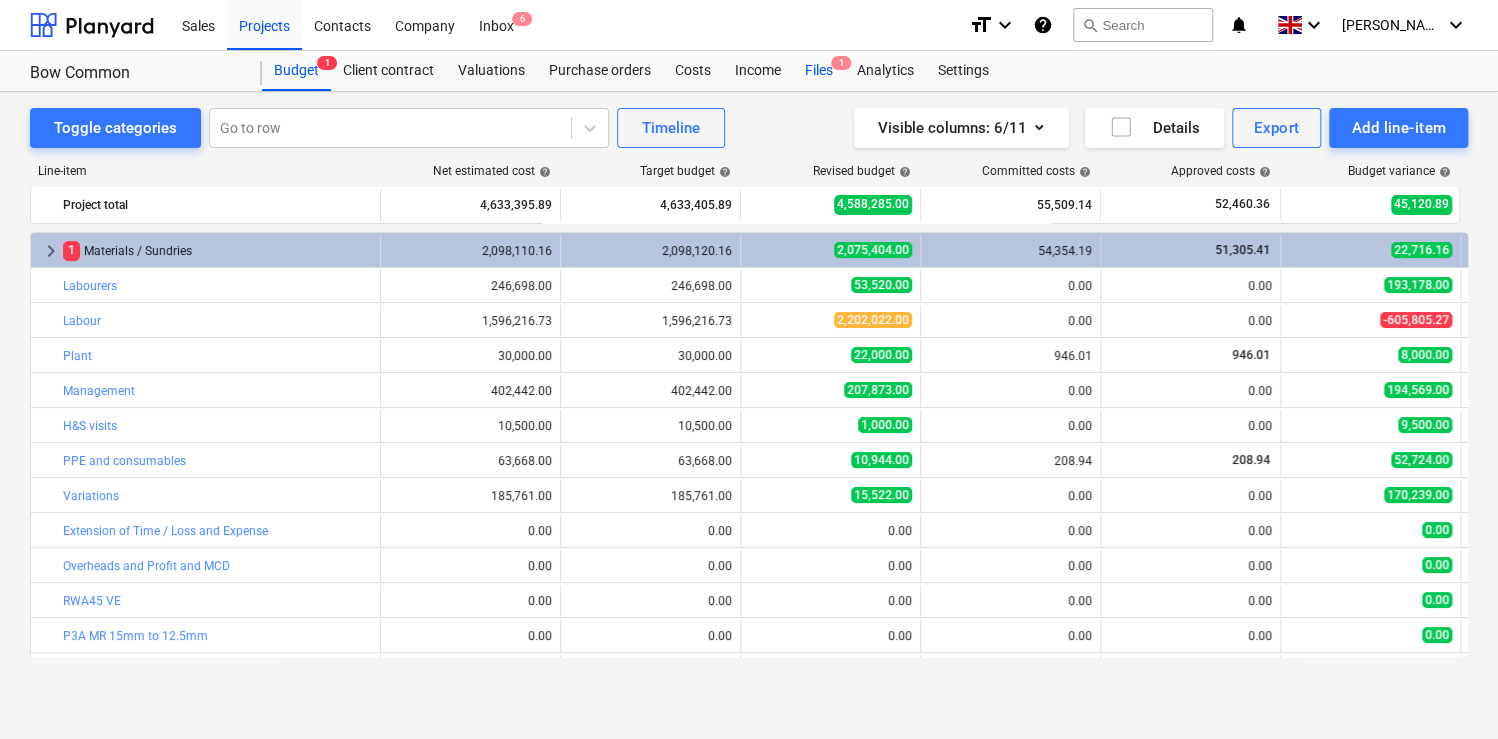 click on "Files 1" at bounding box center (819, 71) 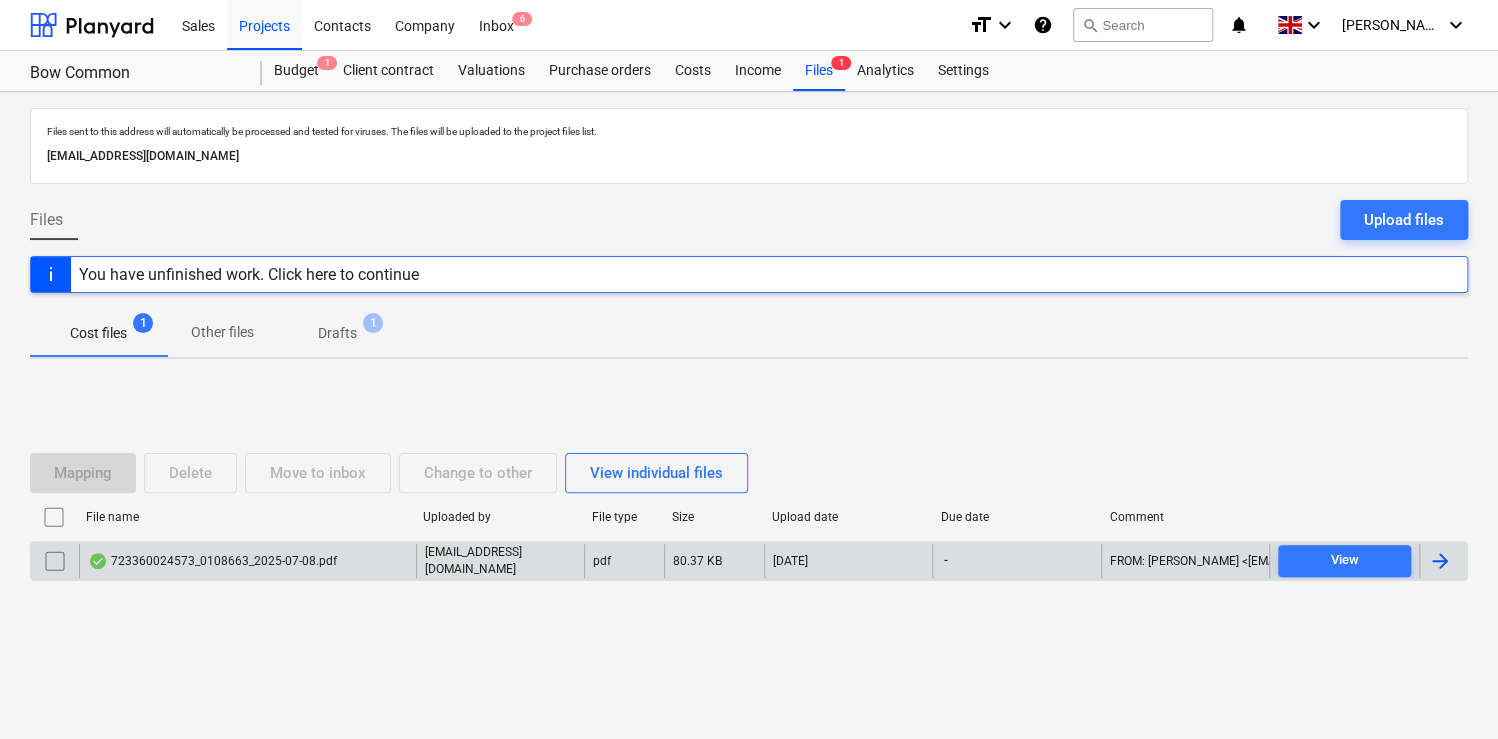 click on "723360024573_0108663_2025-07-08.pdf" at bounding box center [212, 561] 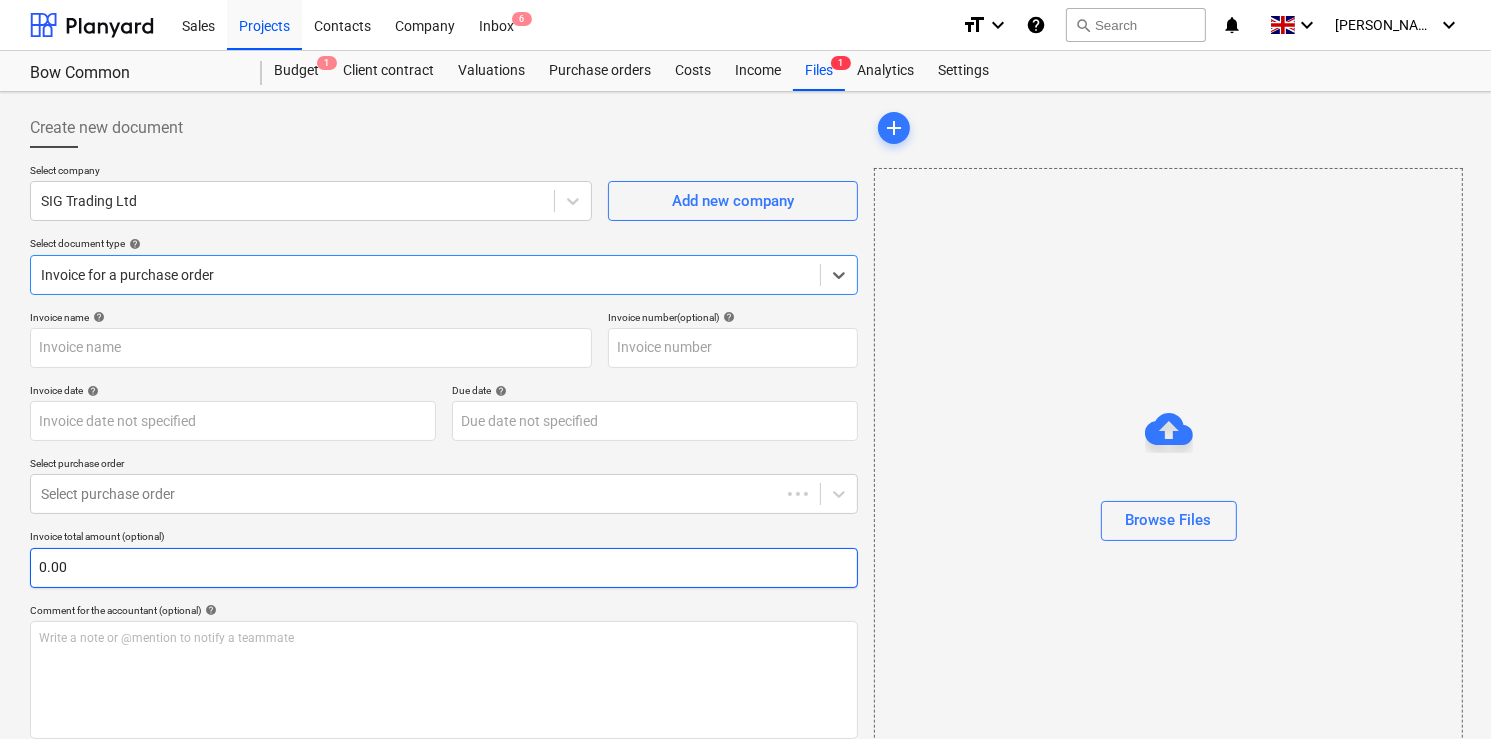 type on "723360024573" 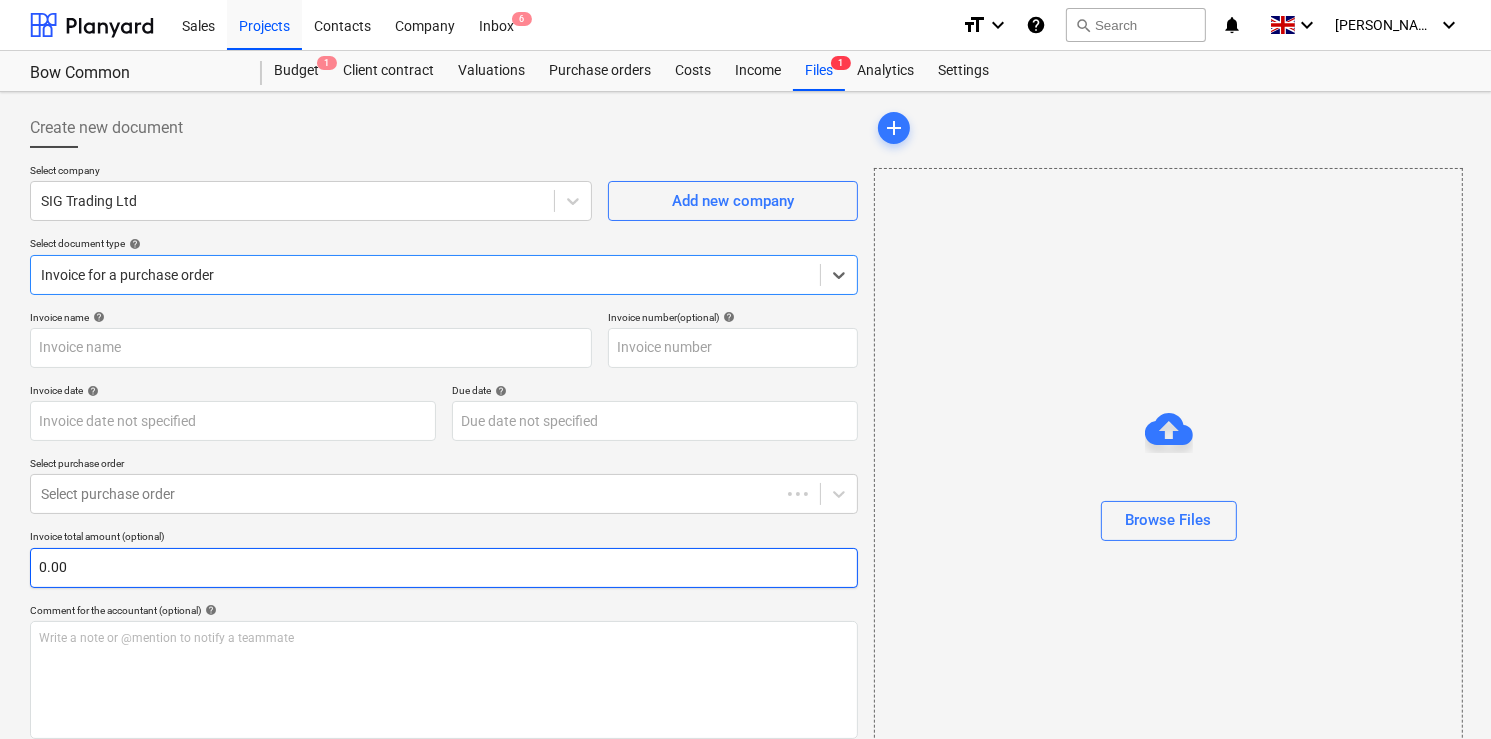 type on "723360024573" 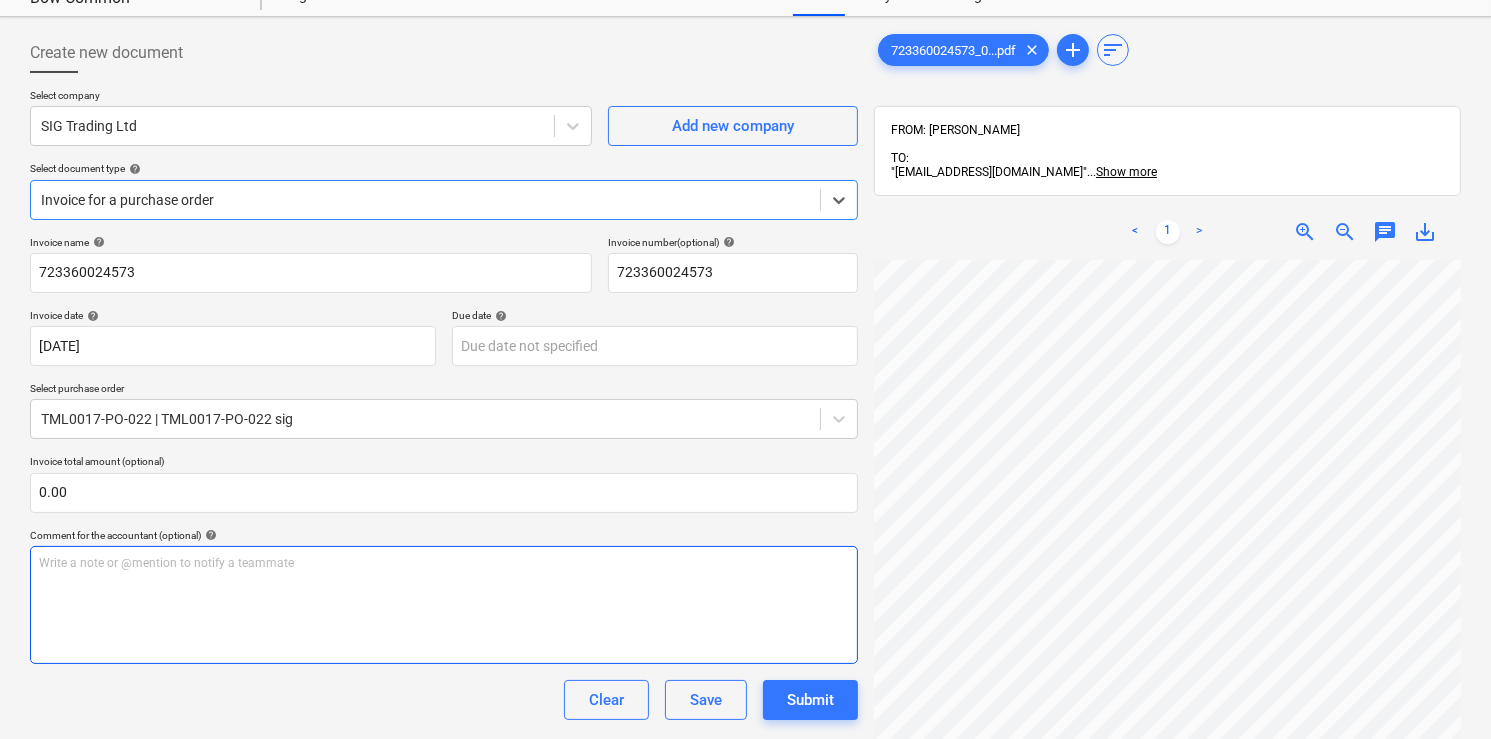 scroll, scrollTop: 160, scrollLeft: 0, axis: vertical 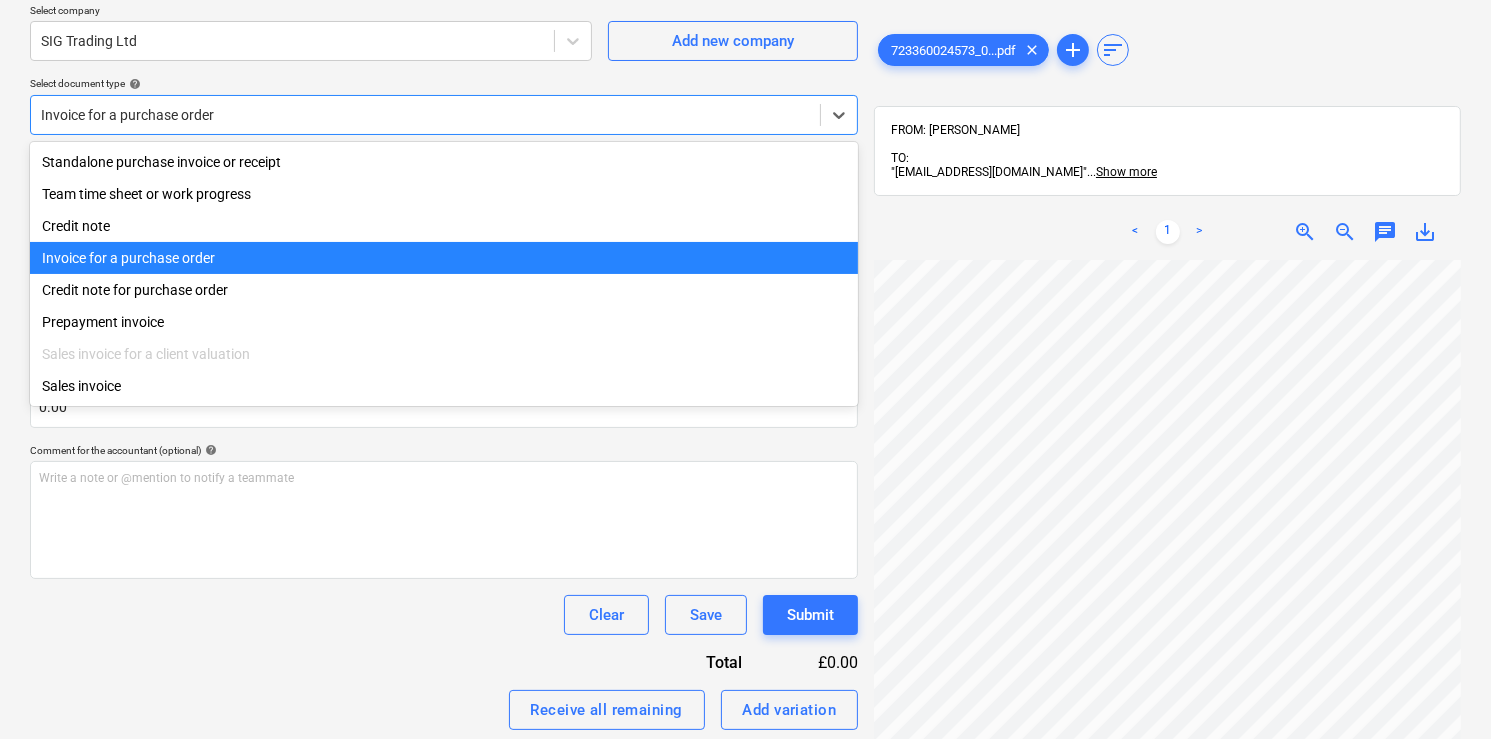click at bounding box center (425, 115) 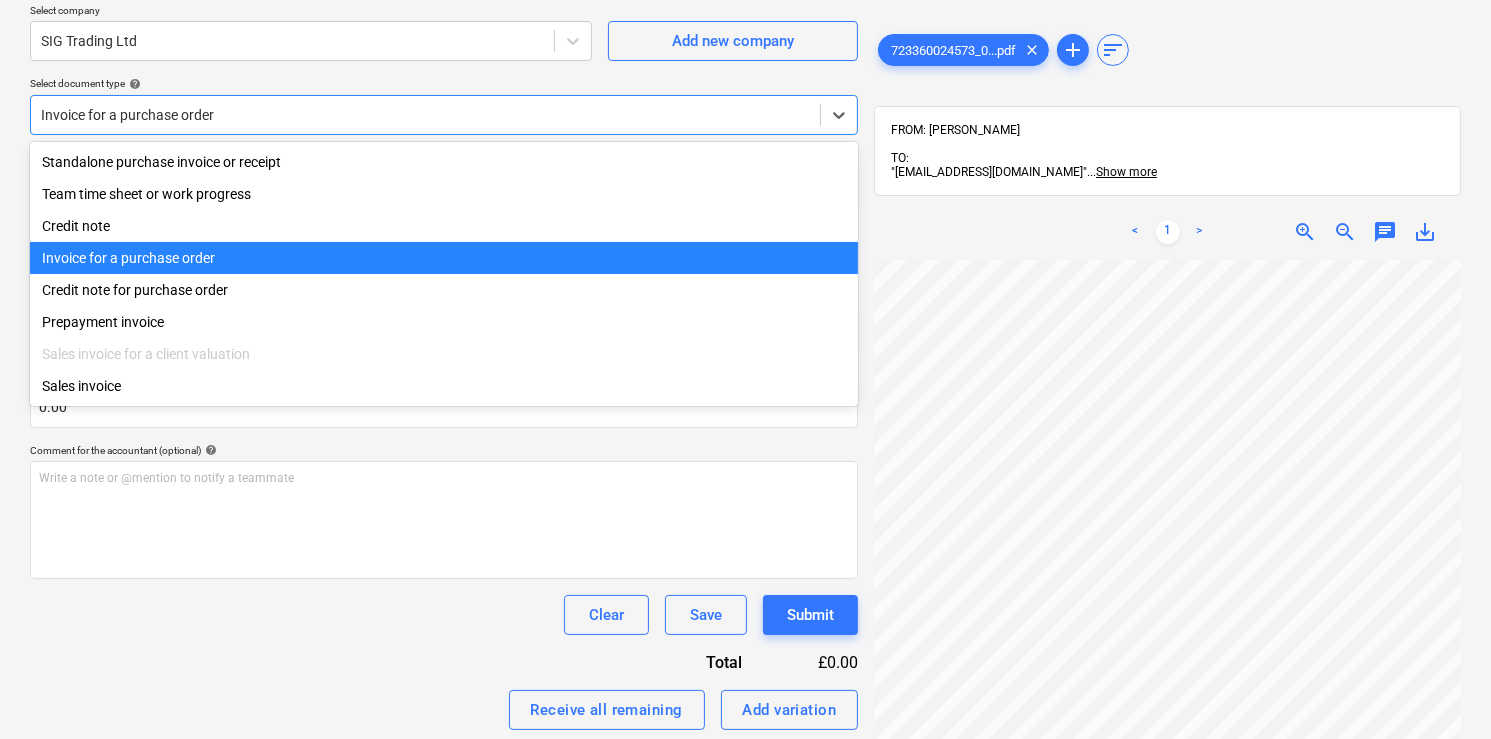 click on "Invoice for a purchase order" at bounding box center [444, 258] 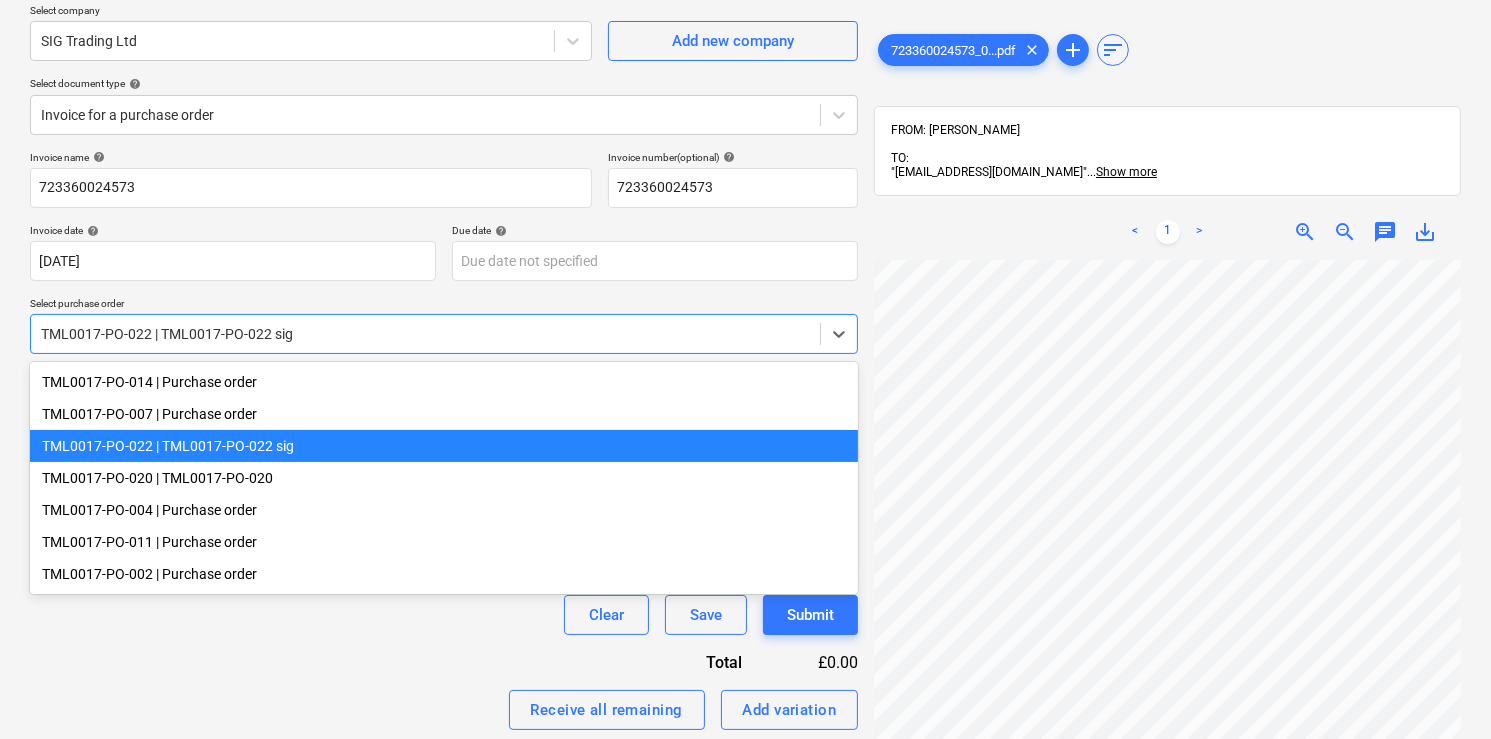 click at bounding box center (425, 334) 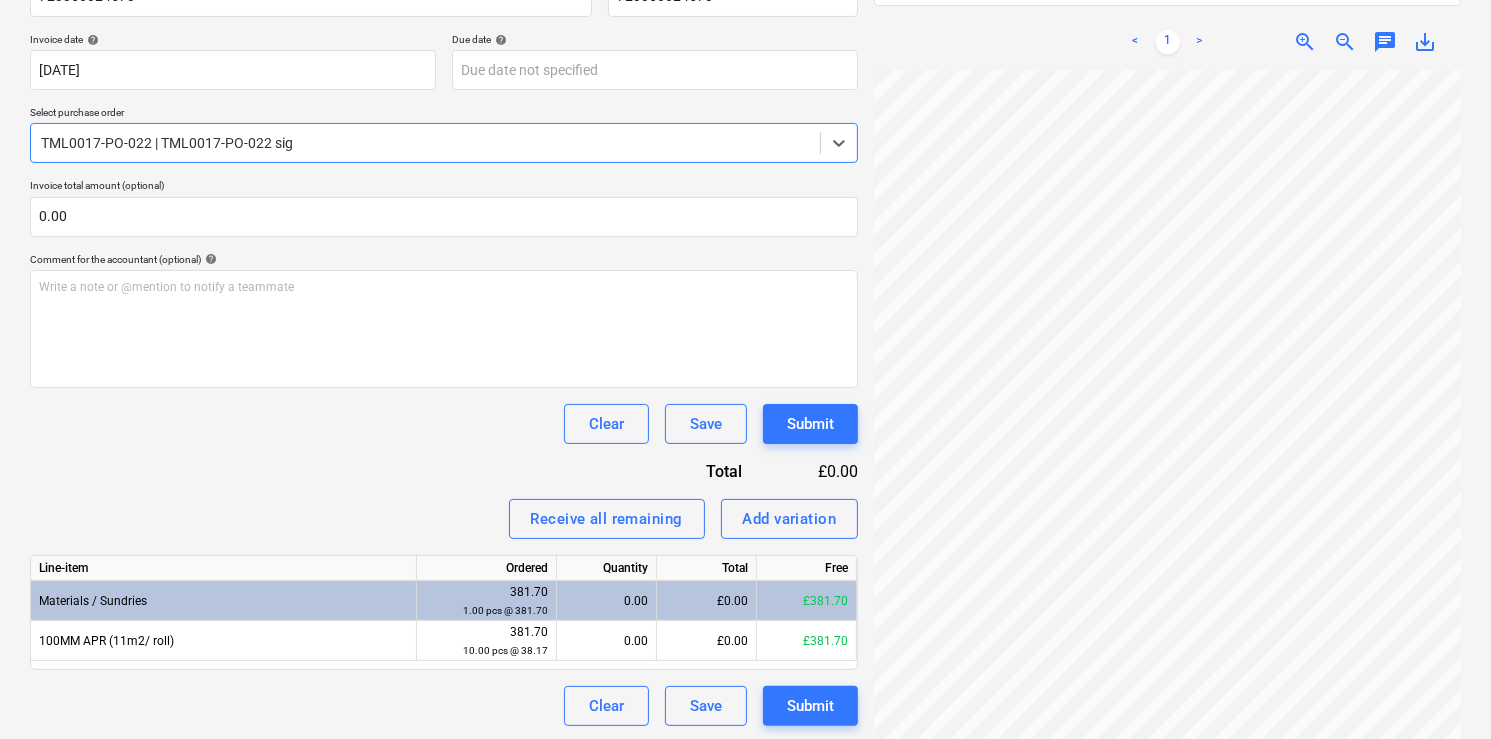 scroll, scrollTop: 353, scrollLeft: 0, axis: vertical 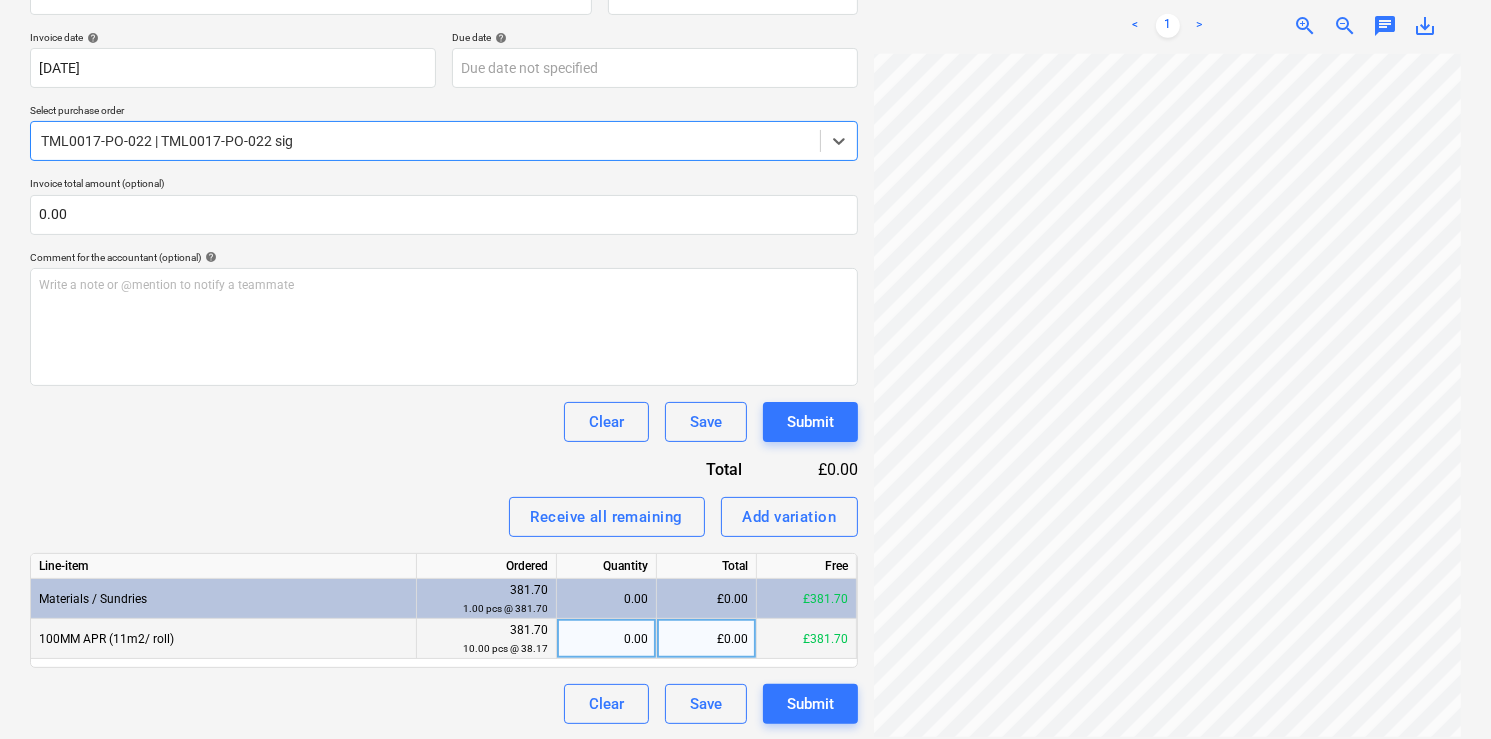 click on "0.00" at bounding box center [606, 639] 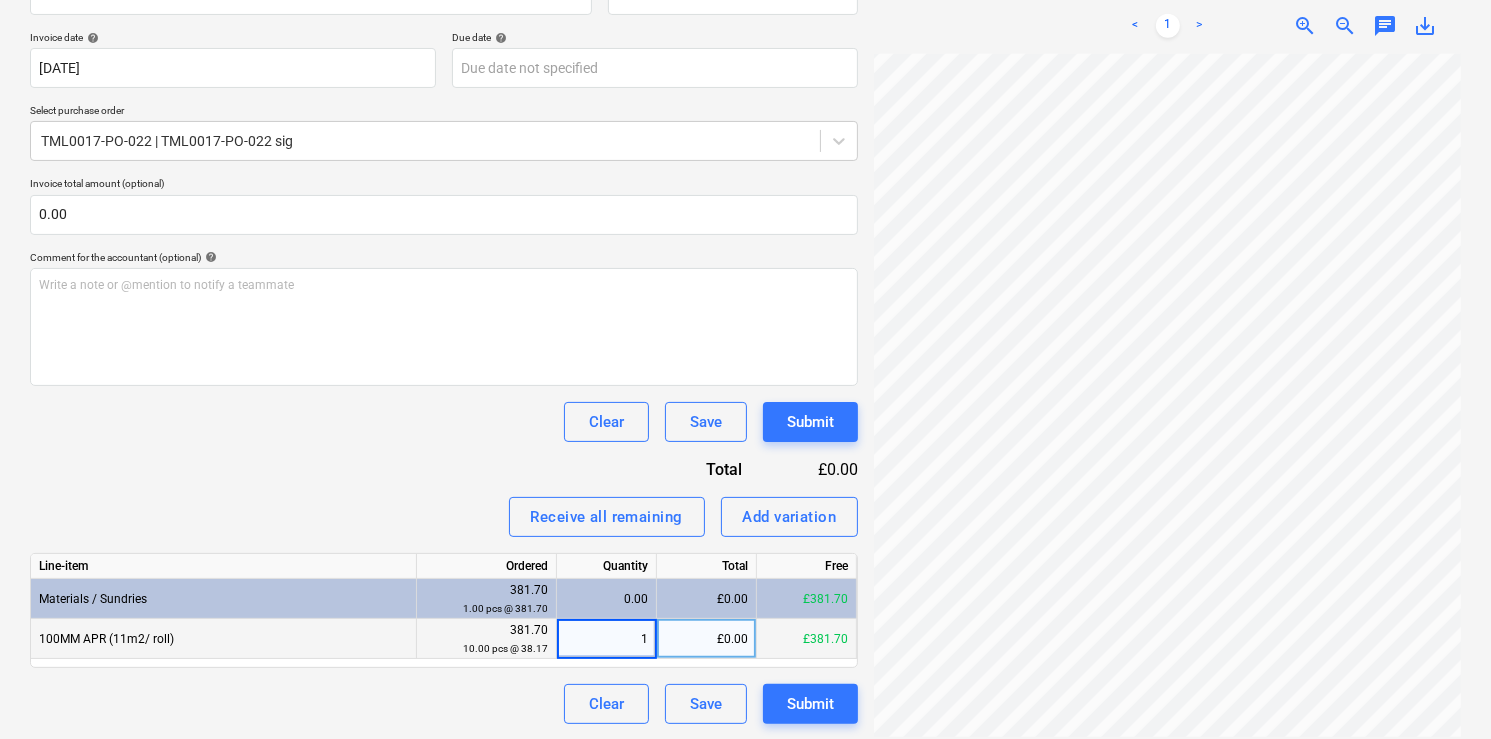type on "10" 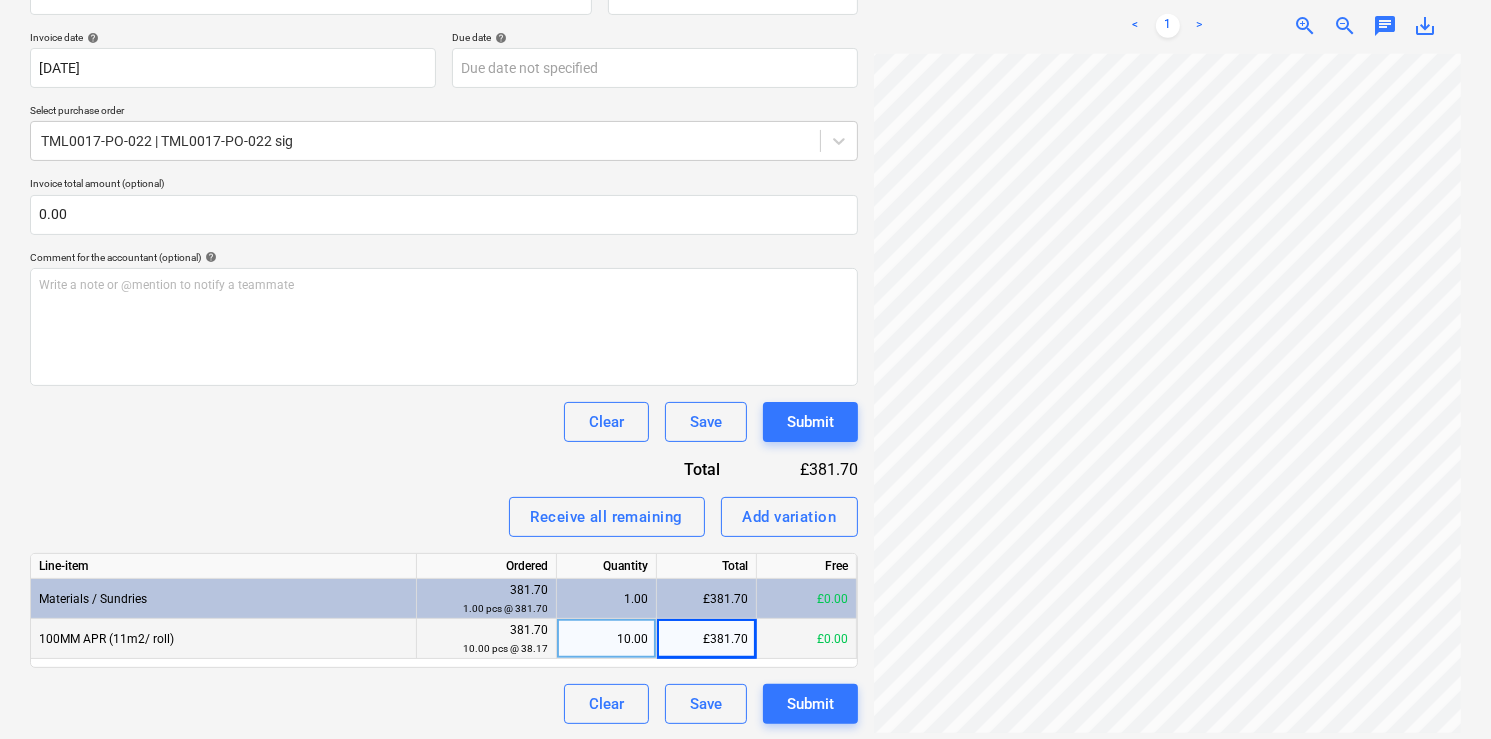 scroll, scrollTop: 172, scrollLeft: 0, axis: vertical 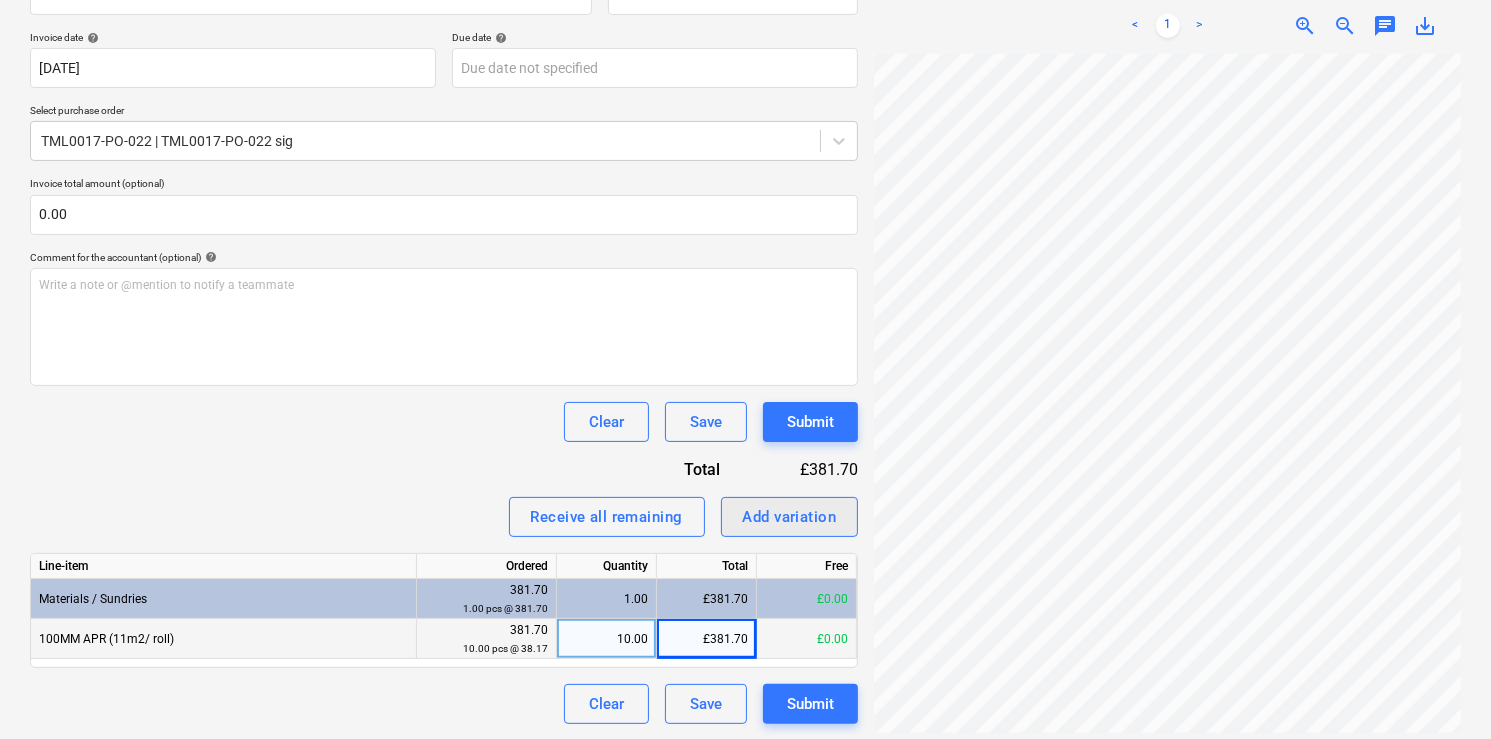 click on "Add variation" at bounding box center (790, 517) 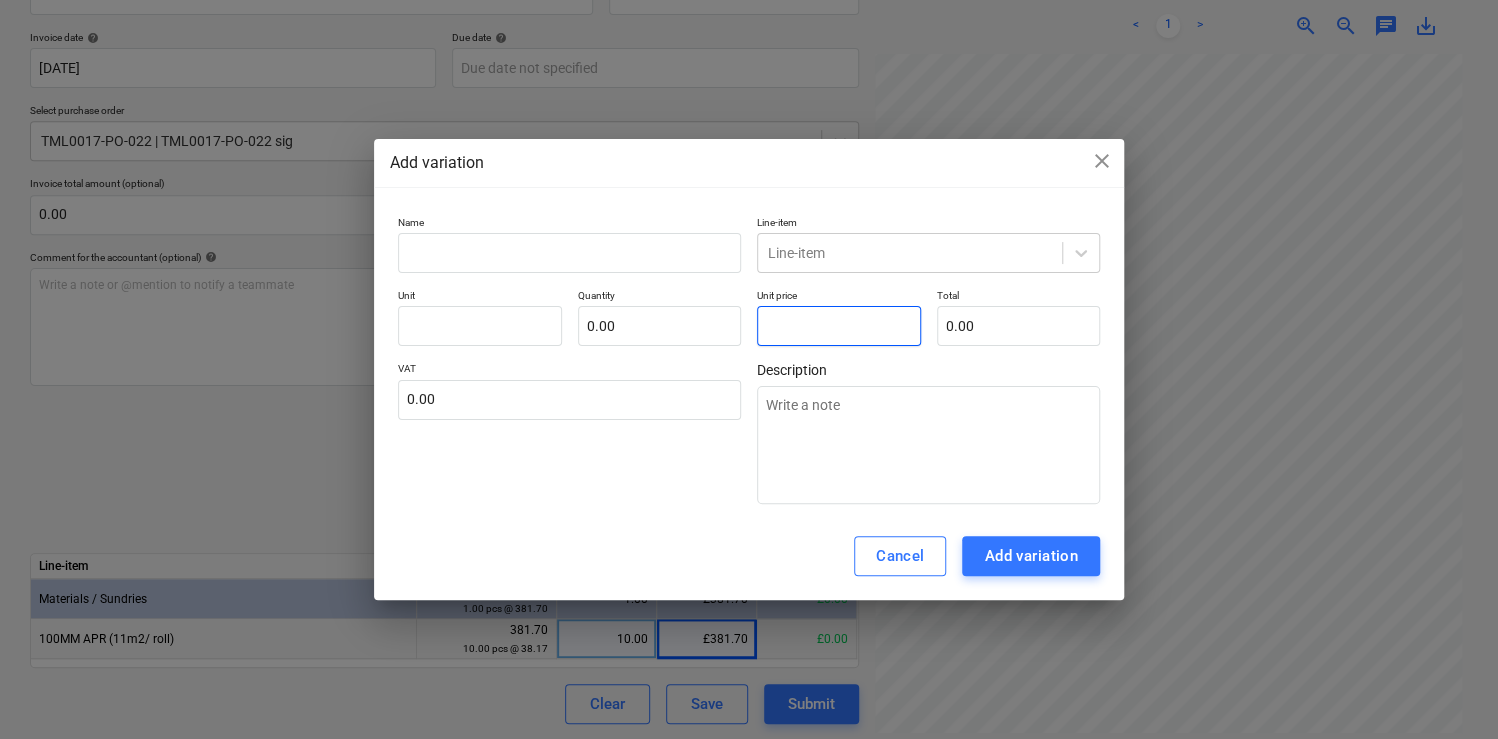 click at bounding box center [839, 326] 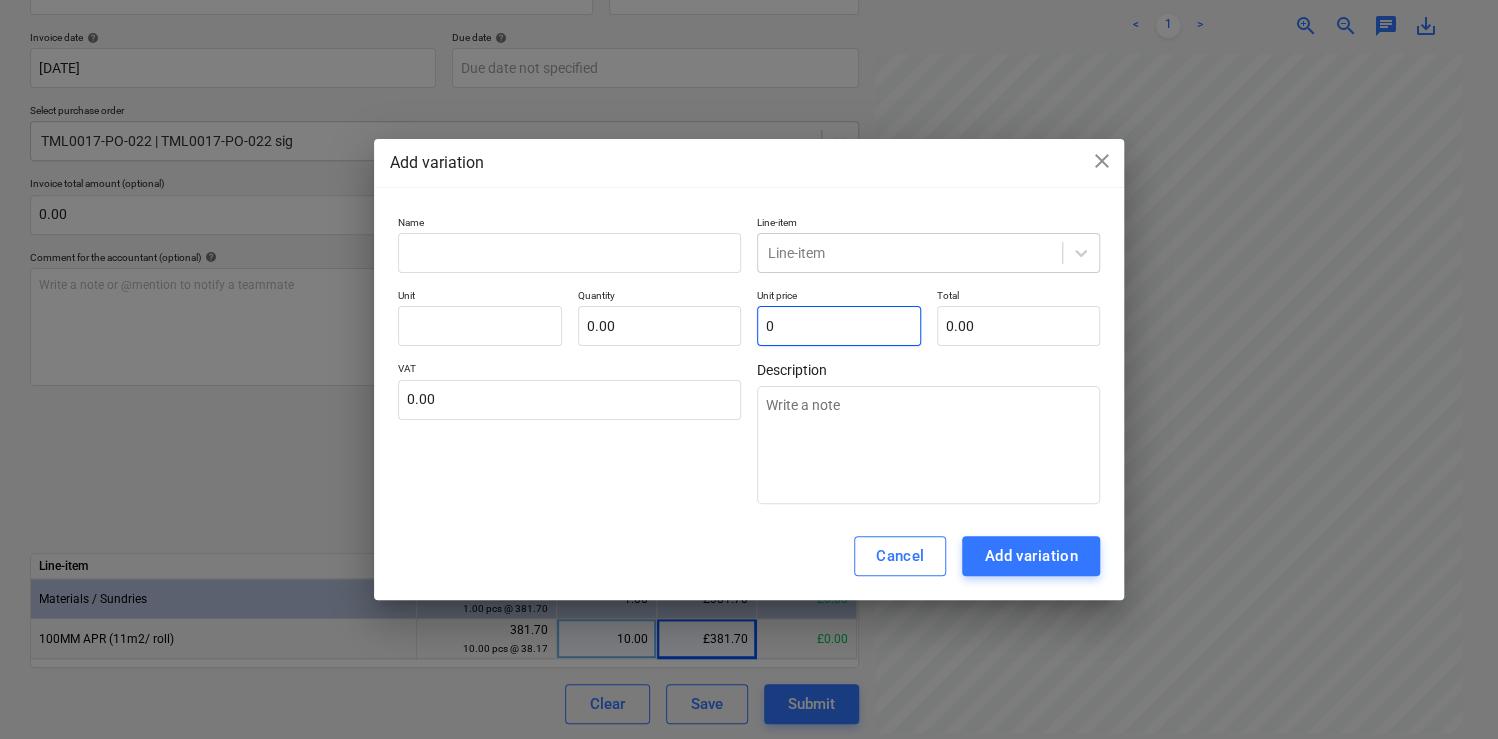 type on "0." 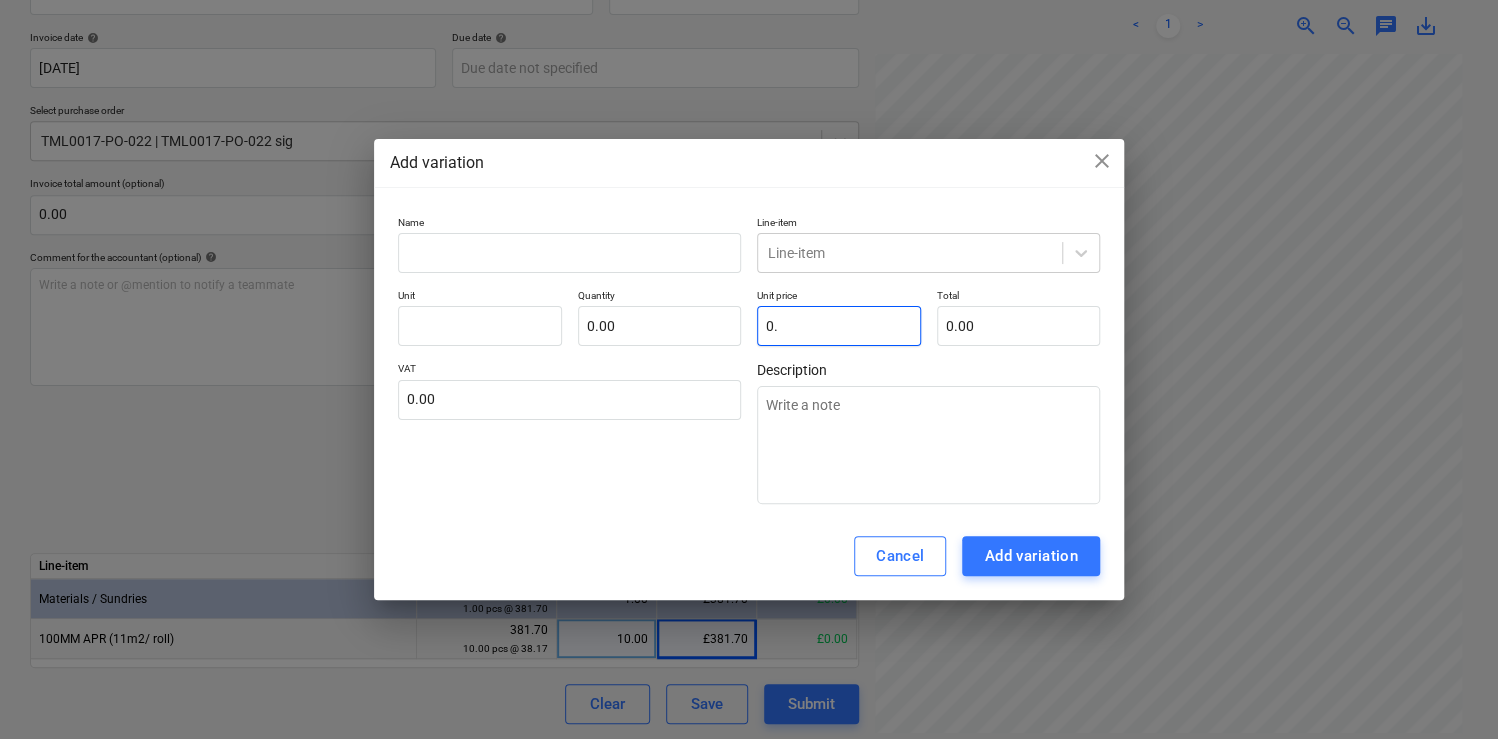 type on "pcs" 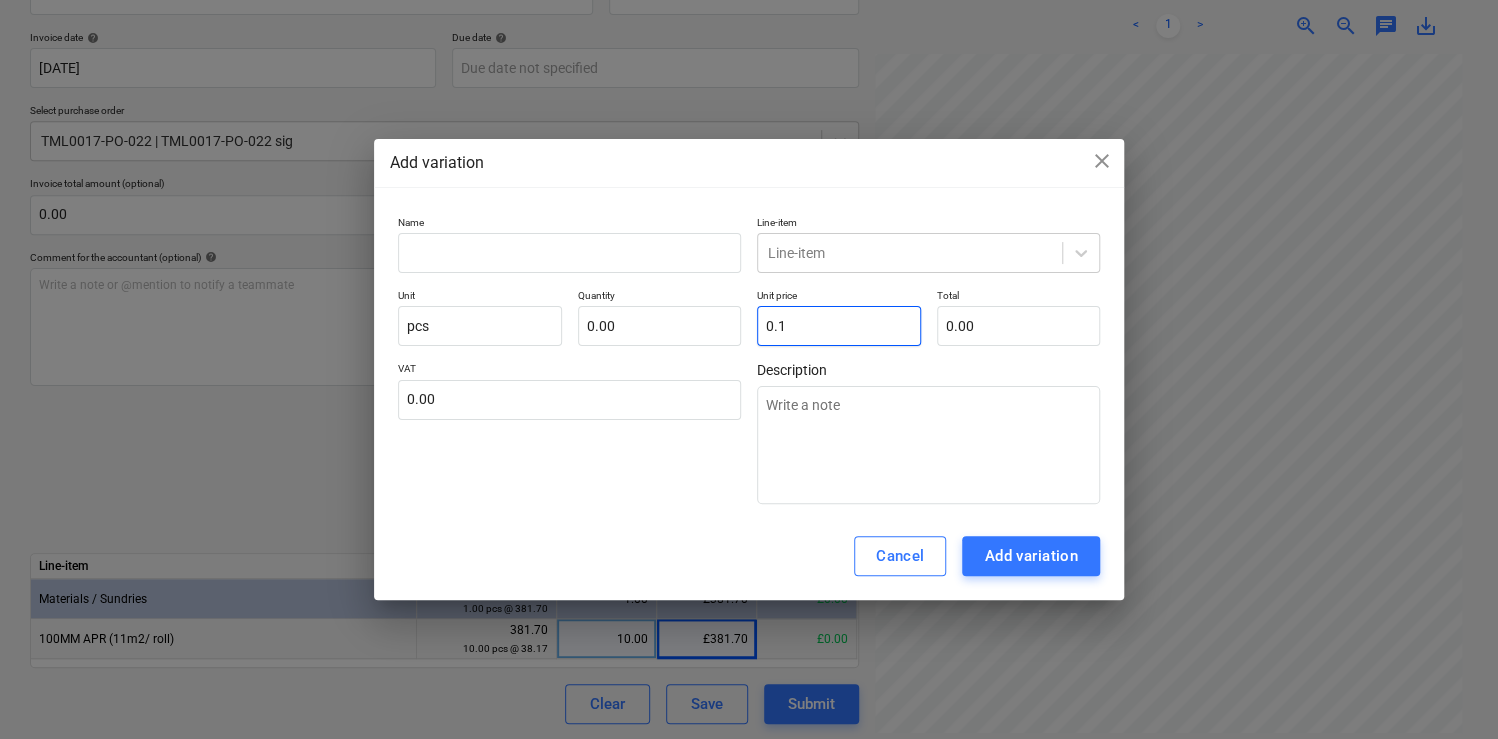 type on "1.00" 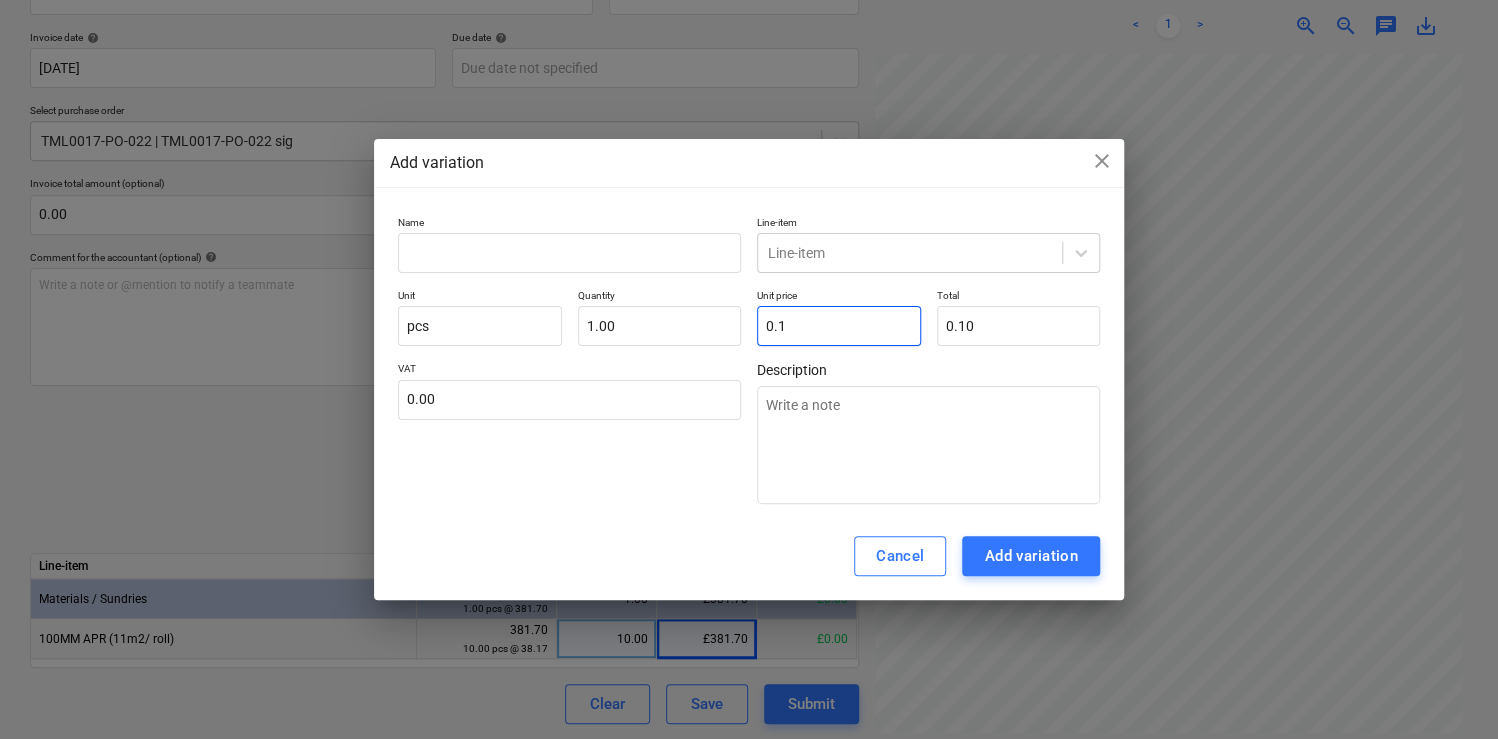 type on "0.13" 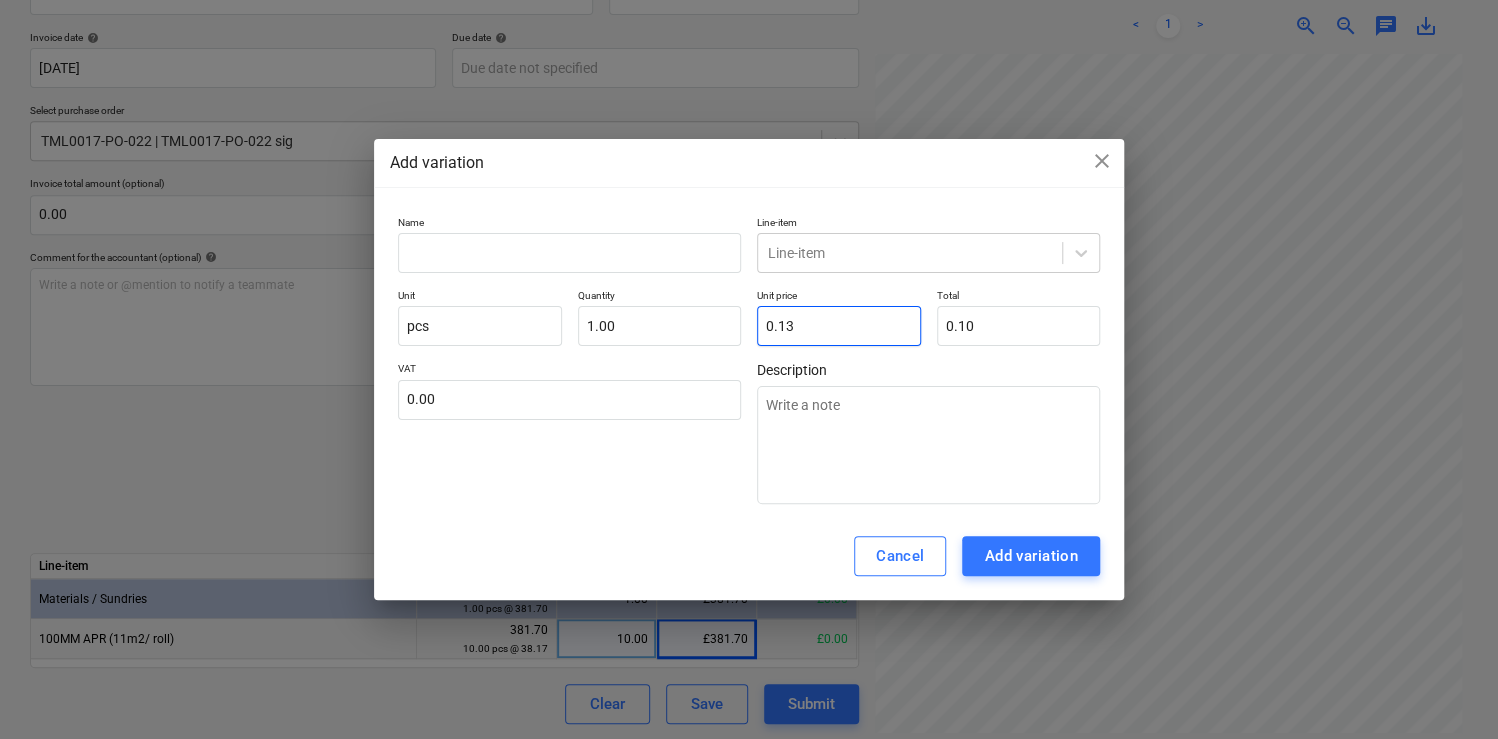 type on "0.13" 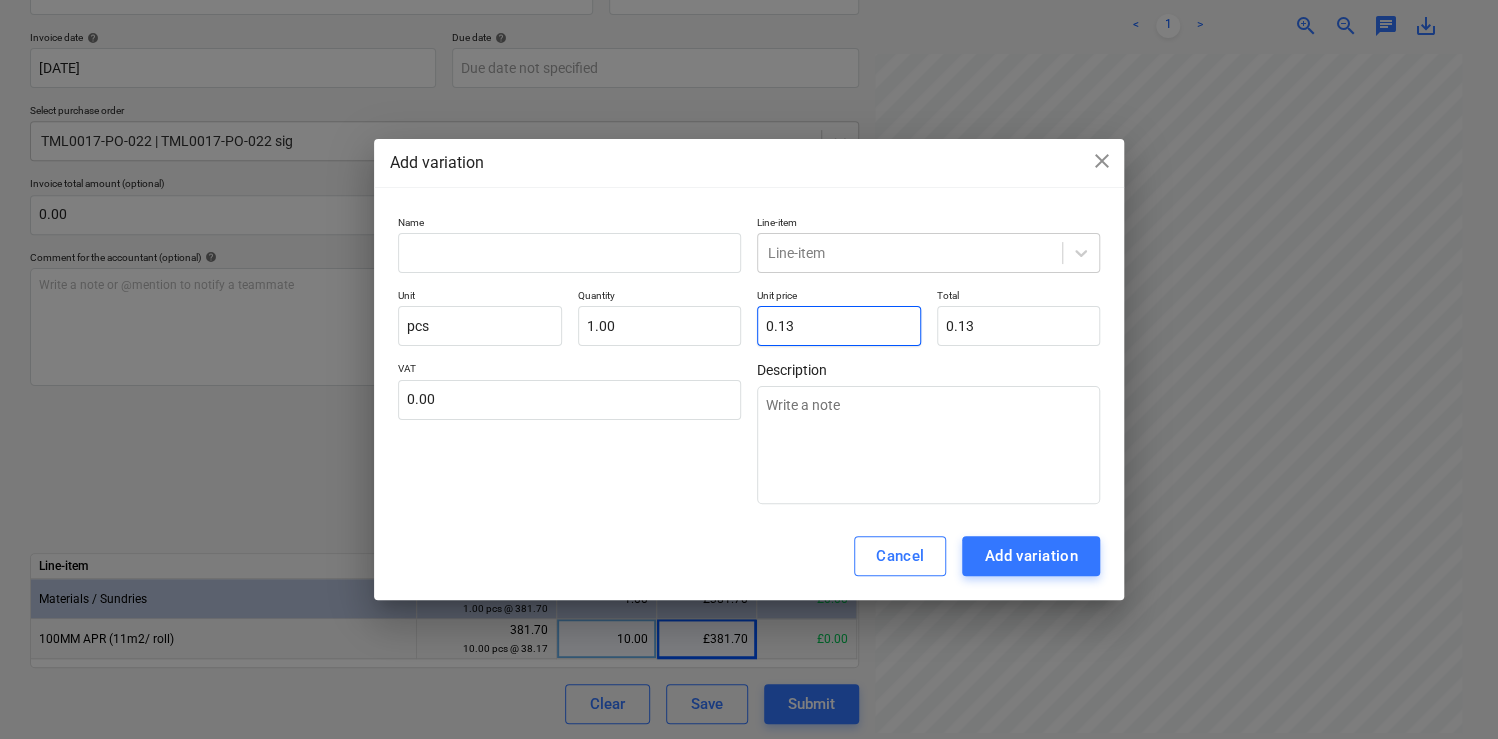 type on "0.13" 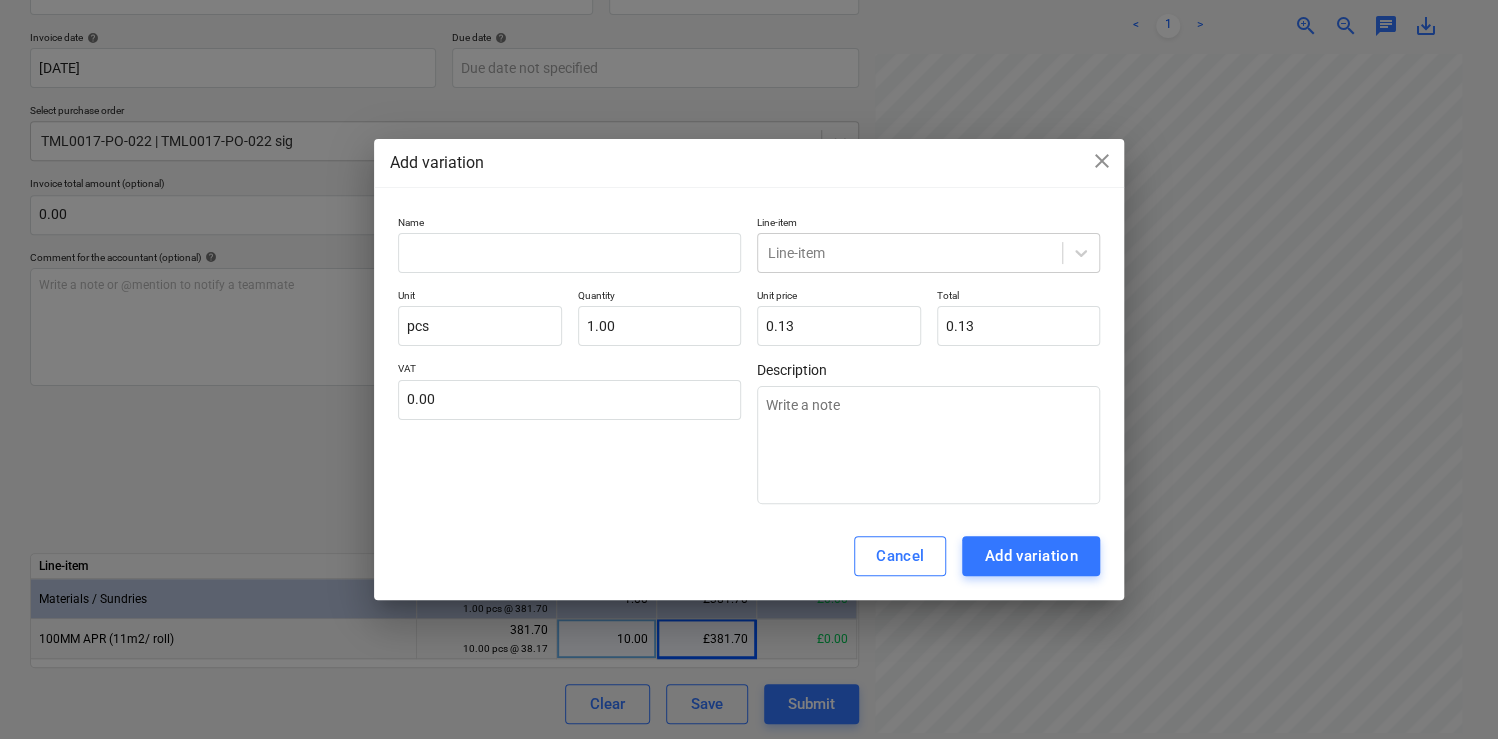 click on "VAT 0.00" at bounding box center (569, 433) 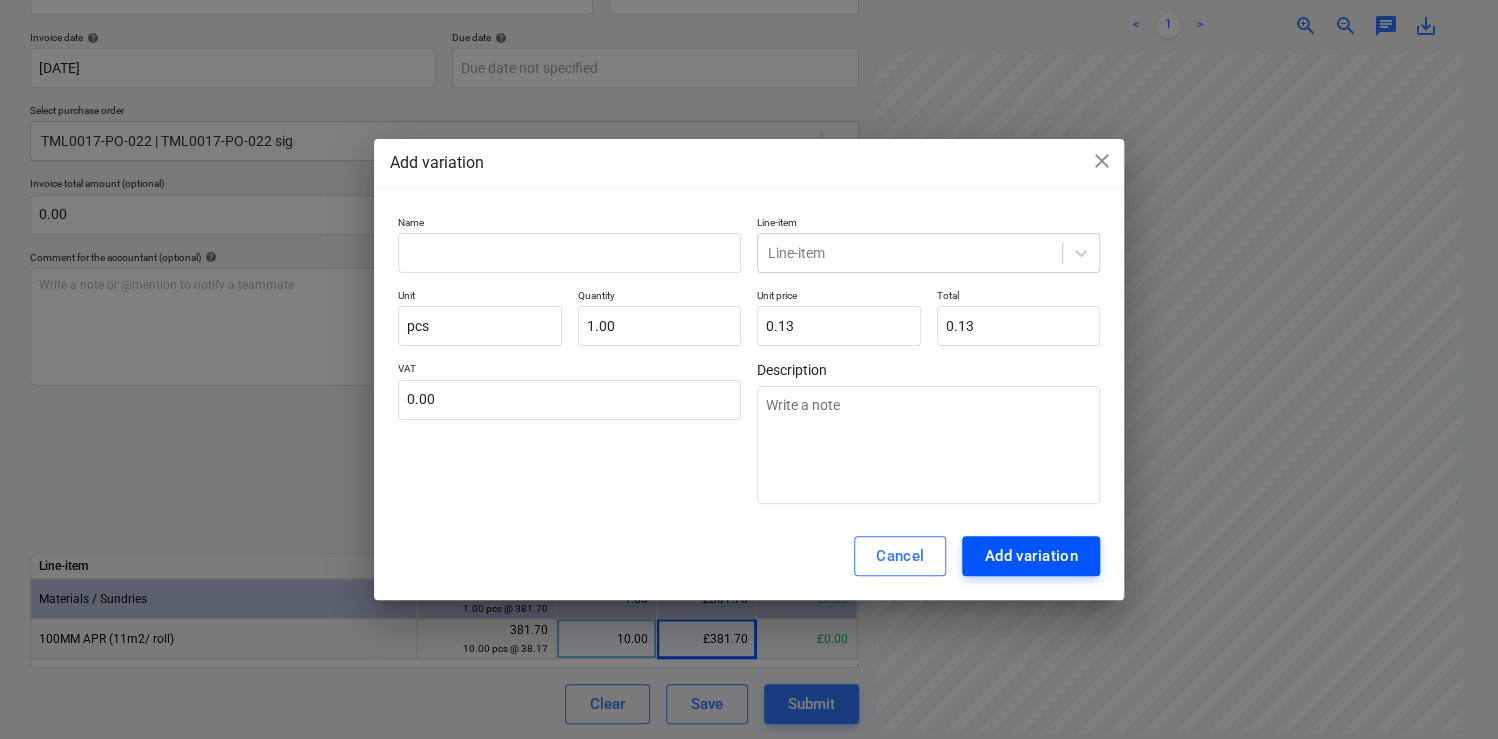 click on "Add variation" at bounding box center [1031, 556] 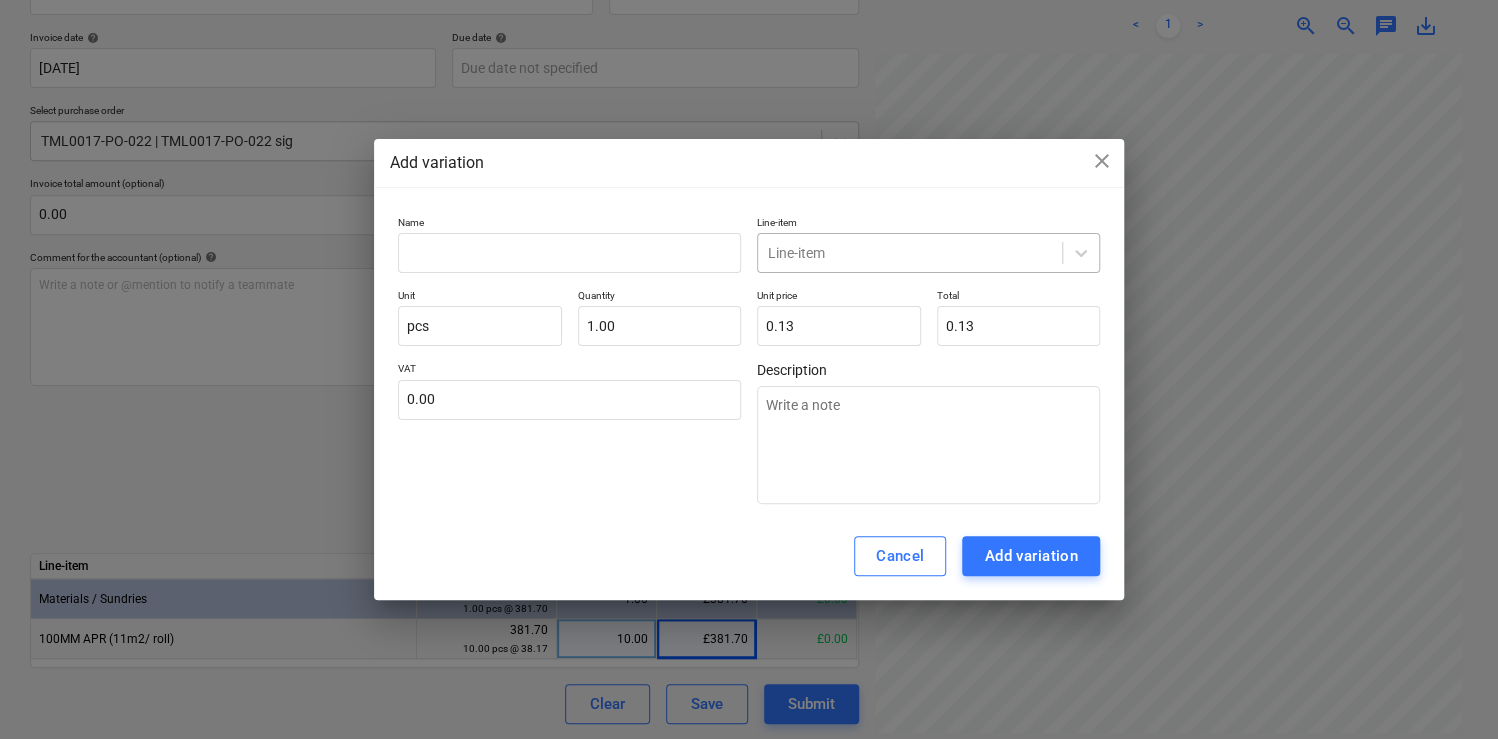 click at bounding box center (910, 253) 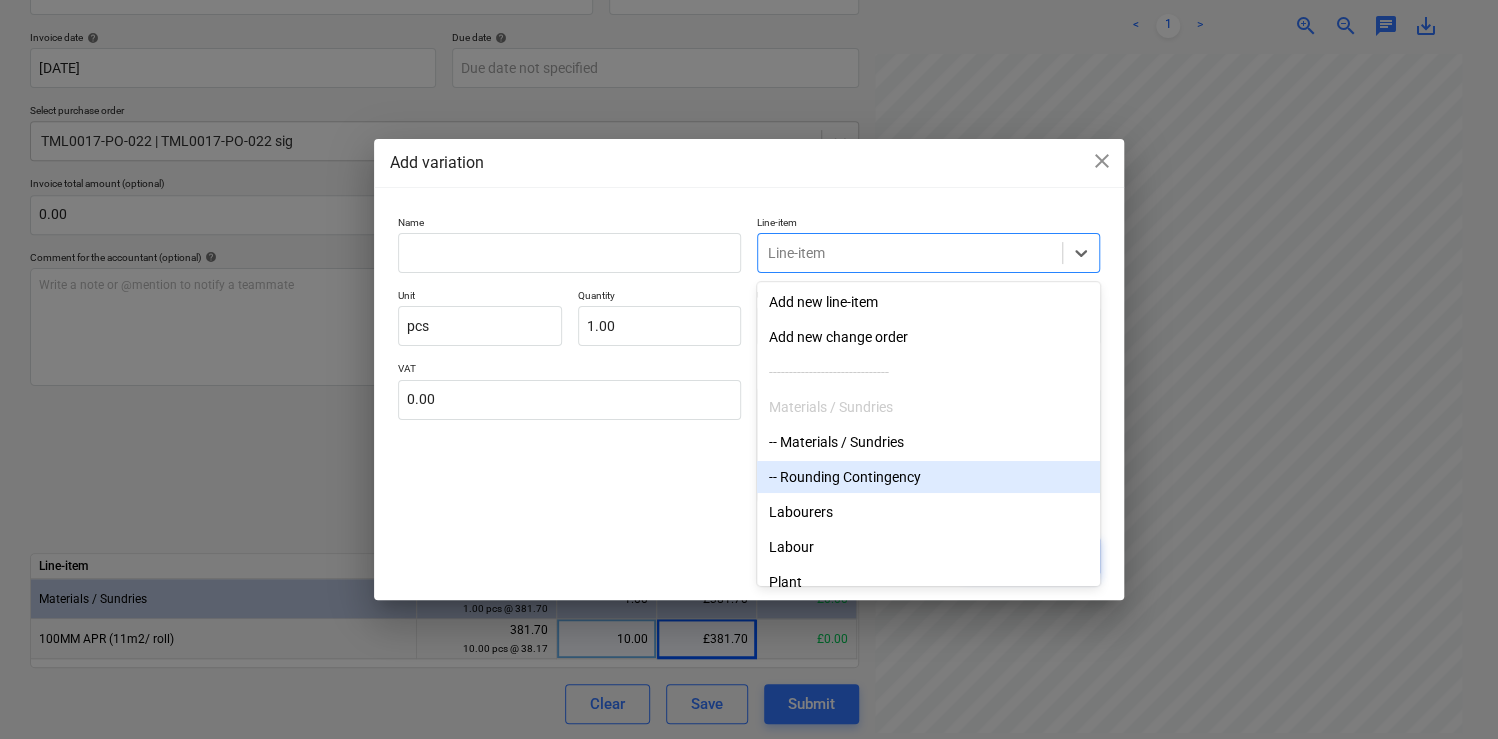 click on "--   Rounding Contingency" at bounding box center (928, 477) 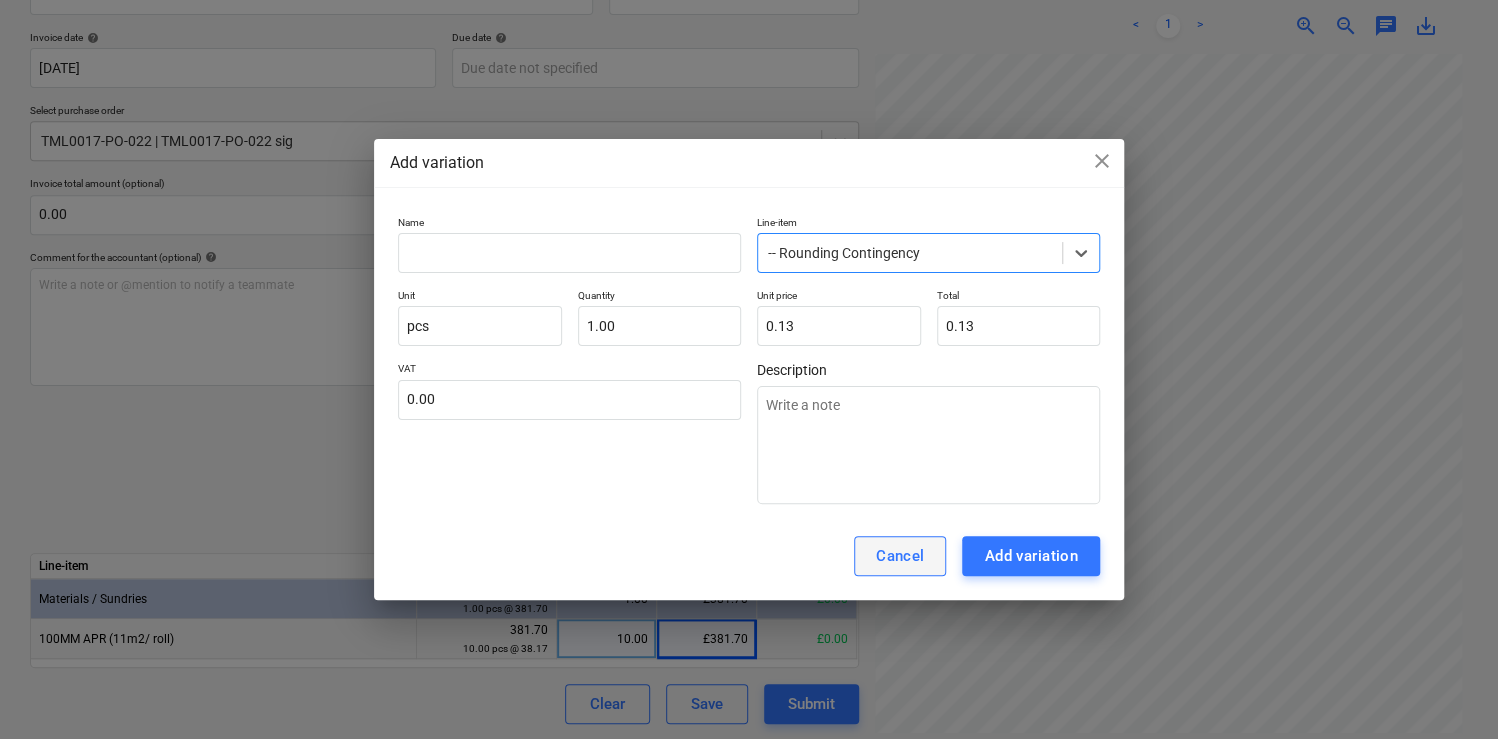 click on "Cancel" at bounding box center (900, 556) 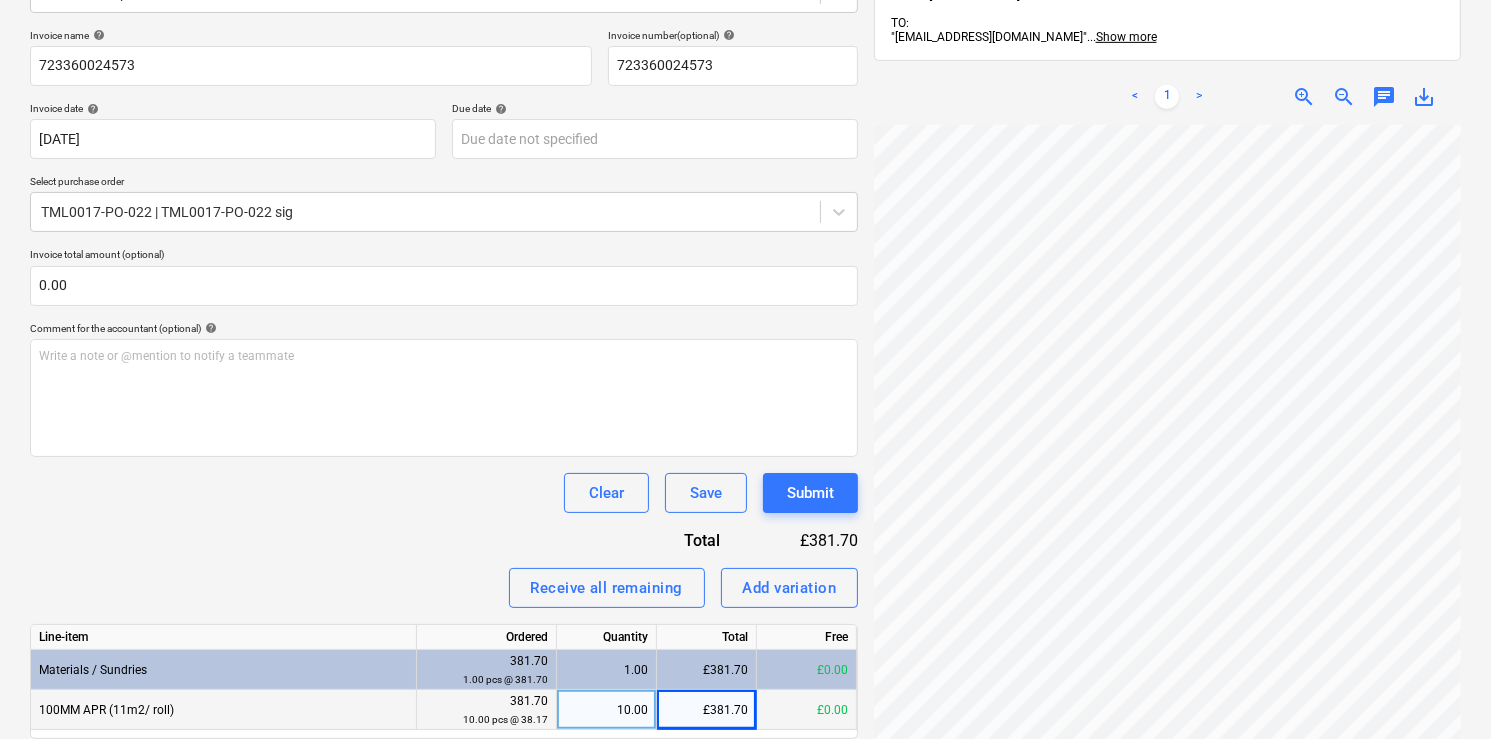 scroll, scrollTop: 193, scrollLeft: 0, axis: vertical 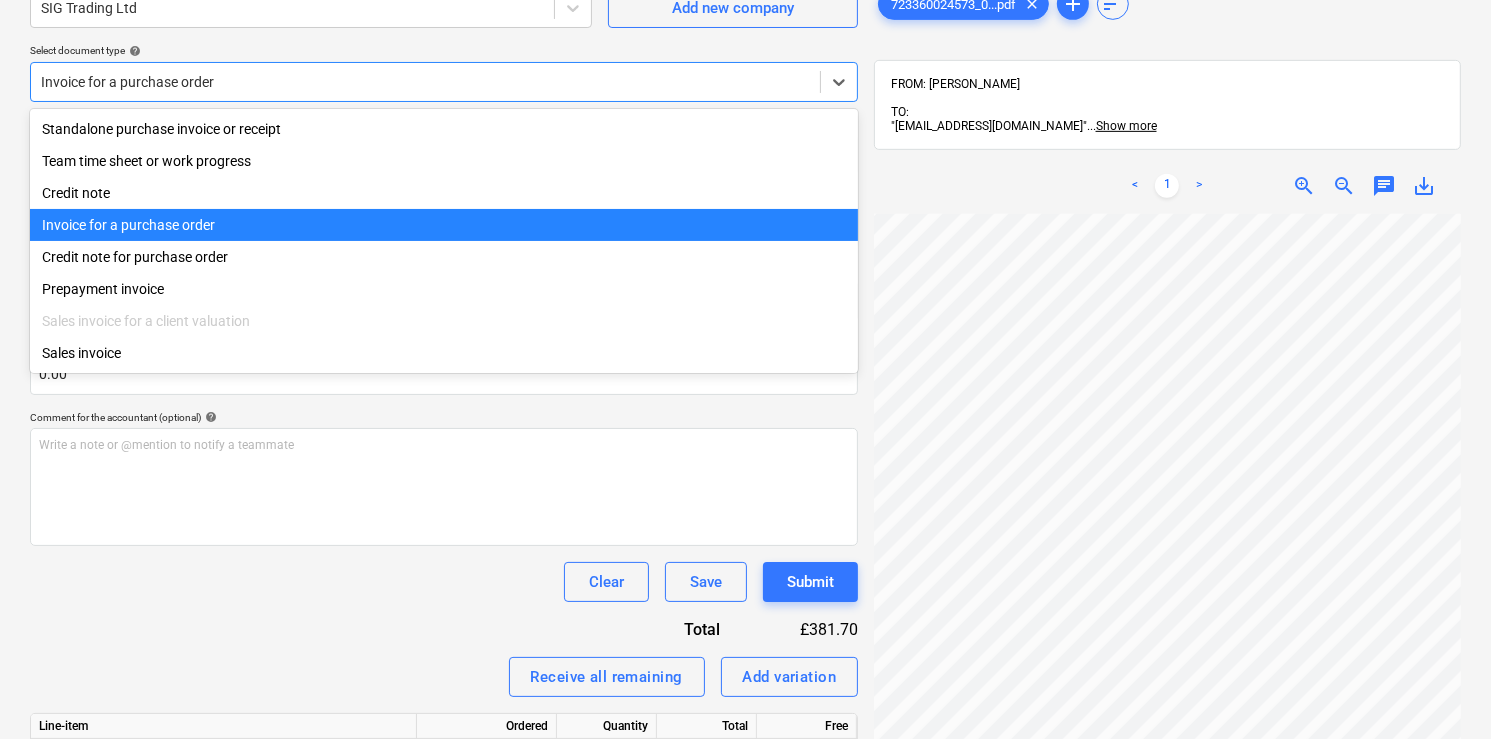 click on "Invoice for a purchase order" at bounding box center (444, 82) 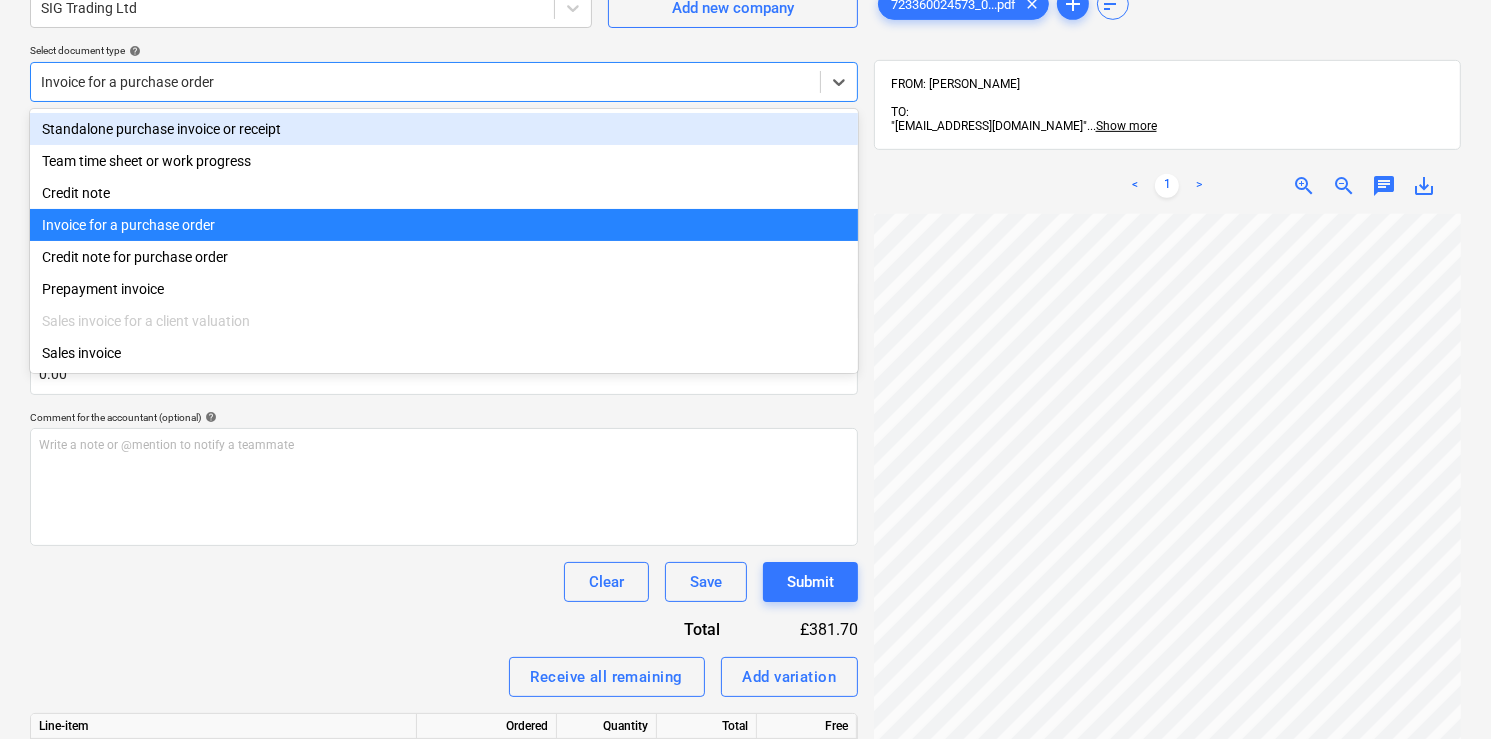 click on "Standalone purchase invoice or receipt" at bounding box center (444, 129) 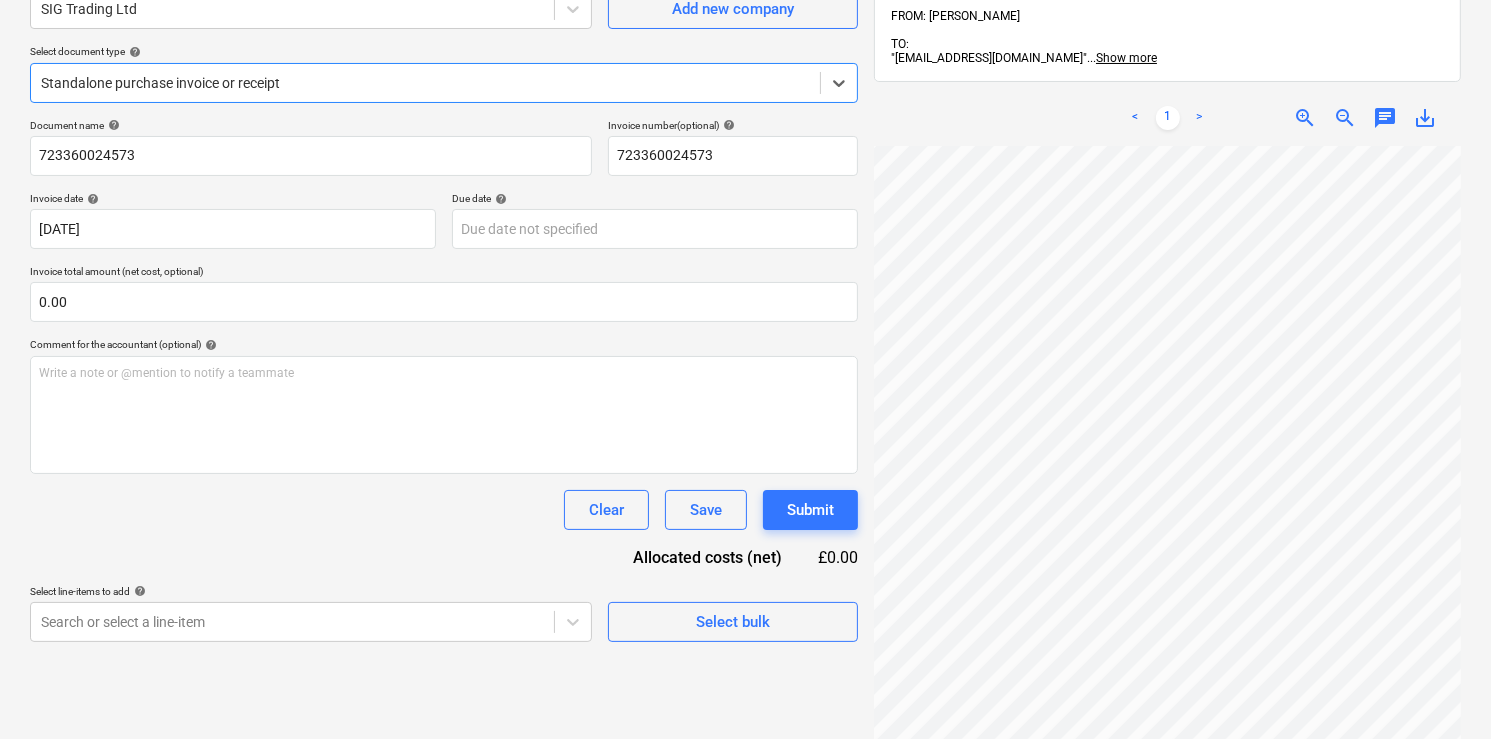 scroll, scrollTop: 113, scrollLeft: 0, axis: vertical 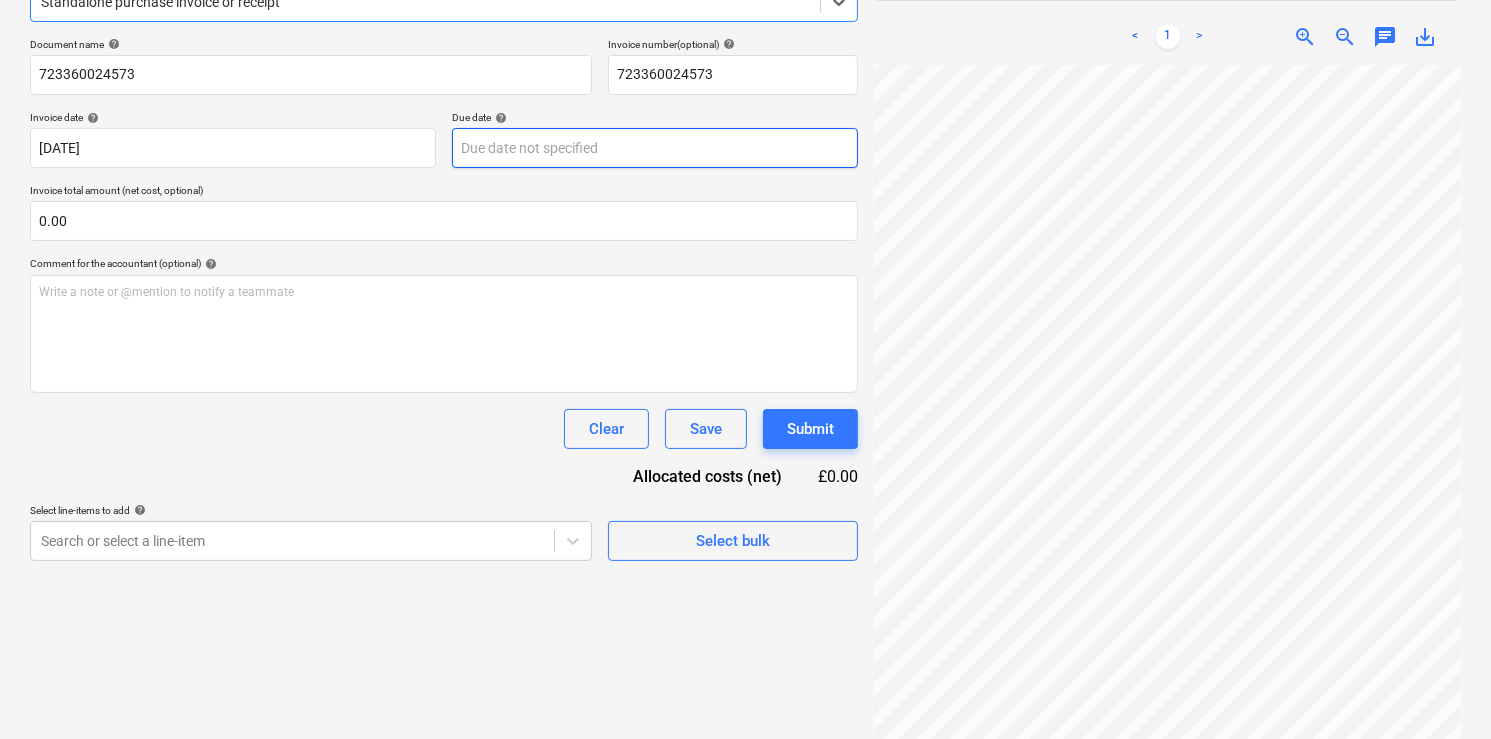 click on "This website stores cookies on your computer. These cookies are used to collect information about how you interact with our website and allow us to remember you. We use this information in order to improve and customize your browsing experience and for analytics and metrics about our visitors both on this website and other media. To find out more about the cookies we use, see our Privacy Policy If you decline, your information won’t be tracked when you visit this website. A single cookie will be used in your browser to remember your preference not to be tracked. Cookies settings Accept All Decline All
Sales Projects Contacts Company Inbox 6 format_size keyboard_arrow_down help search Search notifications 0 keyboard_arrow_down D. Sandu keyboard_arrow_down Bow Common Budget 1 Client contract Valuations Purchase orders Costs Income Files 1 Analytics Settings Create new document Select company SIG Trading Ltd   Add new company Select document type help Standalone purchase invoice or receipt Document name" at bounding box center [745, 96] 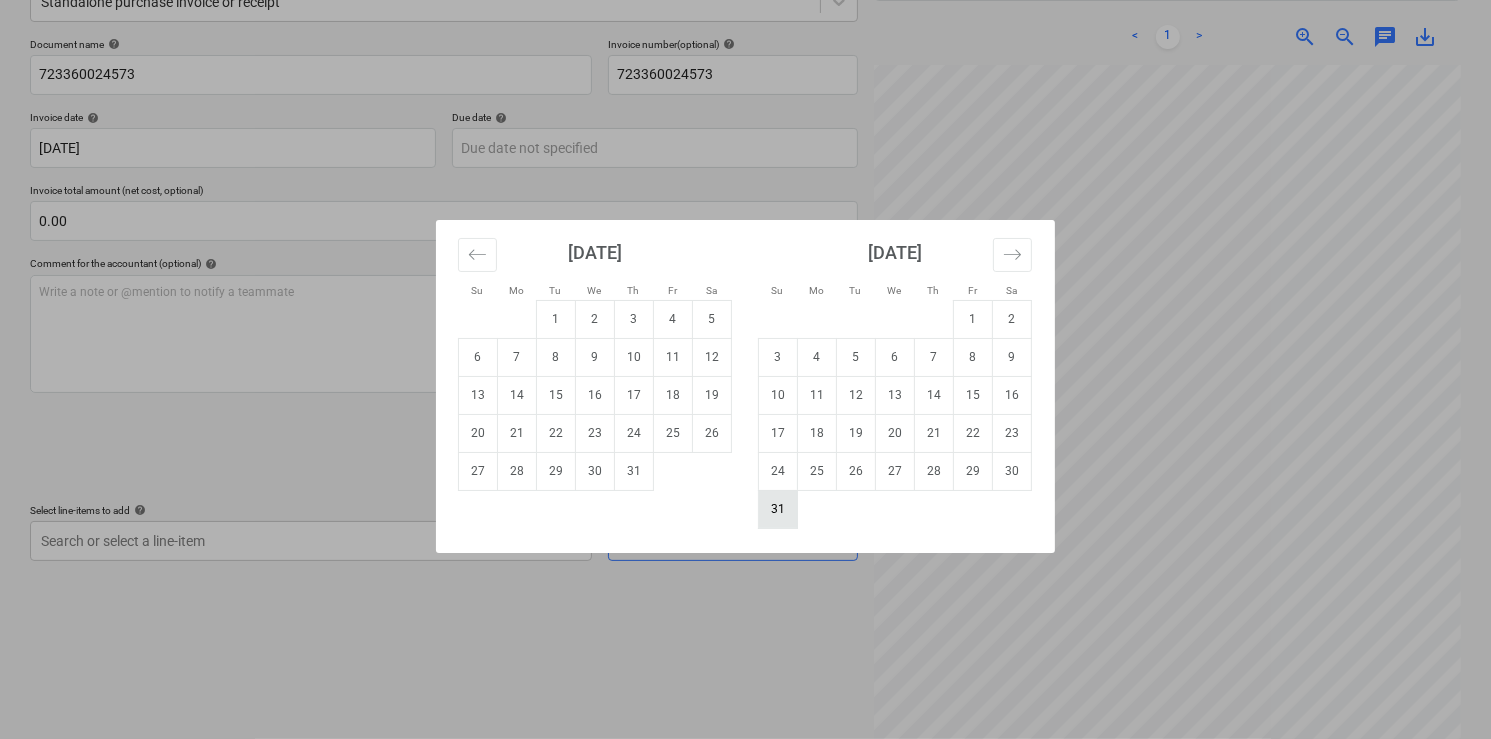 click on "31" at bounding box center [778, 509] 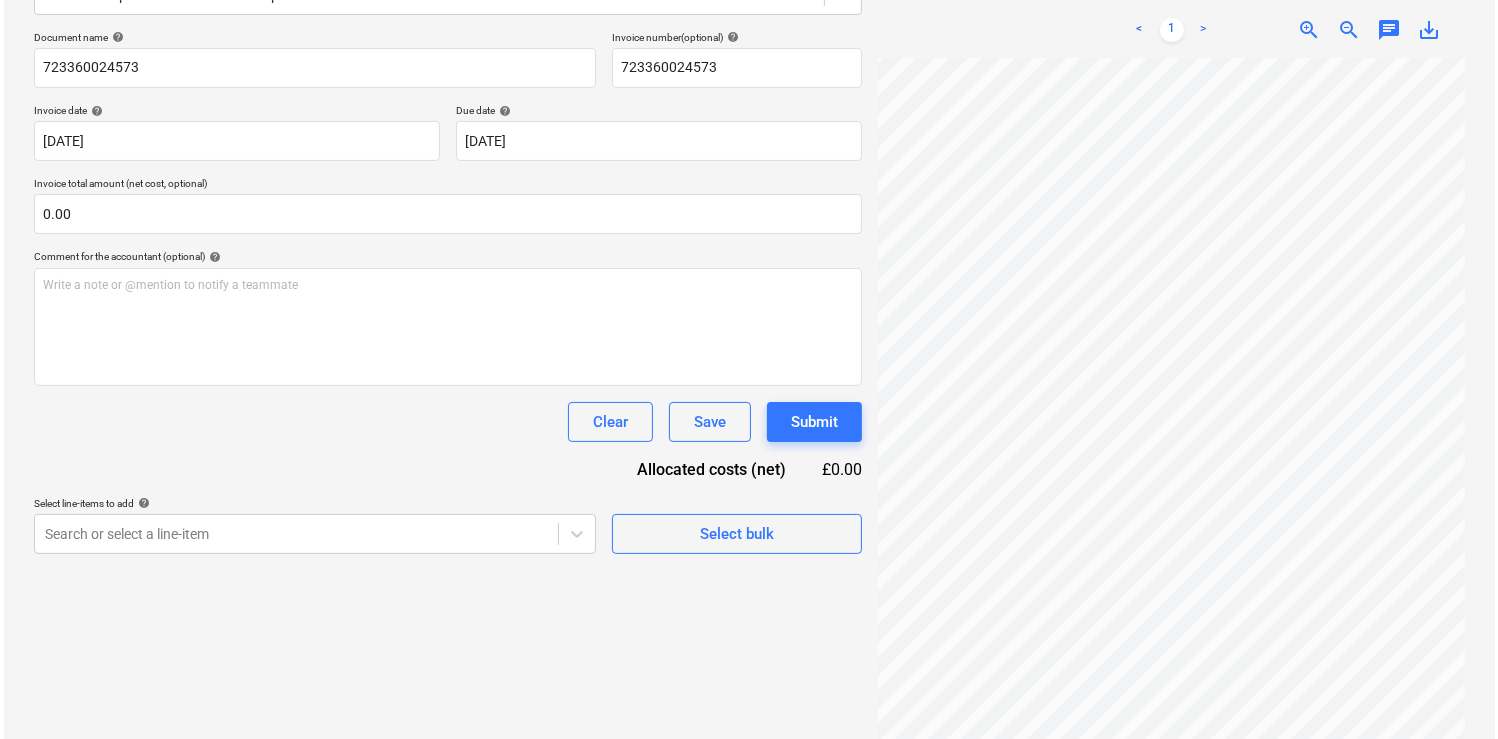 scroll, scrollTop: 284, scrollLeft: 0, axis: vertical 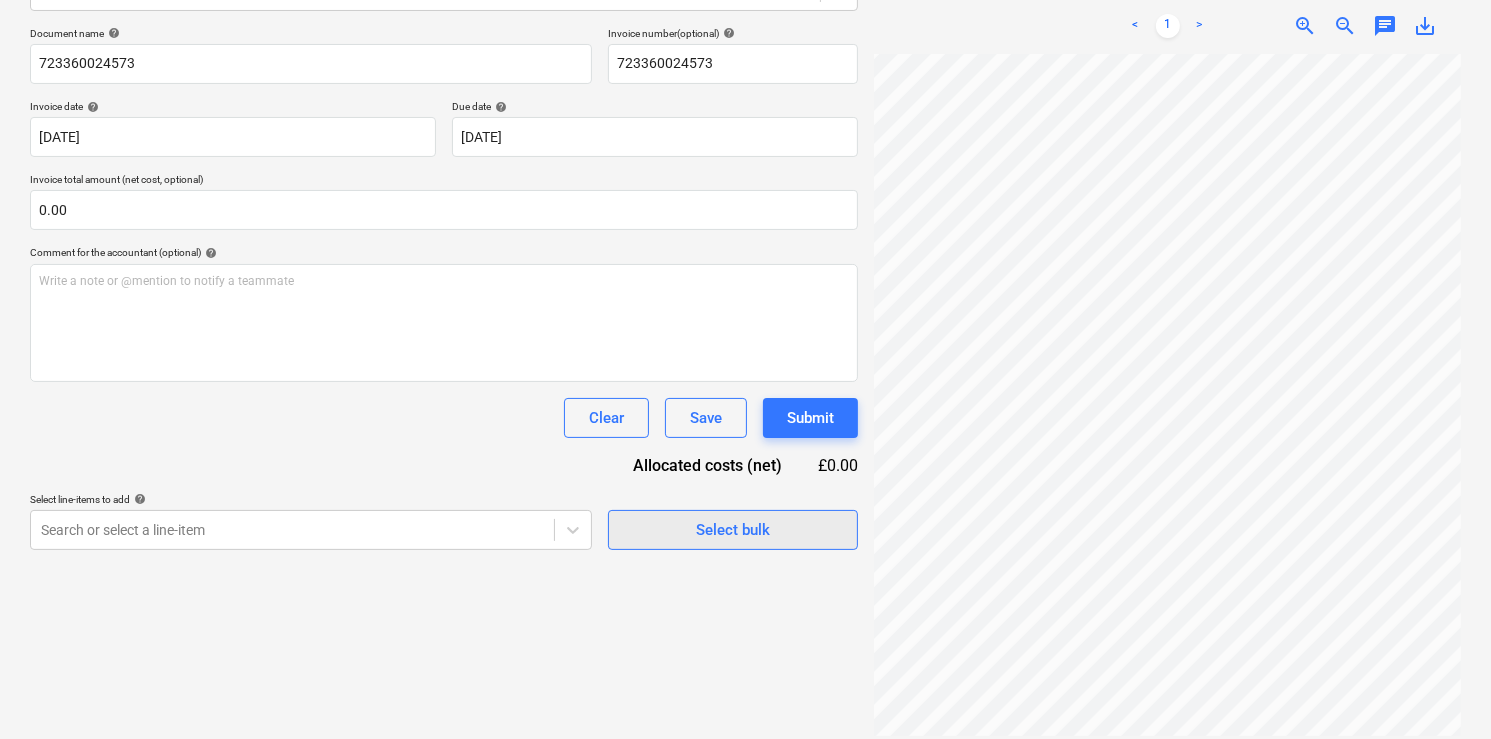click on "Select bulk" at bounding box center (733, 530) 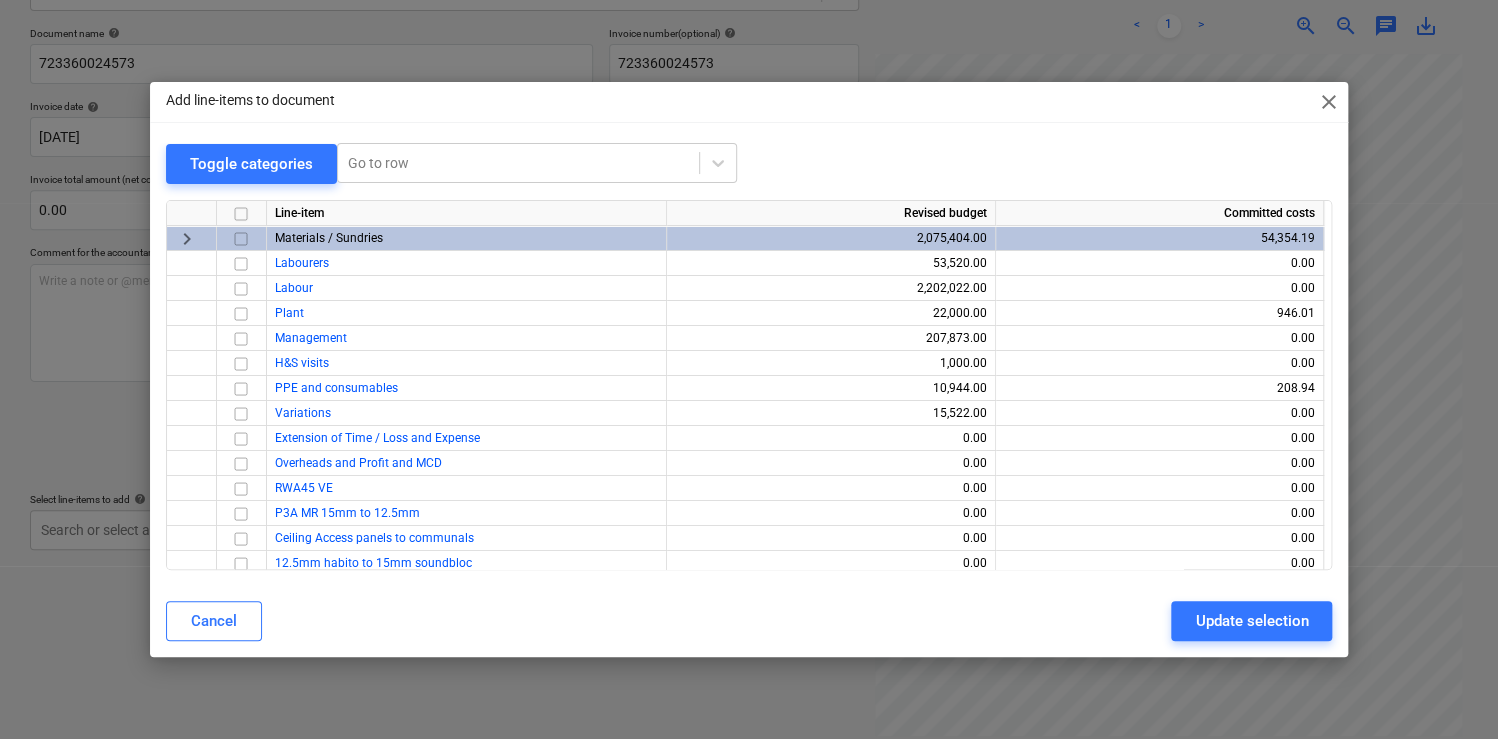 click at bounding box center (241, 238) 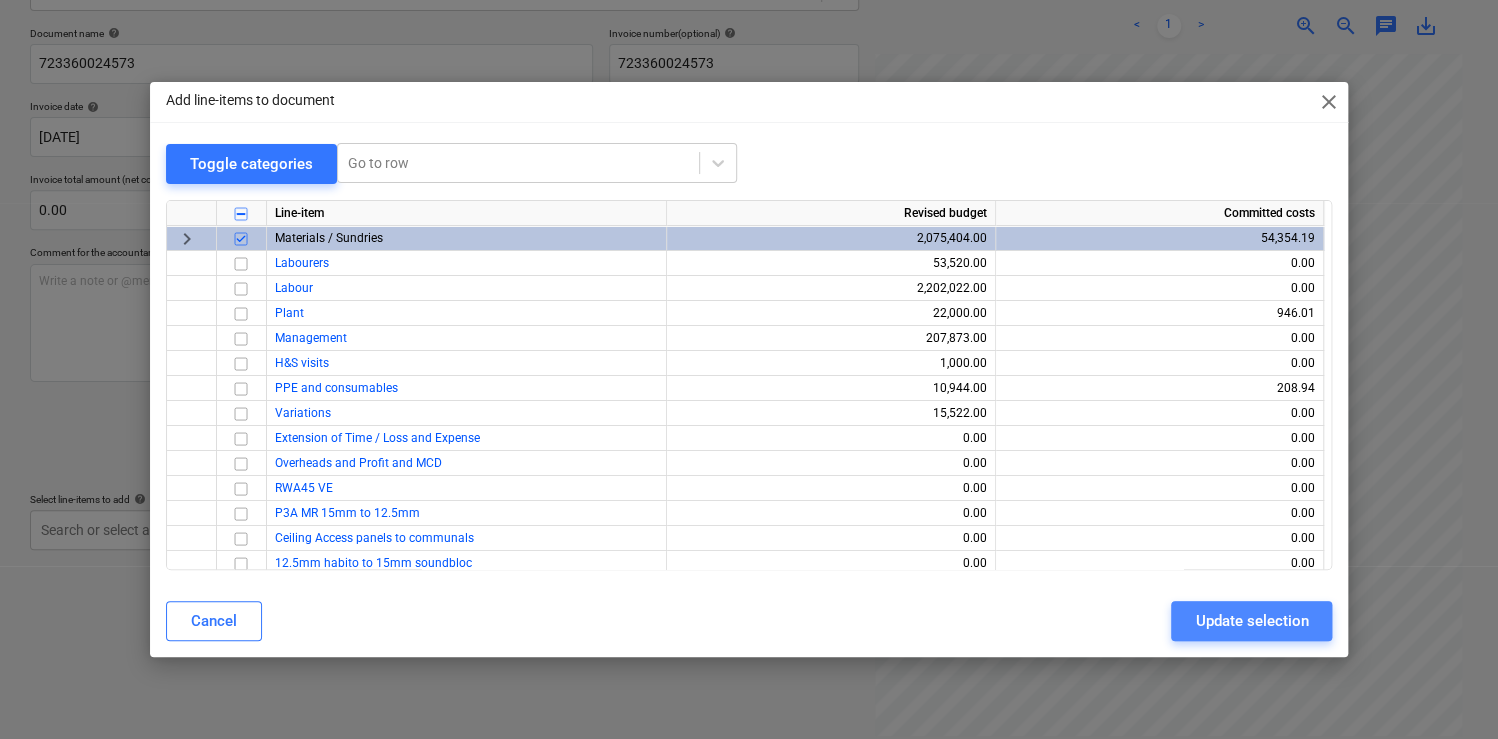 click on "Update selection" at bounding box center [1251, 621] 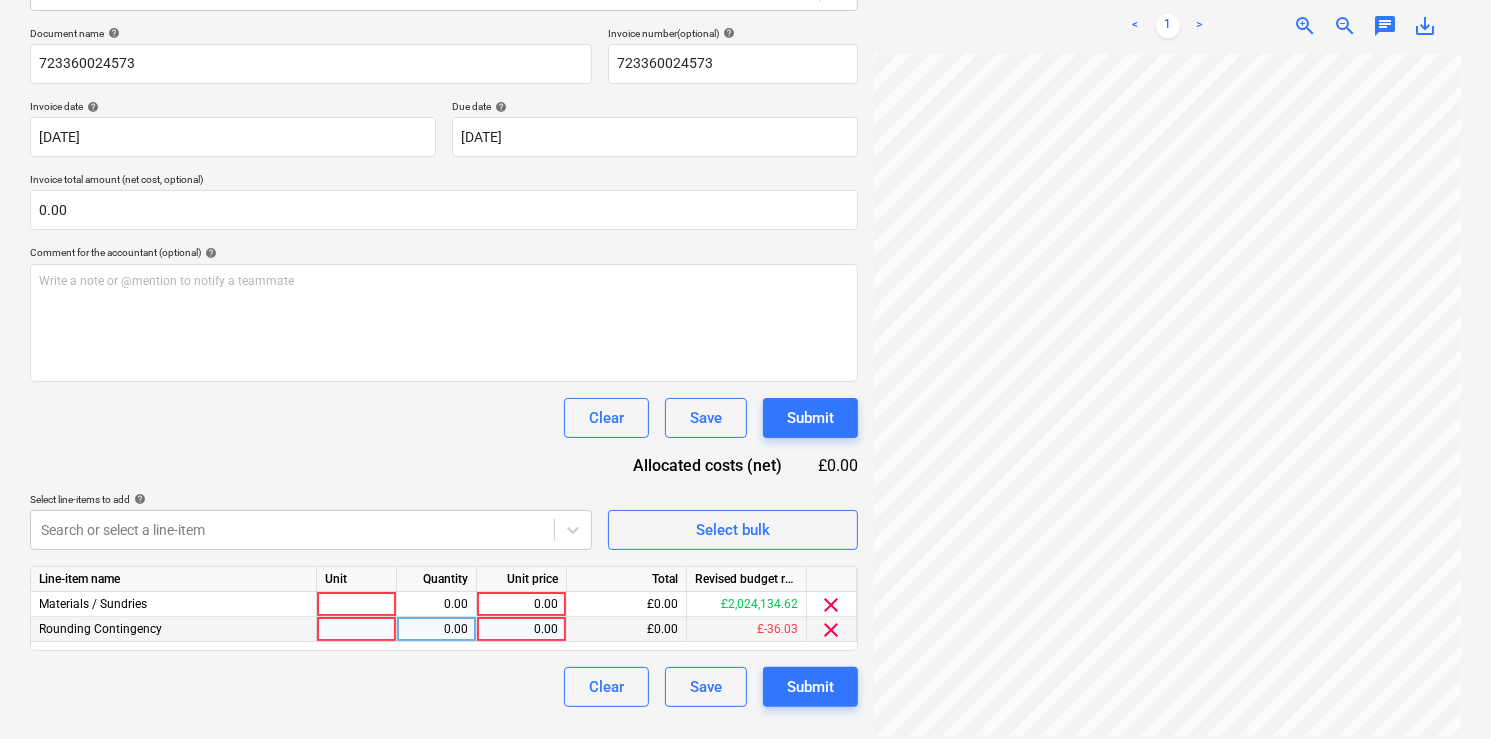 click on "clear" at bounding box center (832, 630) 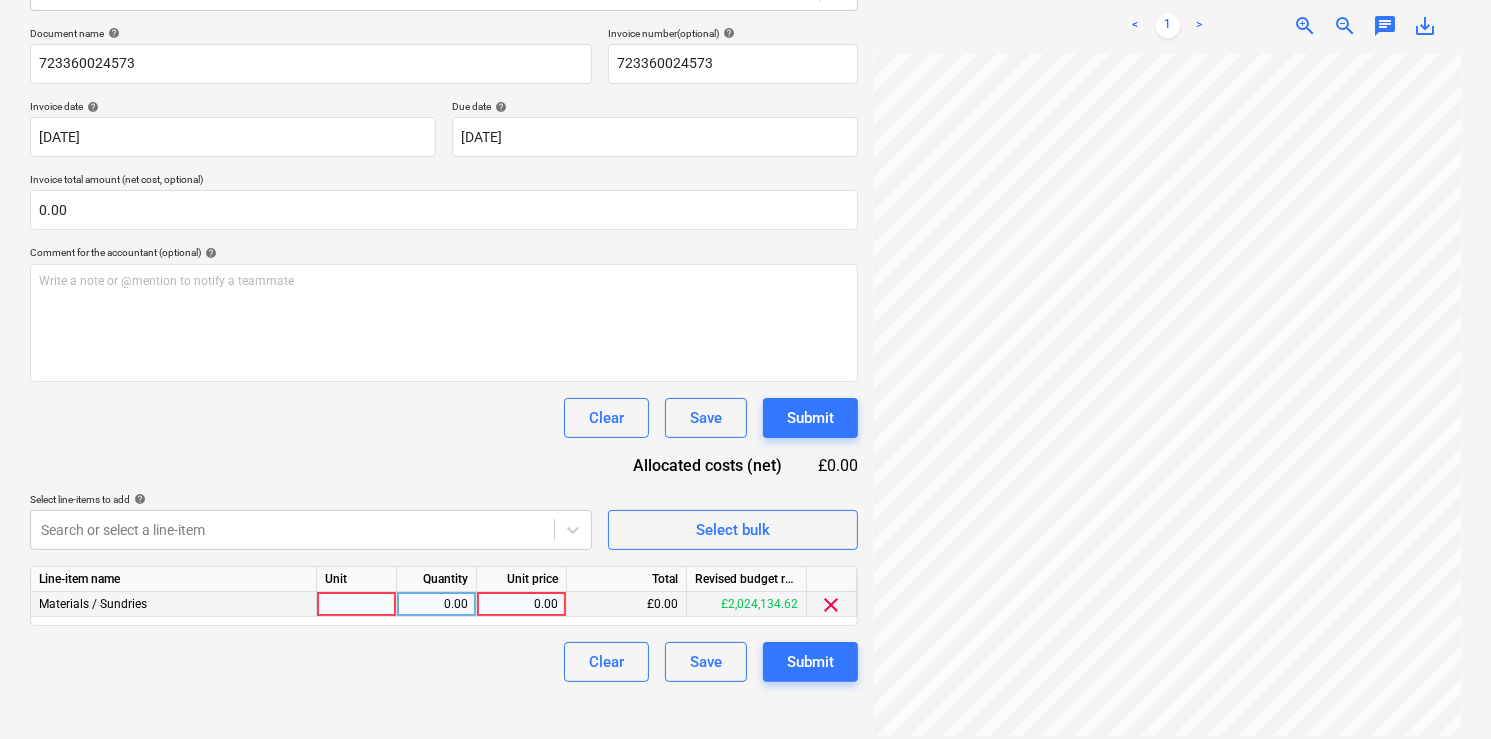 click on "0.00" at bounding box center (437, 604) 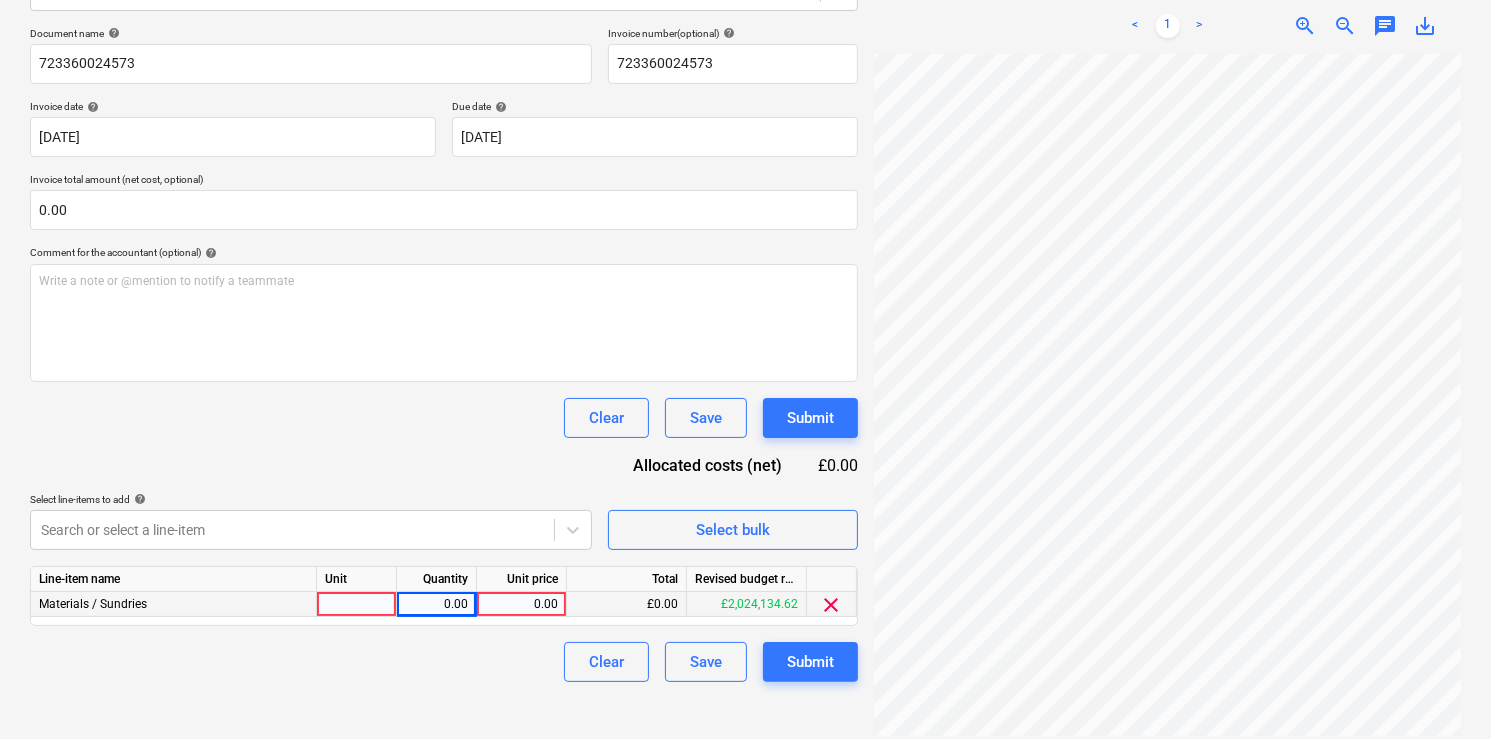 click at bounding box center (357, 604) 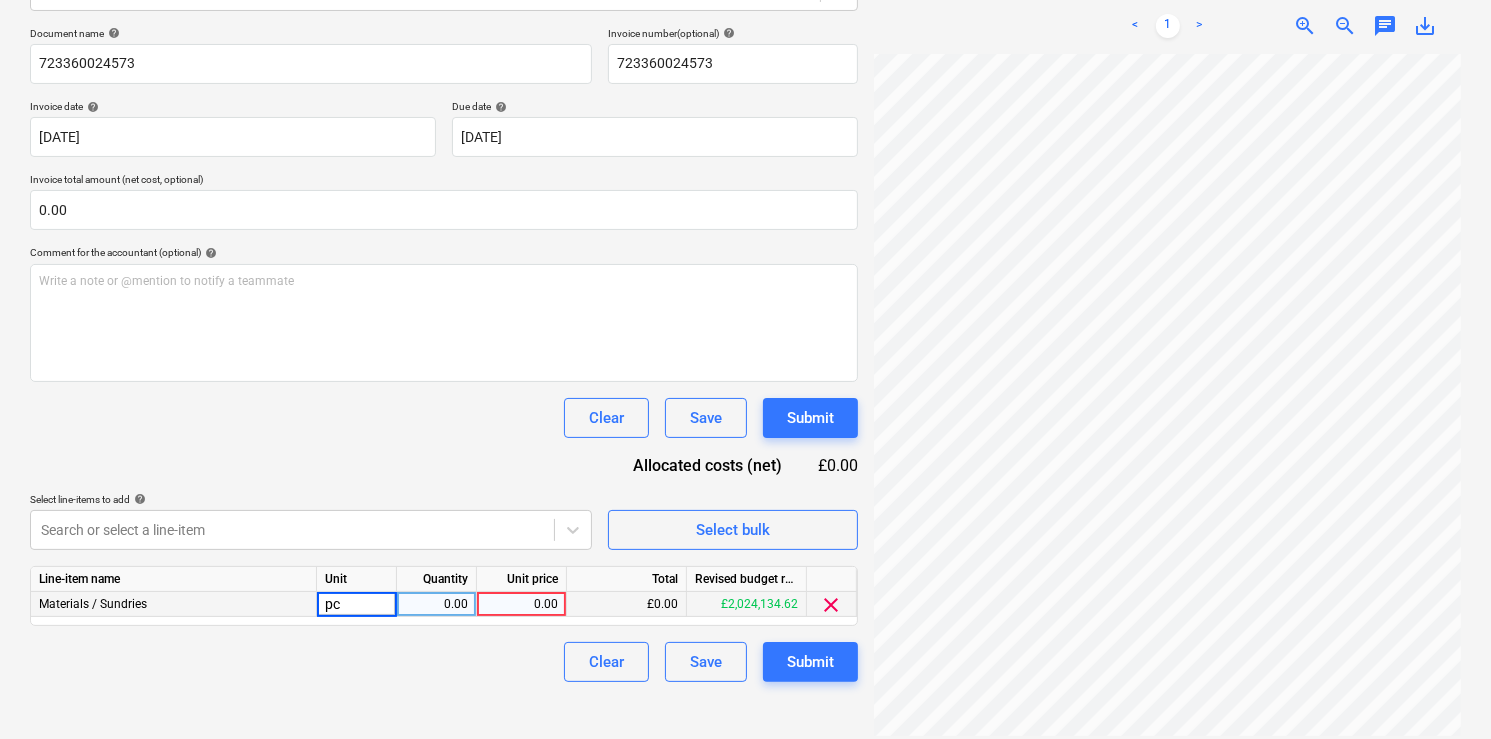 type on "pcs" 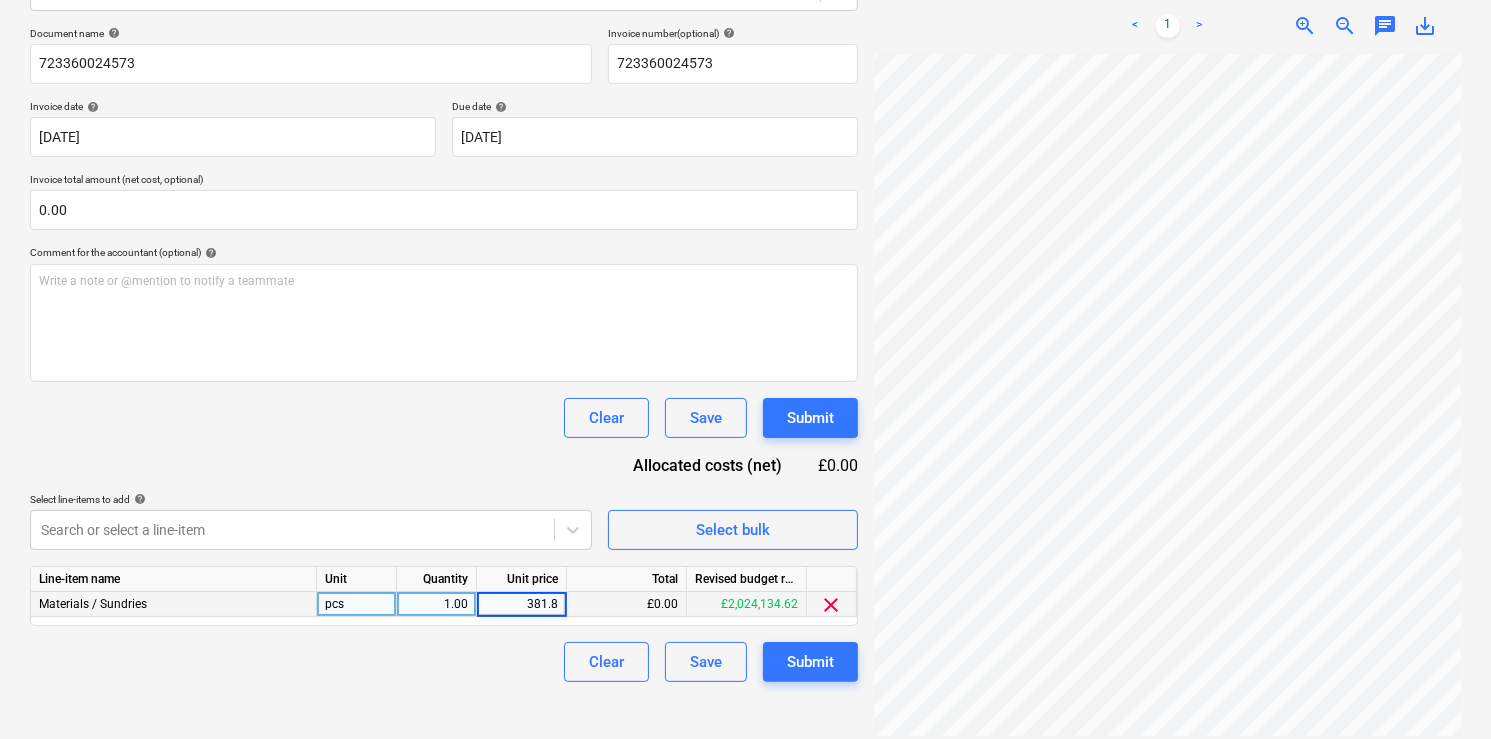 type on "381.83" 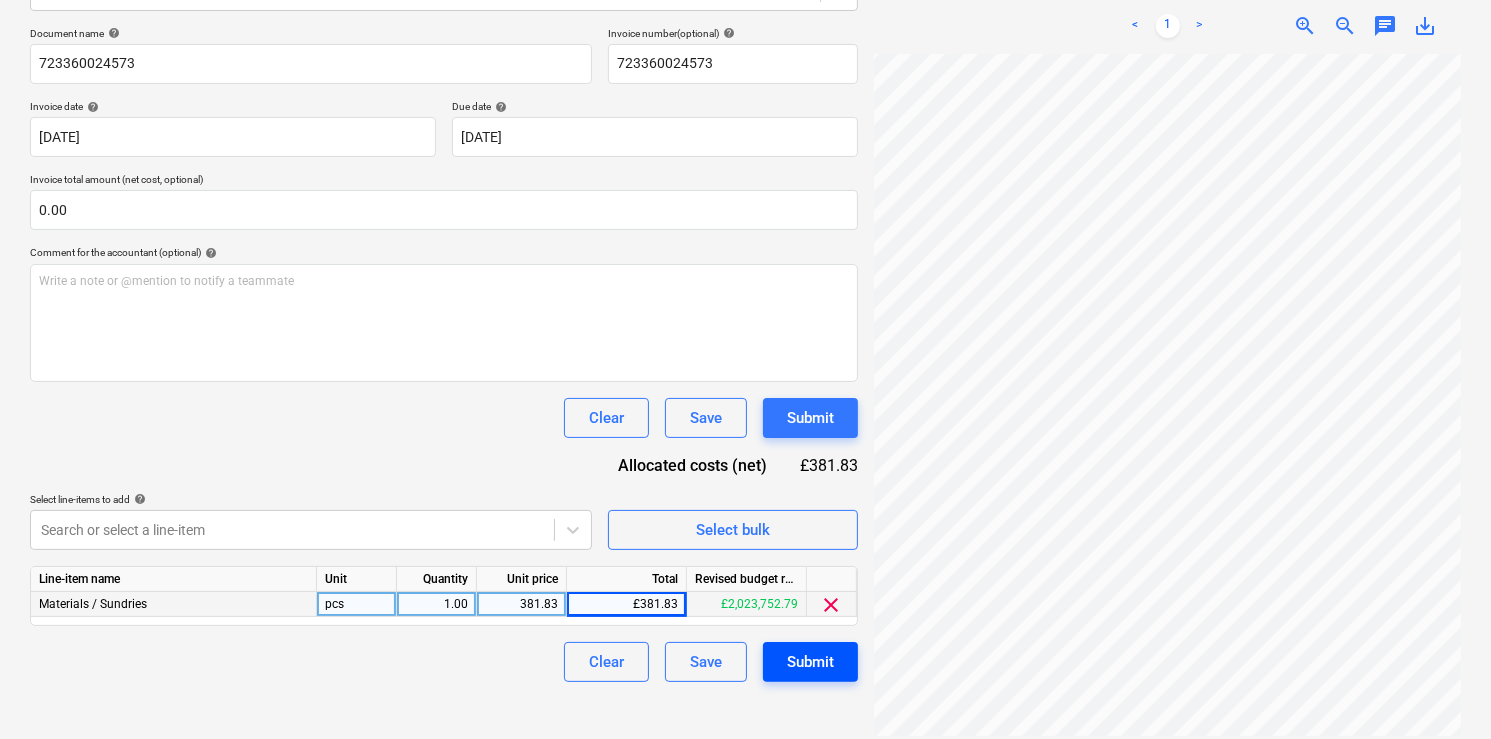 click on "Submit" at bounding box center [810, 662] 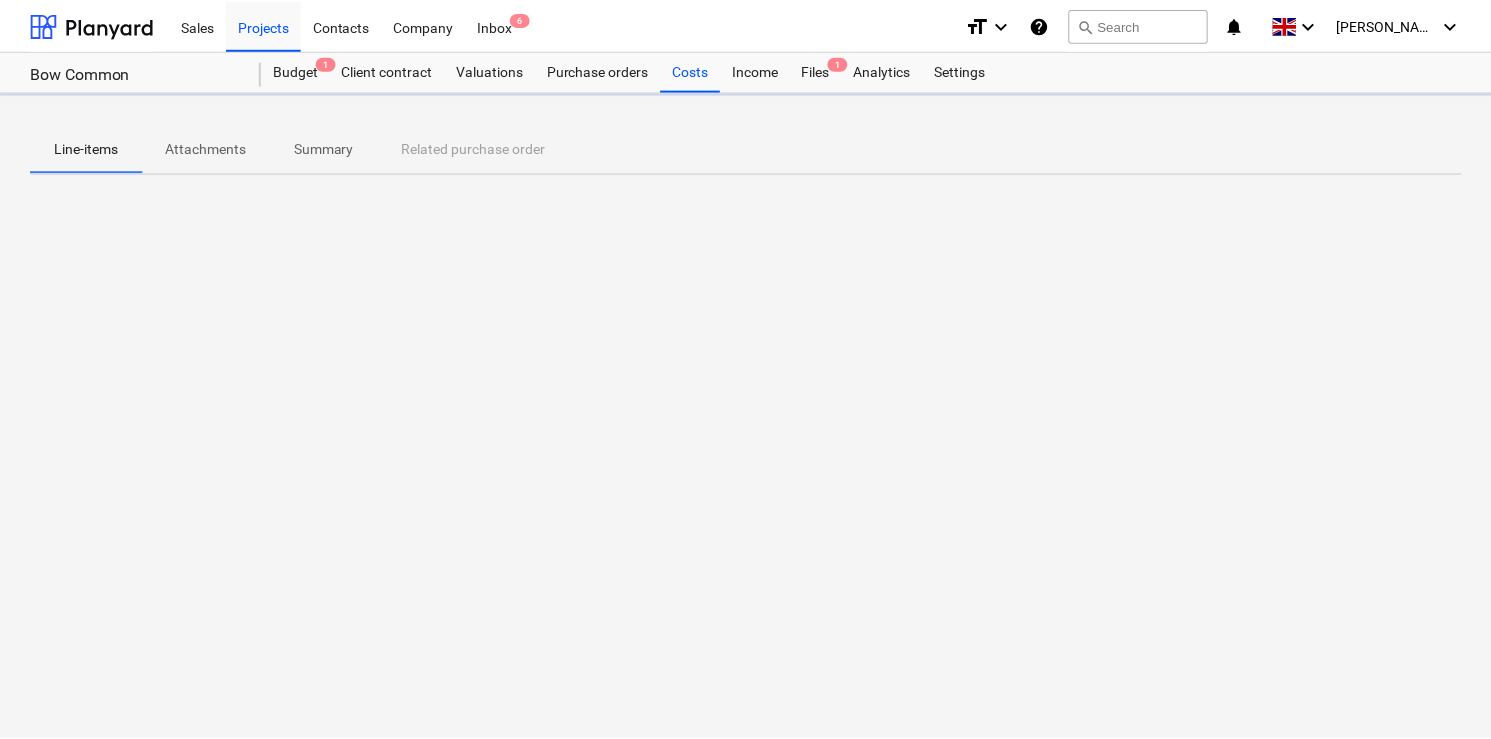 scroll, scrollTop: 0, scrollLeft: 0, axis: both 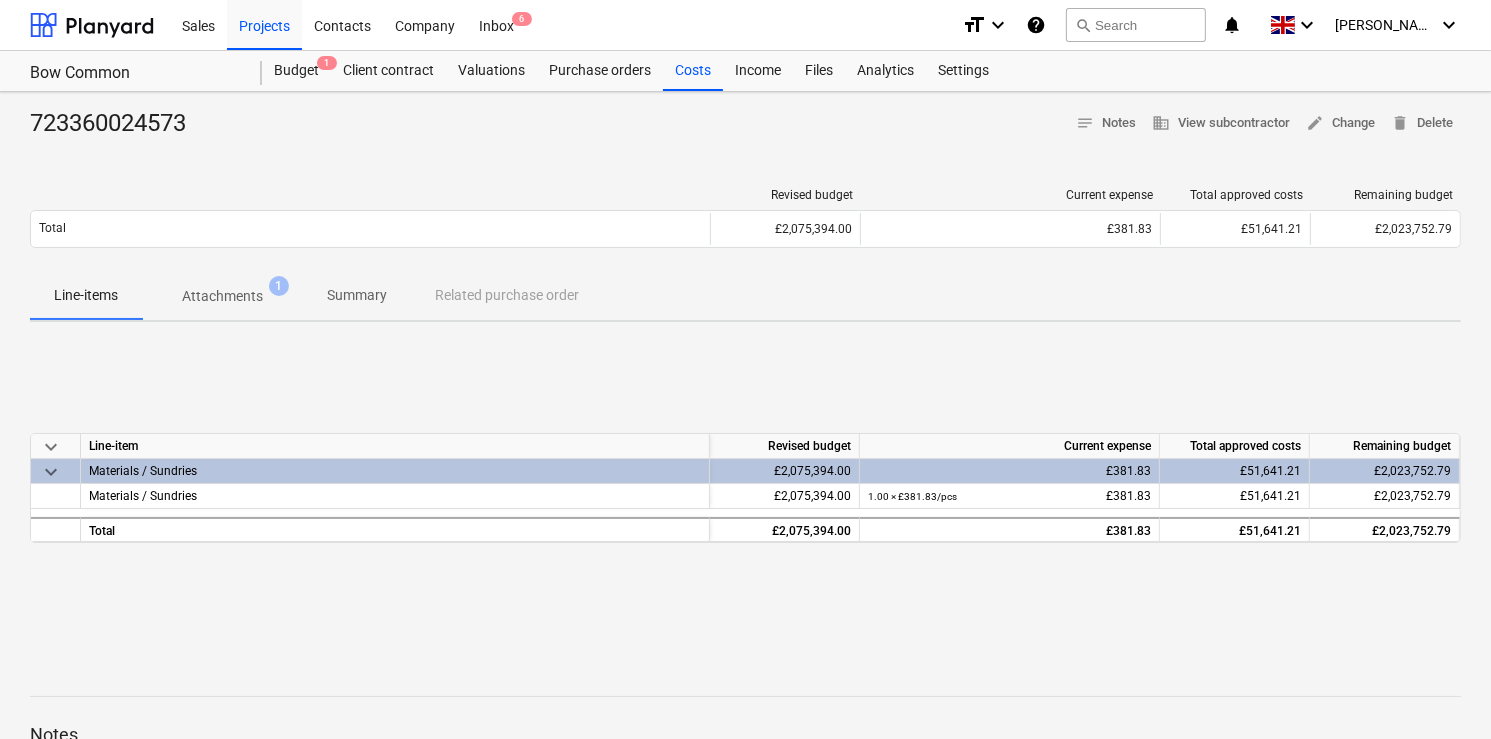 click at bounding box center (745, 678) 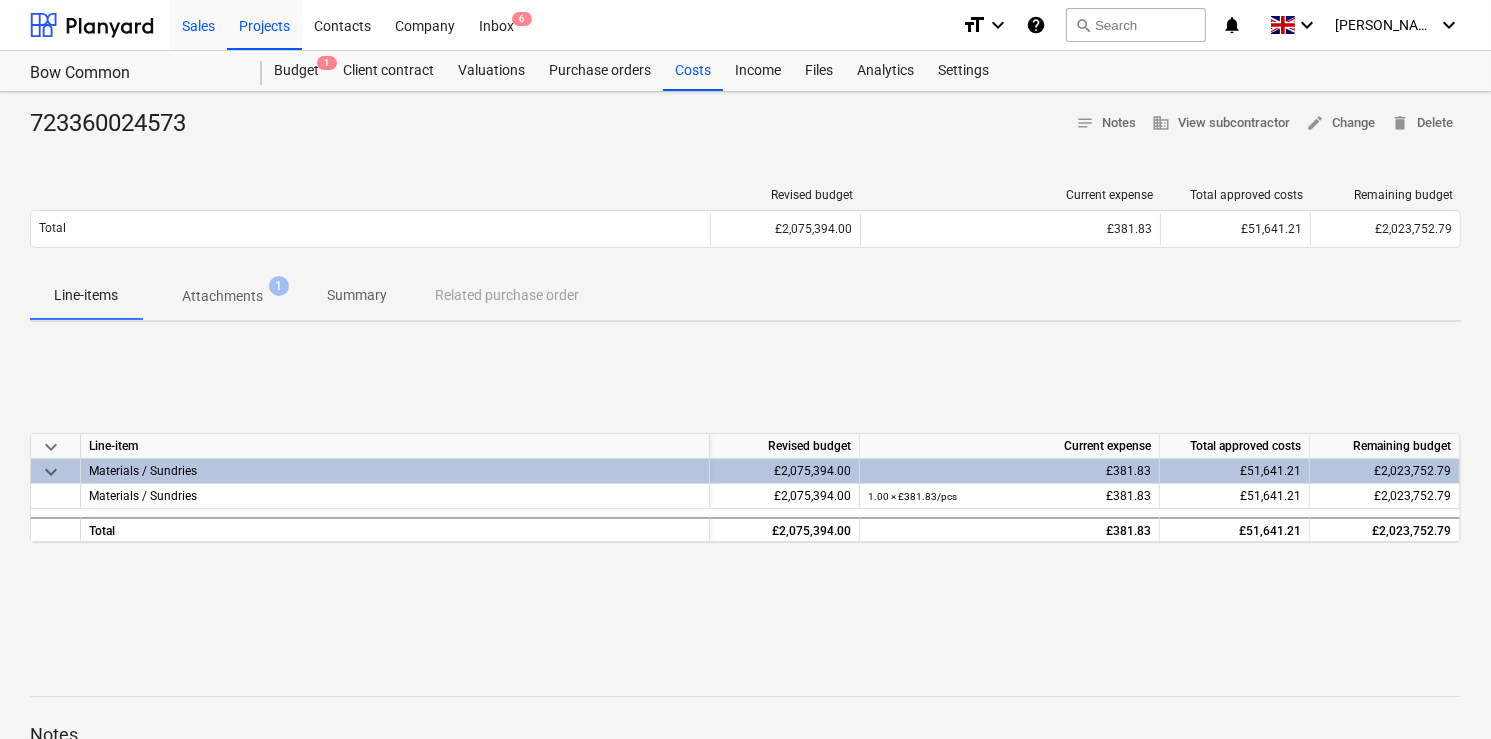 click on "Sales" at bounding box center [198, 24] 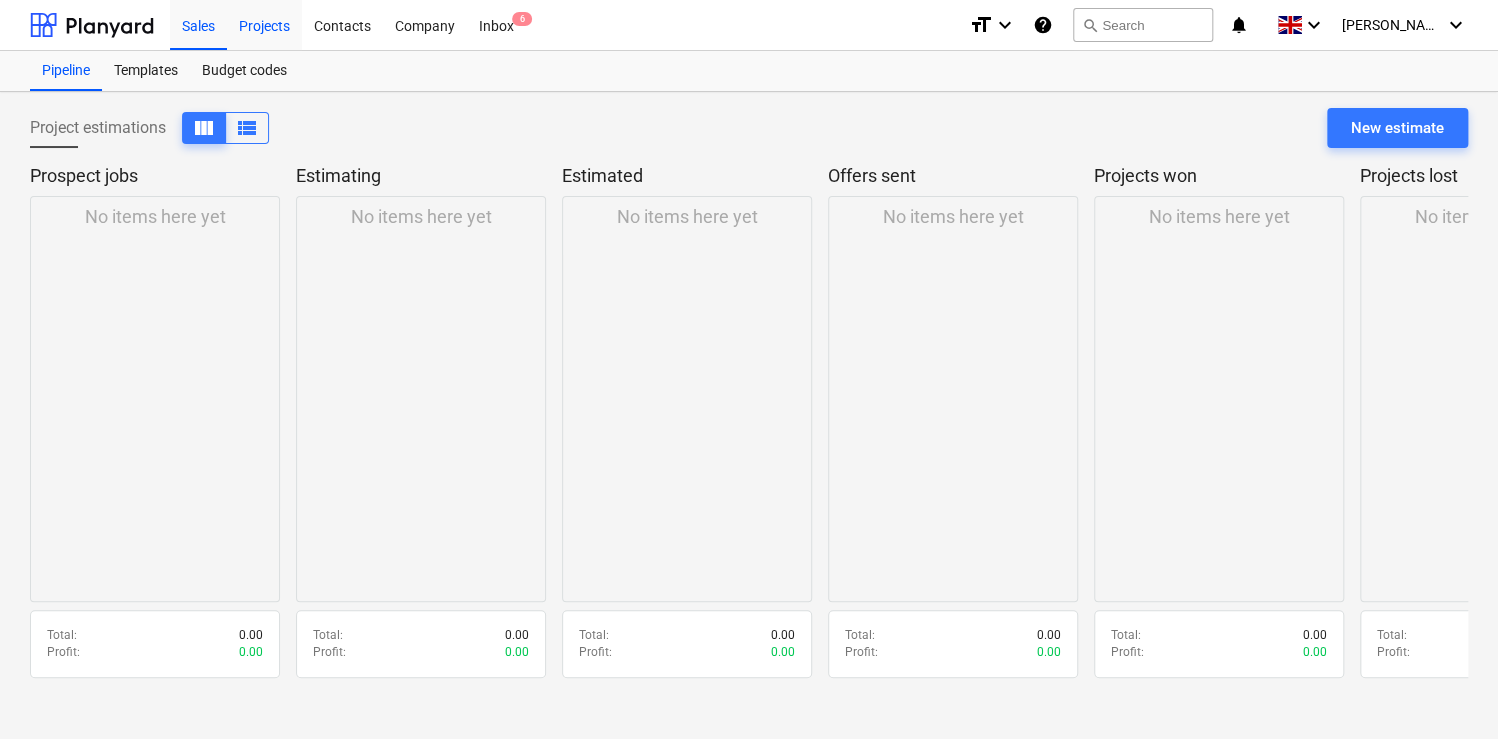 click on "Projects" at bounding box center [264, 24] 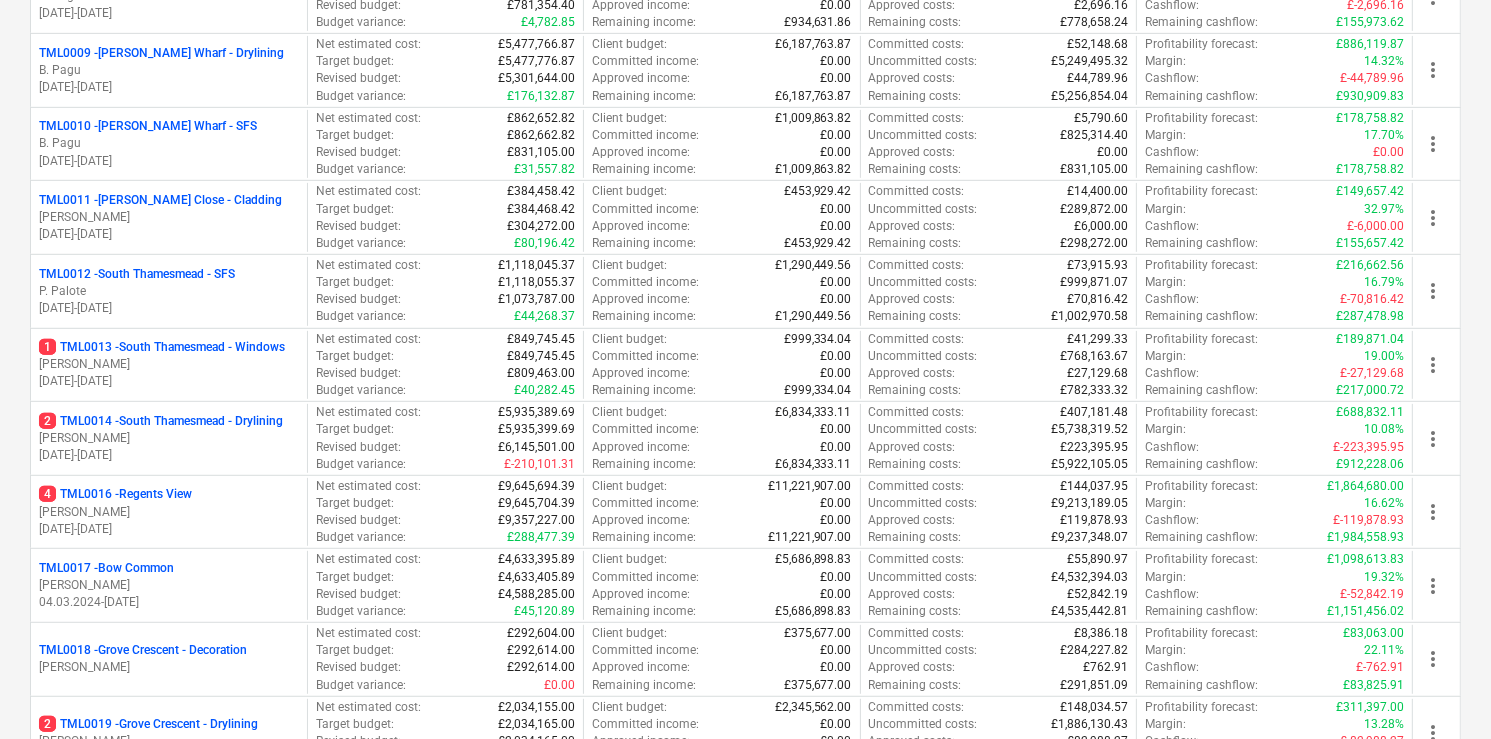 scroll, scrollTop: 880, scrollLeft: 0, axis: vertical 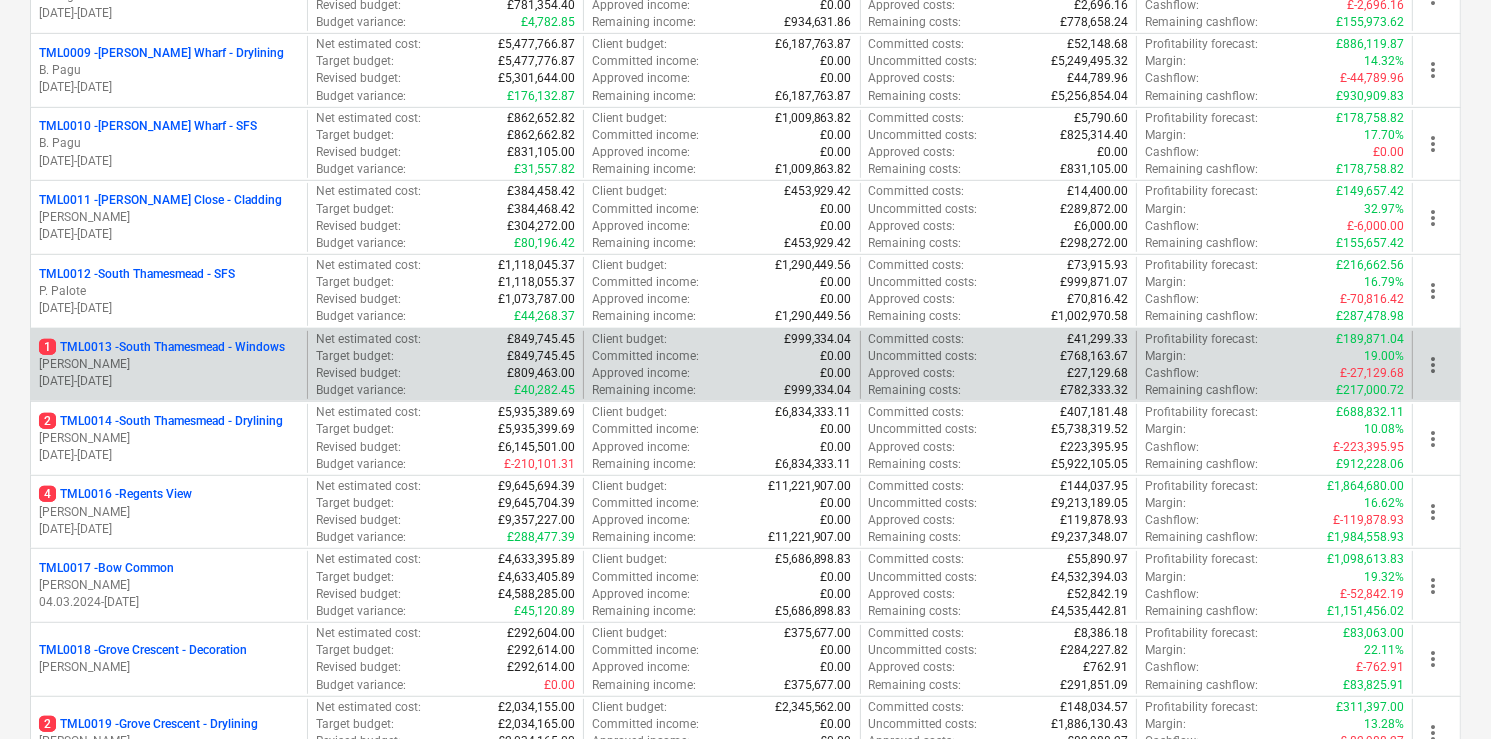 click on "1  TML0013 -  South Thamesmead - Windows" at bounding box center (162, 347) 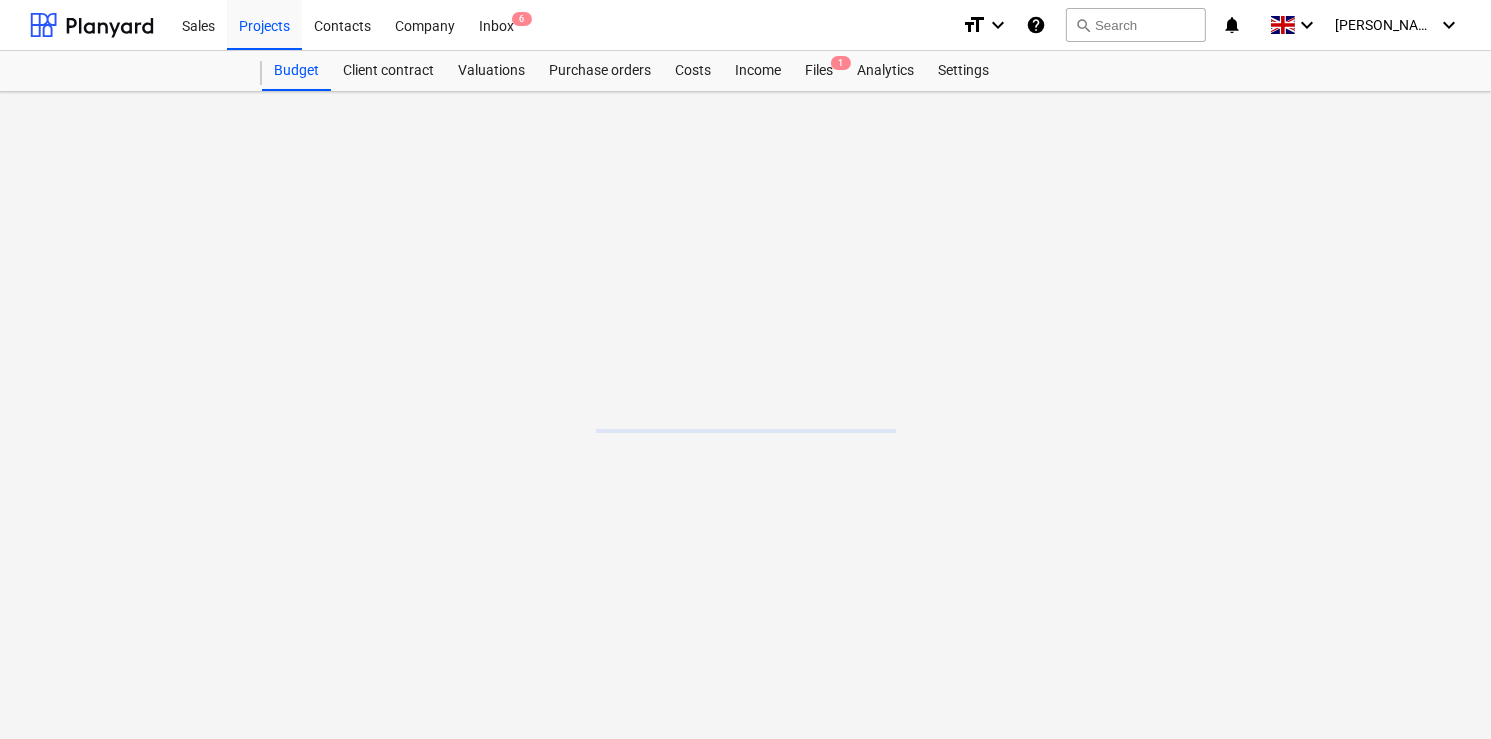 scroll, scrollTop: 0, scrollLeft: 0, axis: both 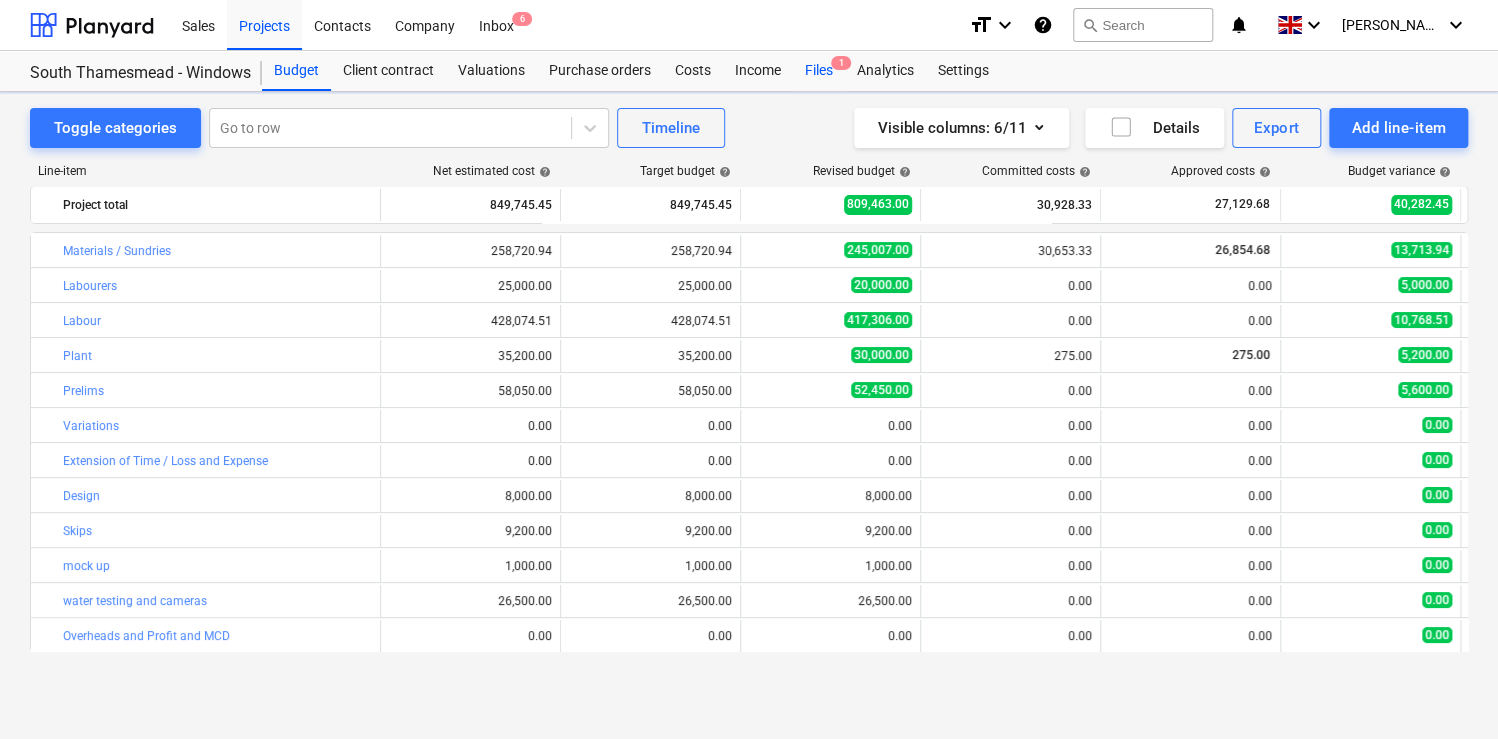 click on "1" at bounding box center (841, 63) 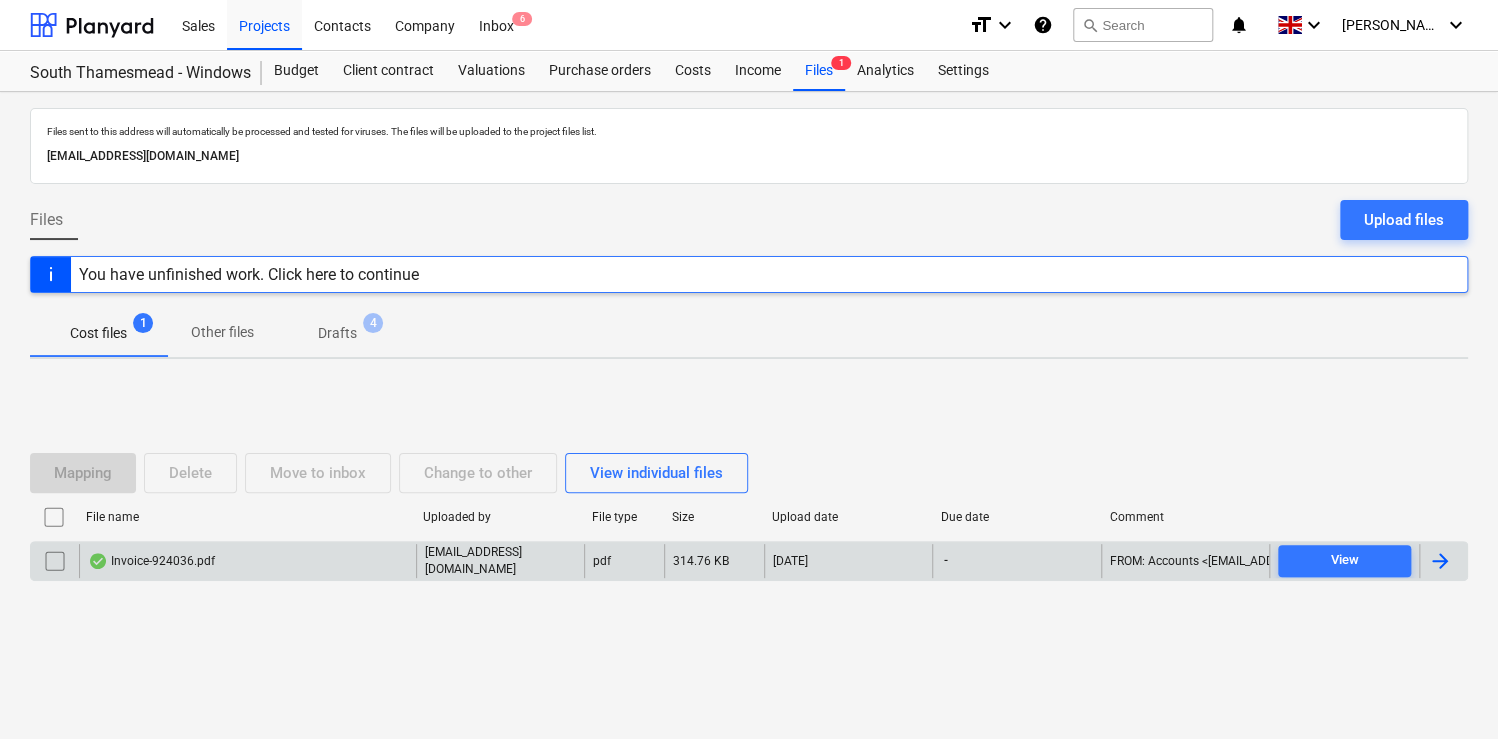 click on "Invoice-924036.pdf" at bounding box center (247, 561) 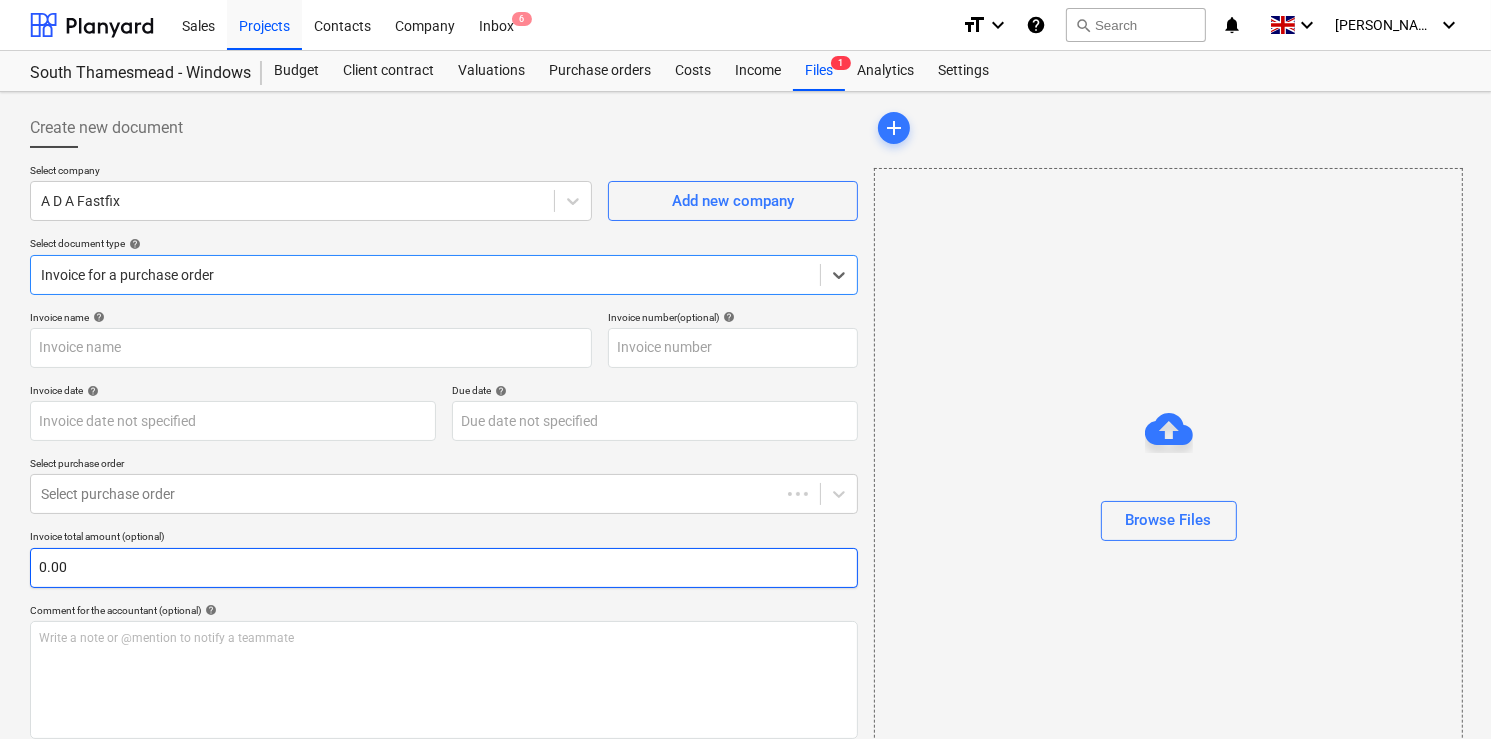 type on "924036" 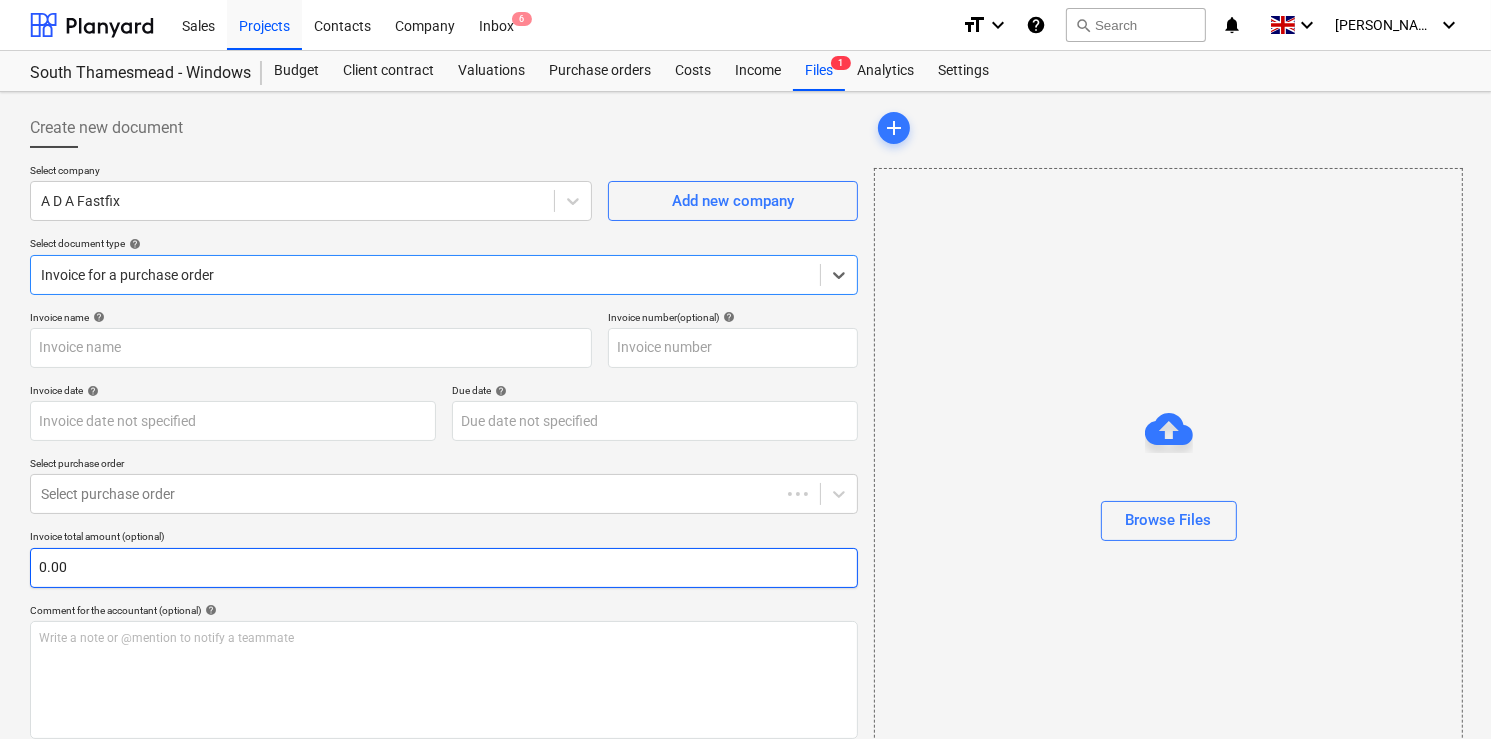 type on "924036" 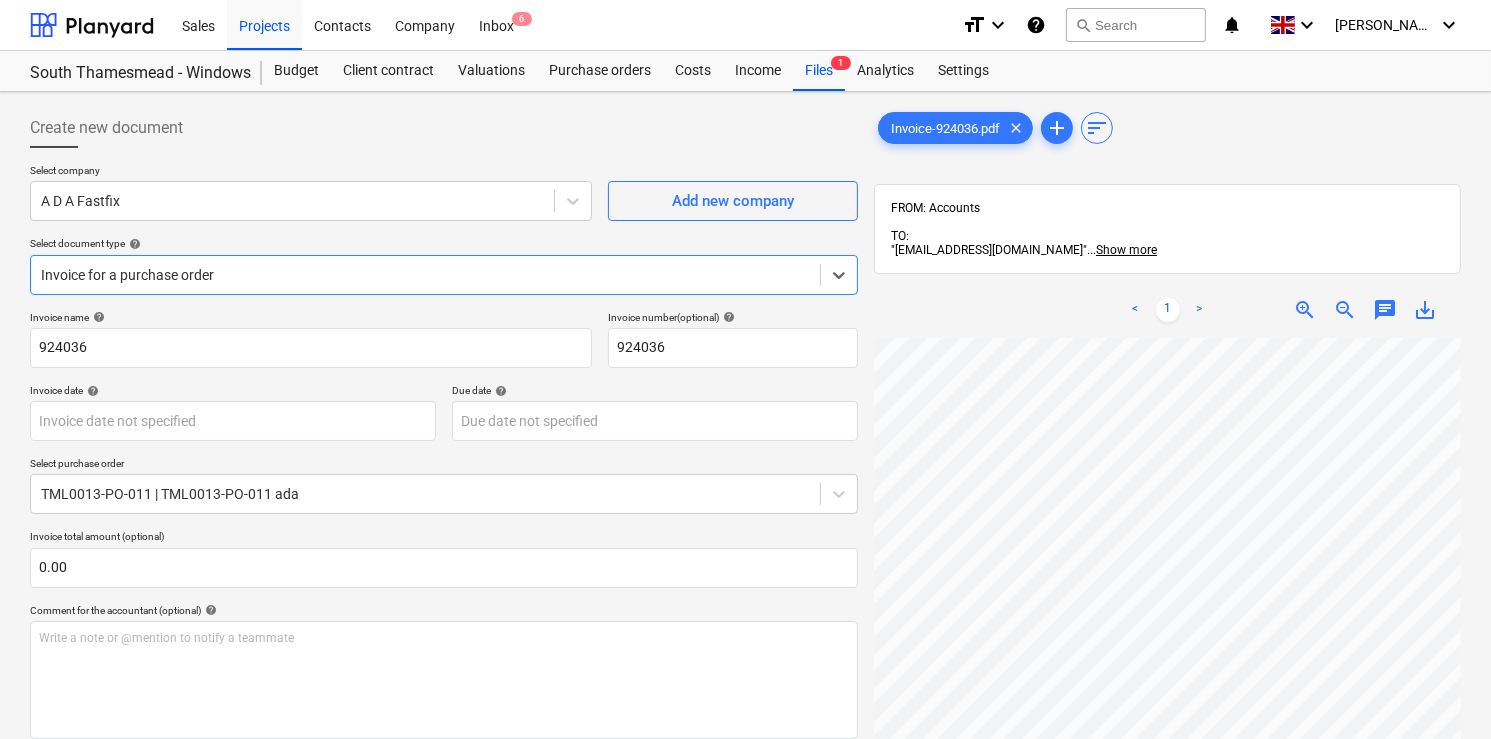 scroll, scrollTop: 172, scrollLeft: 0, axis: vertical 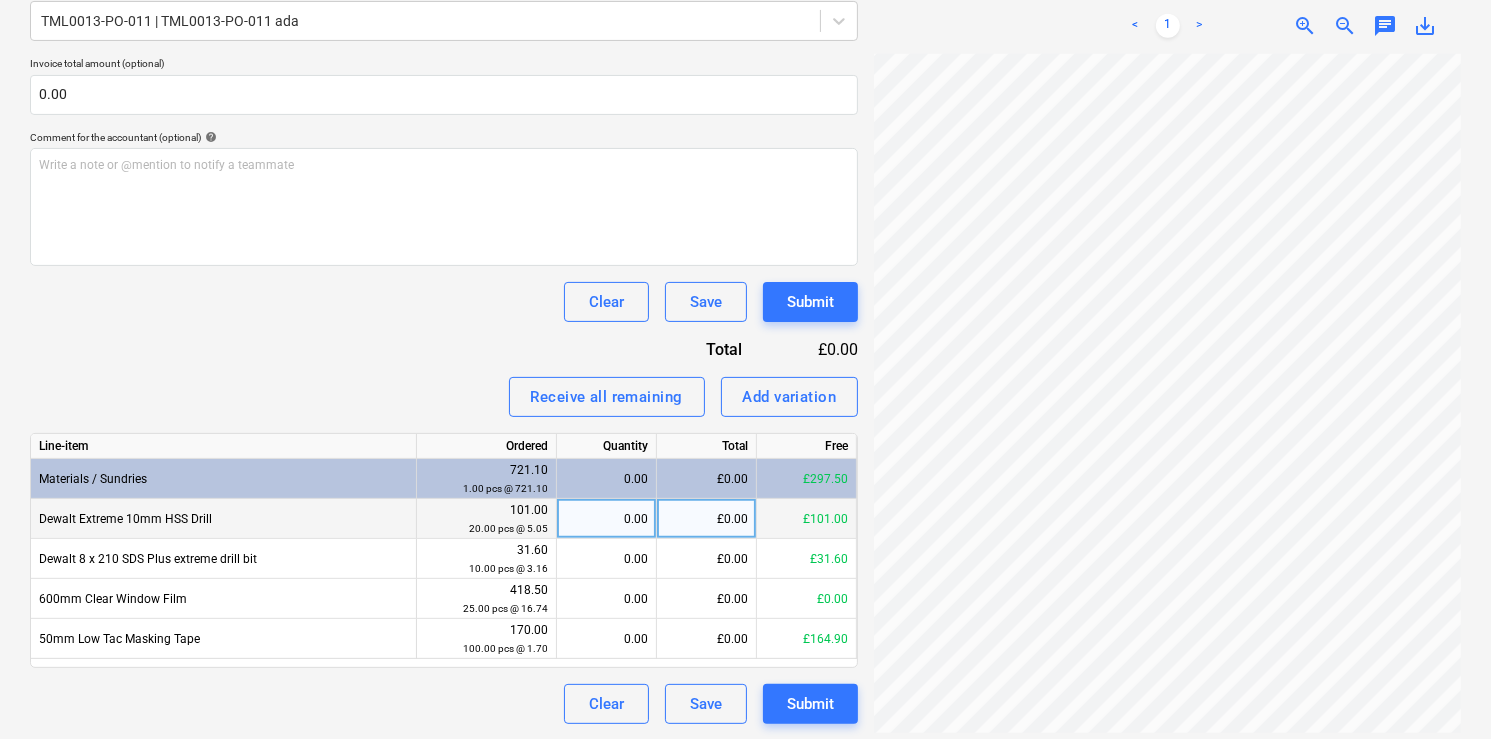 click on "0.00" at bounding box center (606, 519) 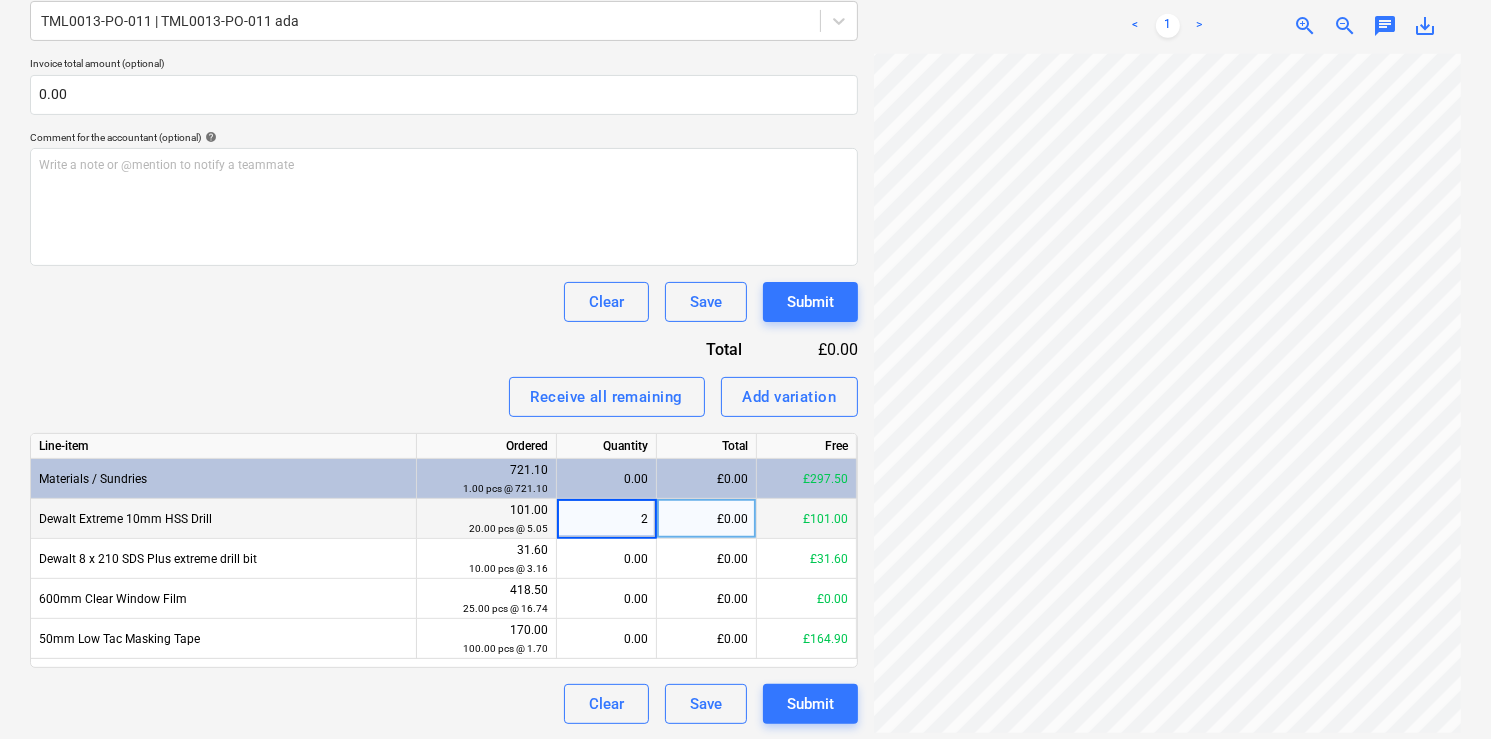 type on "20" 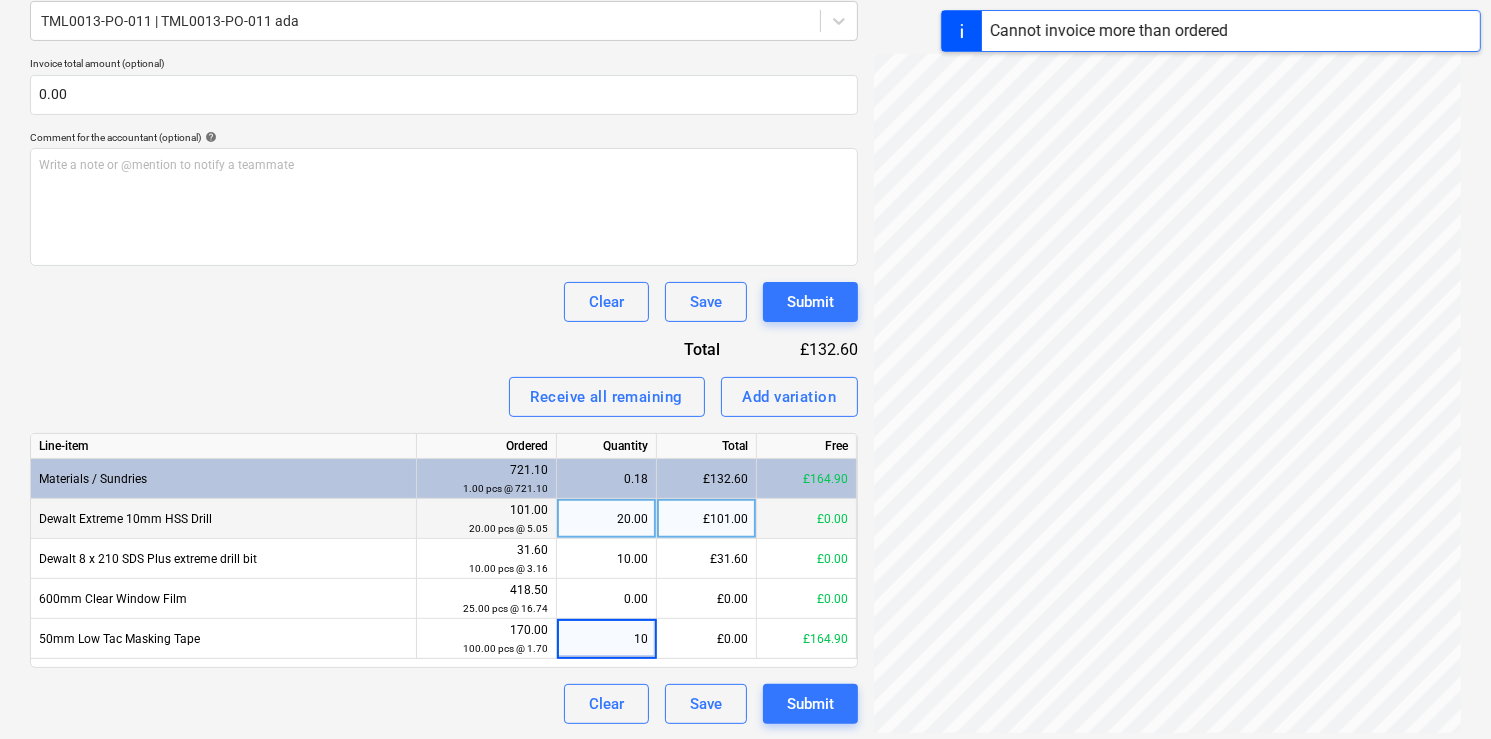 type on "100" 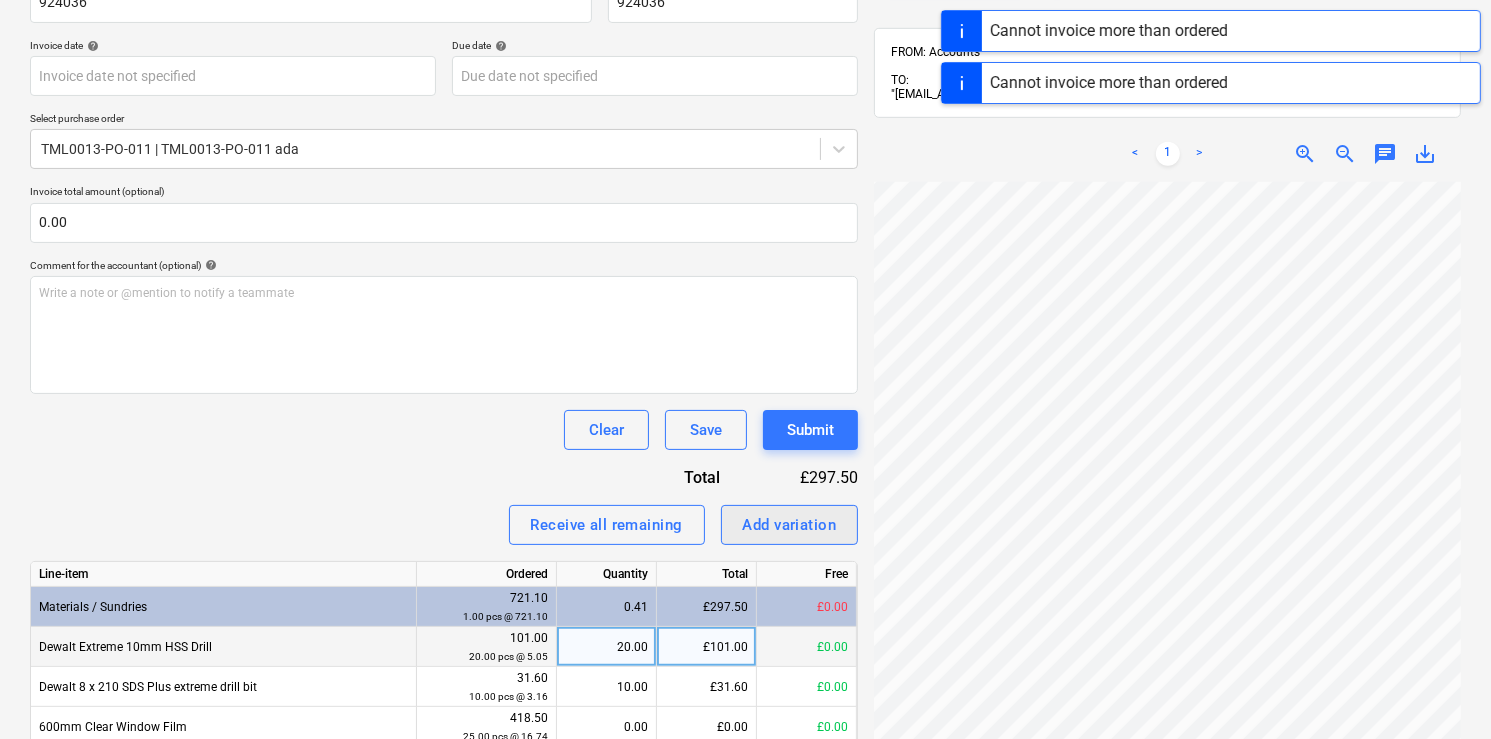 scroll, scrollTop: 233, scrollLeft: 0, axis: vertical 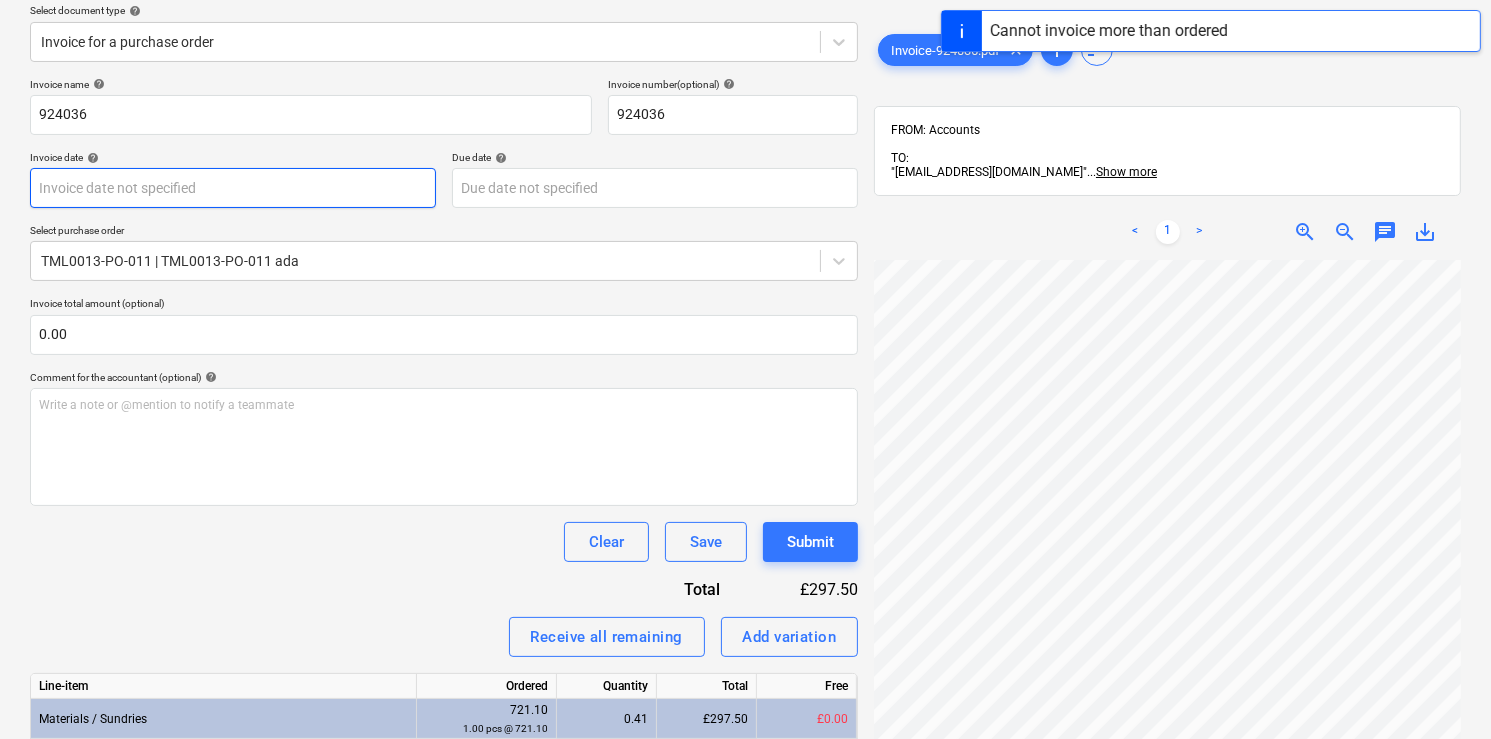 click on "This website stores cookies on your computer. These cookies are used to collect information about how you interact with our website and allow us to remember you. We use this information in order to improve and customize your browsing experience and for analytics and metrics about our visitors both on this website and other media. To find out more about the cookies we use, see our Privacy Policy If you decline, your information won’t be tracked when you visit this website. A single cookie will be used in your browser to remember your preference not to be tracked. Cookies settings Accept All Decline All
Sales Projects Contacts Company Inbox 6 format_size keyboard_arrow_down help search Search notifications 0 keyboard_arrow_down D. Sandu keyboard_arrow_down South Thamesmead - Windows Budget Client contract Valuations Purchase orders Costs Income Files 1 Analytics Settings Create new document Select company A D A Fastfix   Add new company Select document type help Invoice for a purchase order Invoice name" at bounding box center [745, 136] 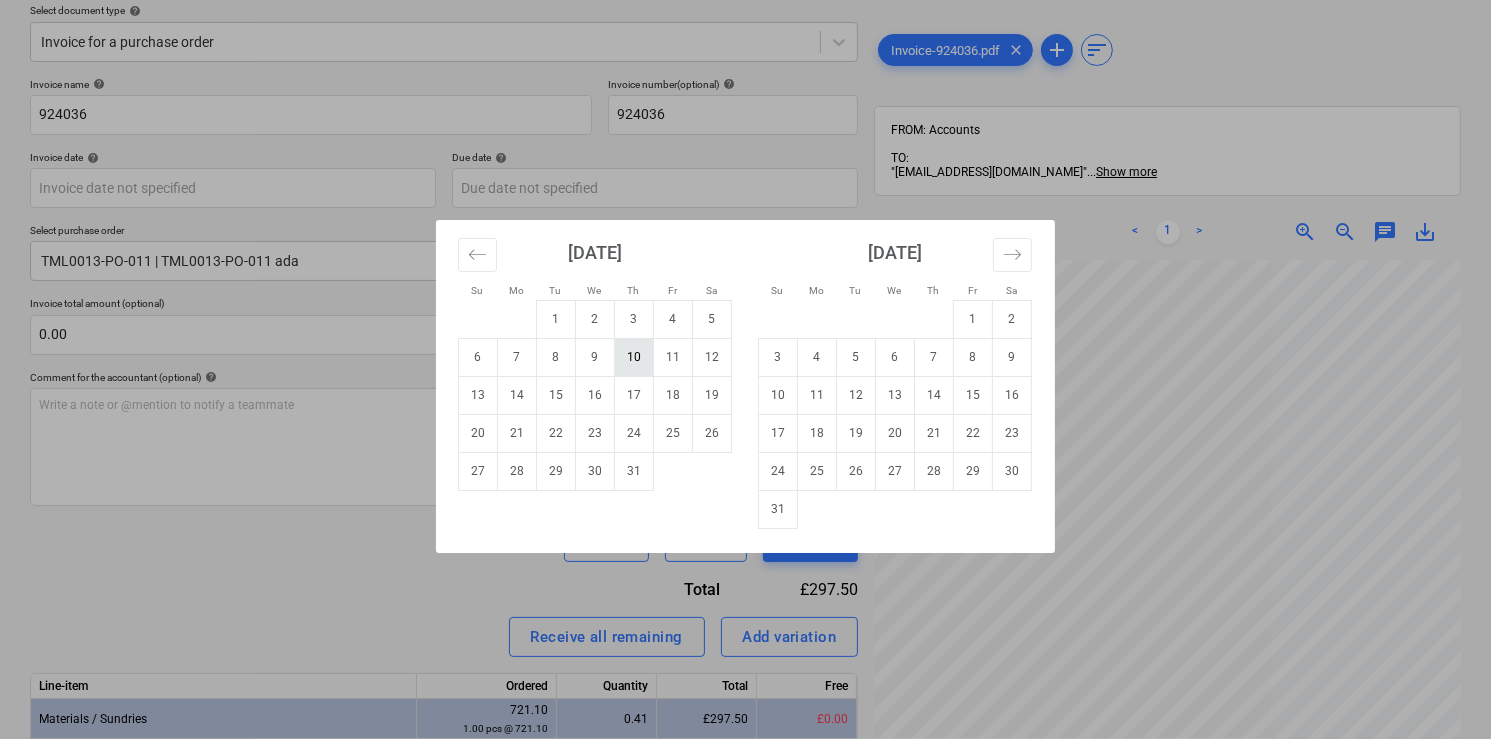 click on "10" at bounding box center [634, 357] 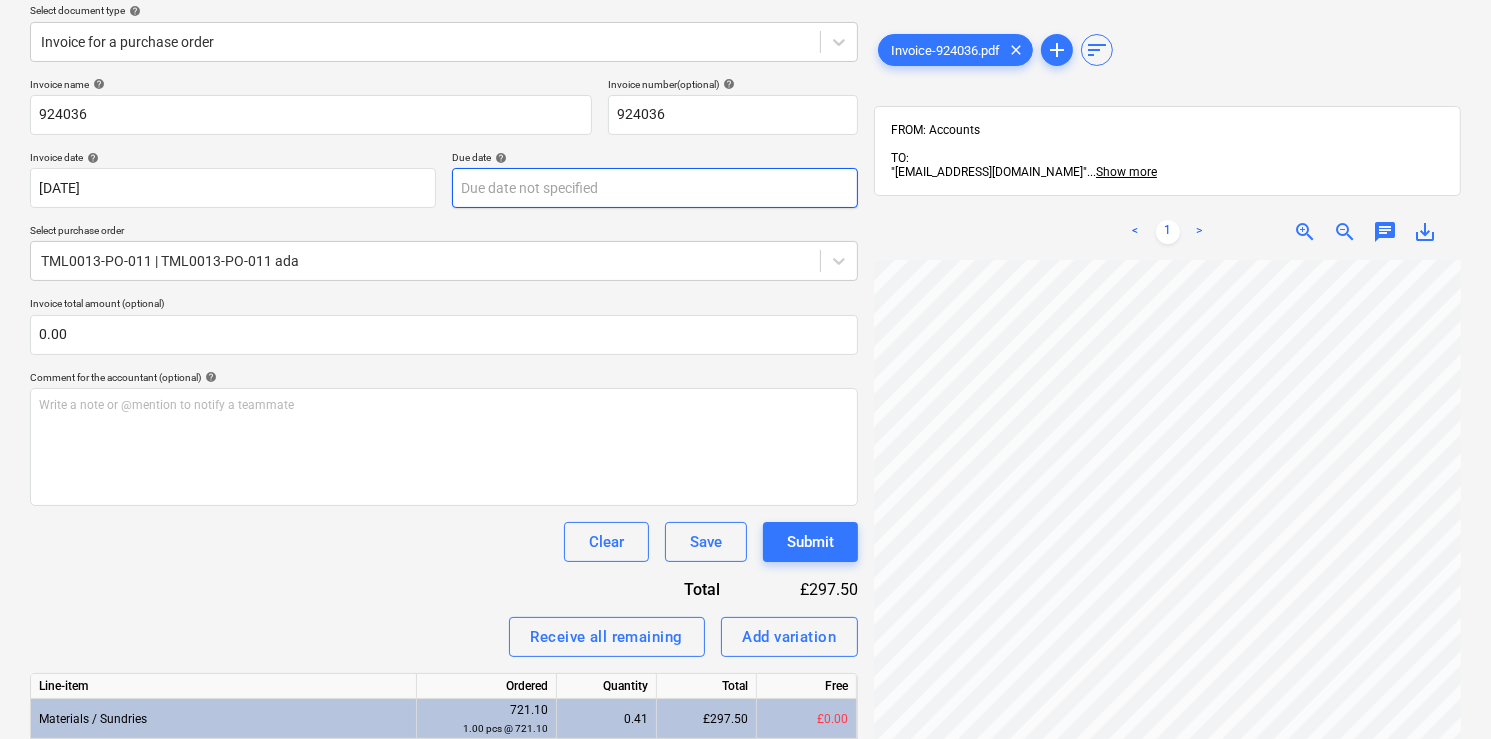click on "This website stores cookies on your computer. These cookies are used to collect information about how you interact with our website and allow us to remember you. We use this information in order to improve and customize your browsing experience and for analytics and metrics about our visitors both on this website and other media. To find out more about the cookies we use, see our Privacy Policy If you decline, your information won’t be tracked when you visit this website. A single cookie will be used in your browser to remember your preference not to be tracked. Cookies settings Accept All Decline All
Sales Projects Contacts Company Inbox 6 format_size keyboard_arrow_down help search Search notifications 0 keyboard_arrow_down D. Sandu keyboard_arrow_down South Thamesmead - Windows Budget Client contract Valuations Purchase orders Costs Income Files 1 Analytics Settings Create new document Select company A D A Fastfix   Add new company Select document type help Invoice for a purchase order Invoice name" at bounding box center [745, 136] 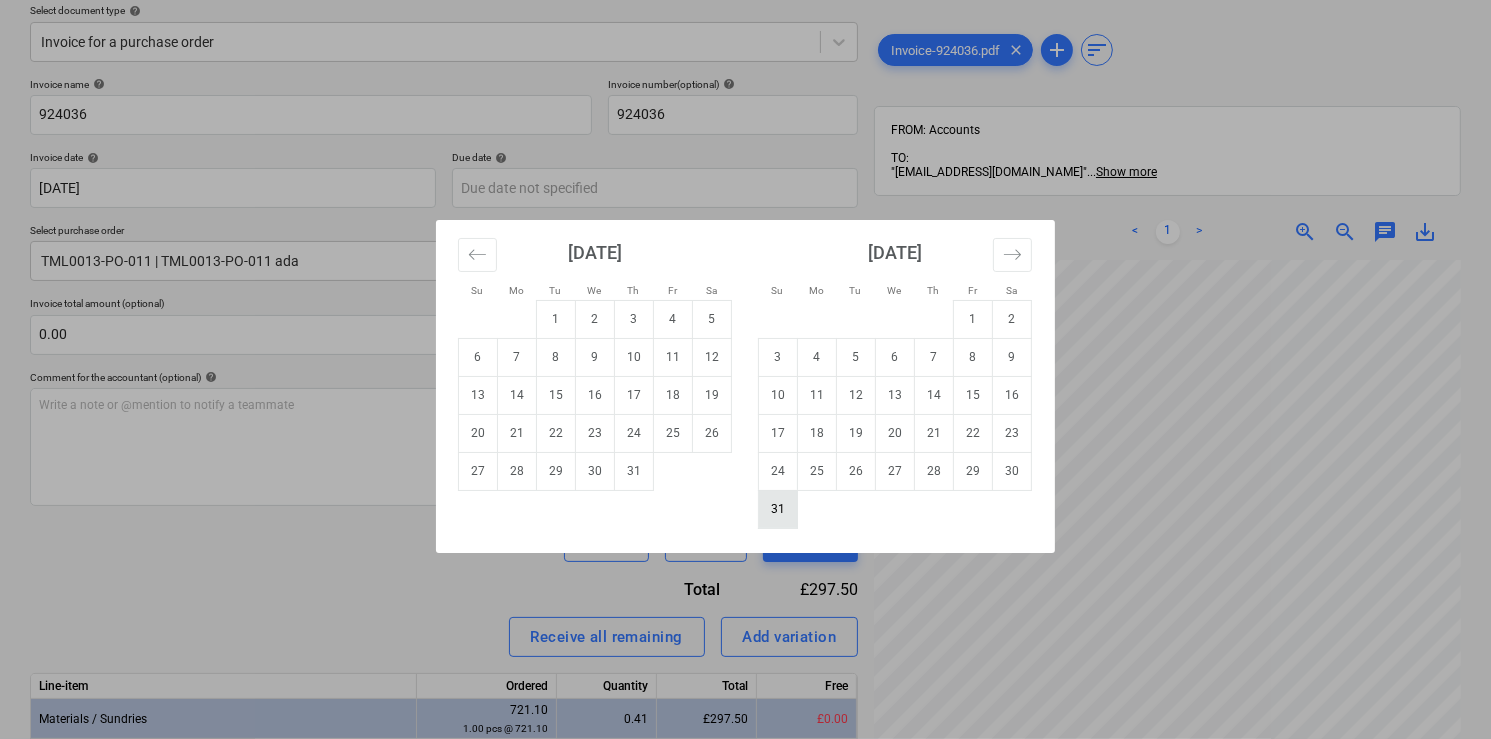 click on "31" at bounding box center [778, 509] 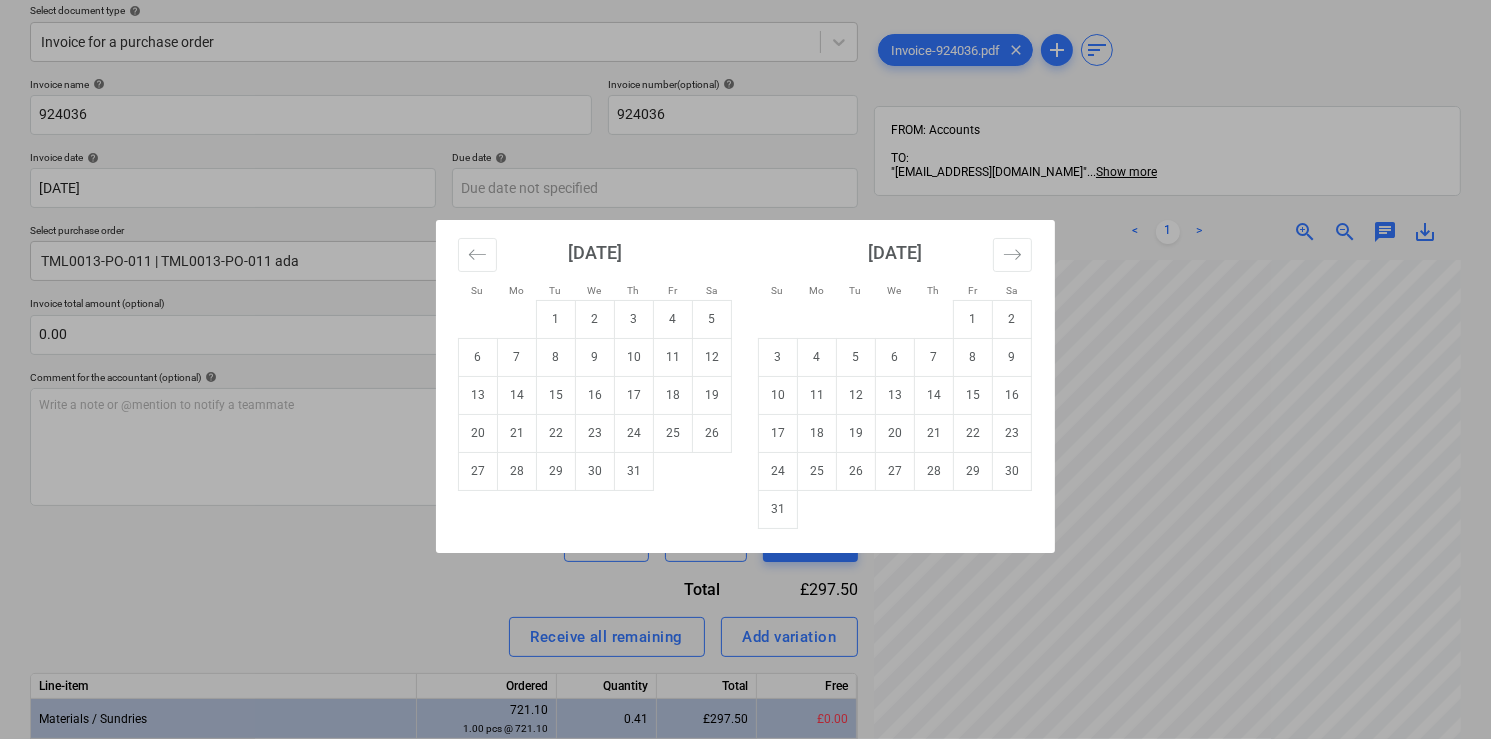 type on "31 Aug 2025" 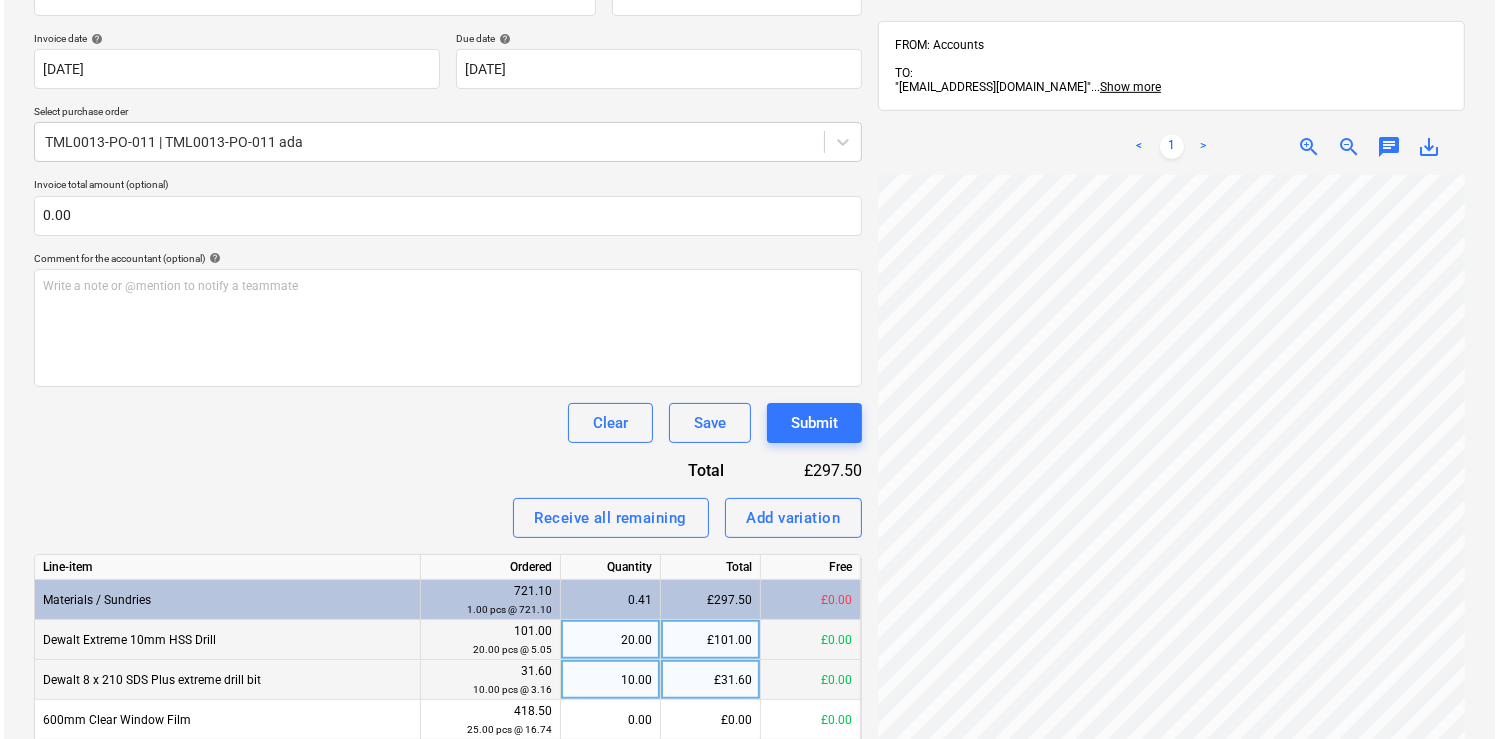 scroll, scrollTop: 473, scrollLeft: 0, axis: vertical 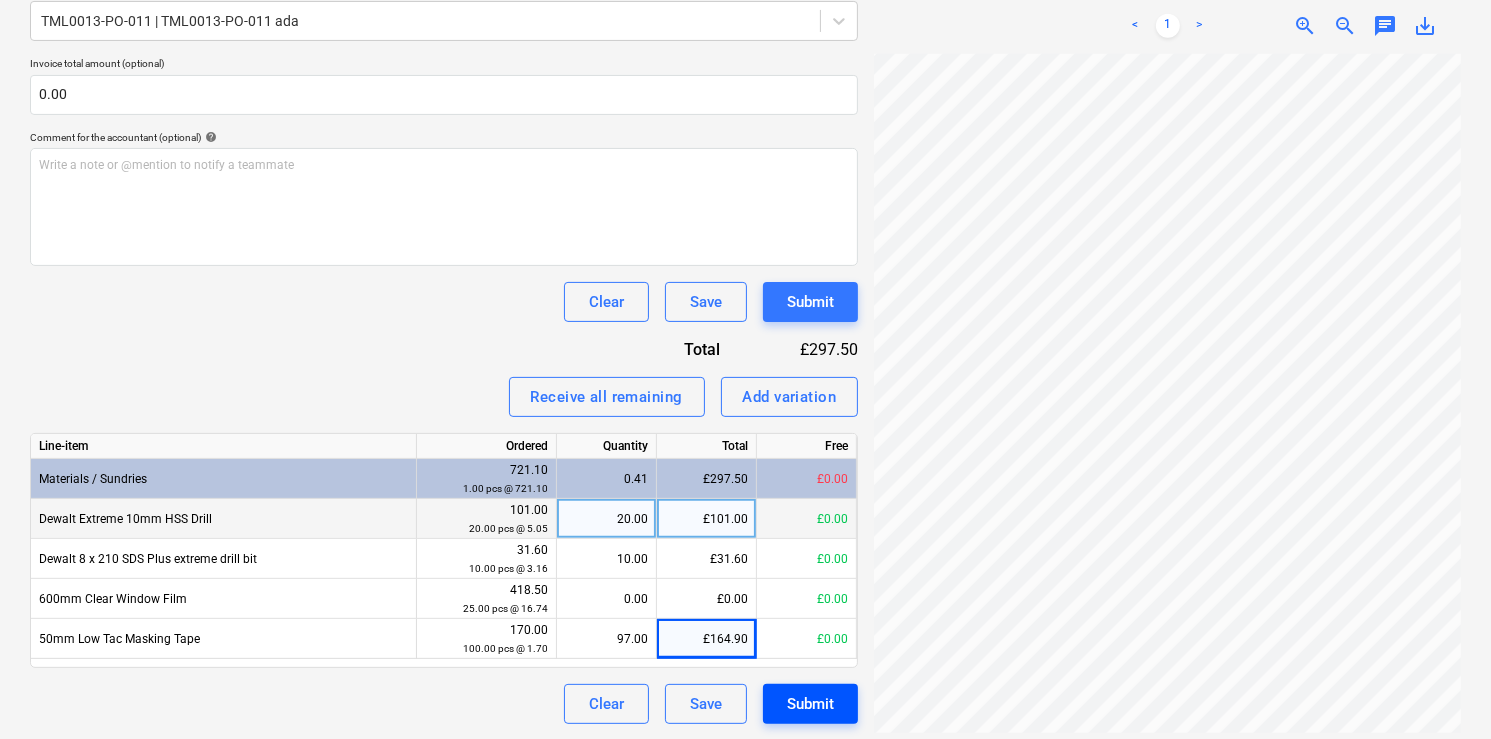 click on "Submit" at bounding box center [810, 704] 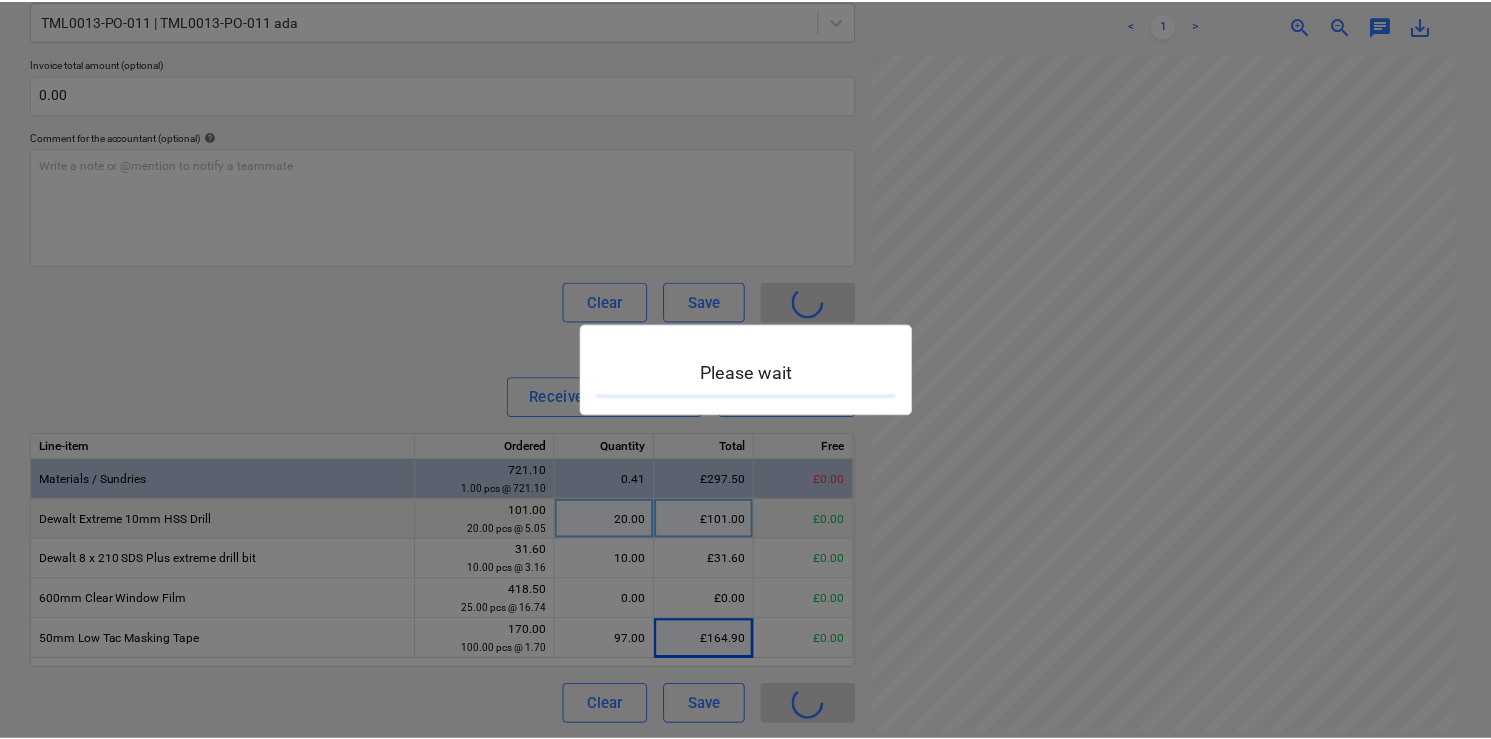 scroll, scrollTop: 0, scrollLeft: 0, axis: both 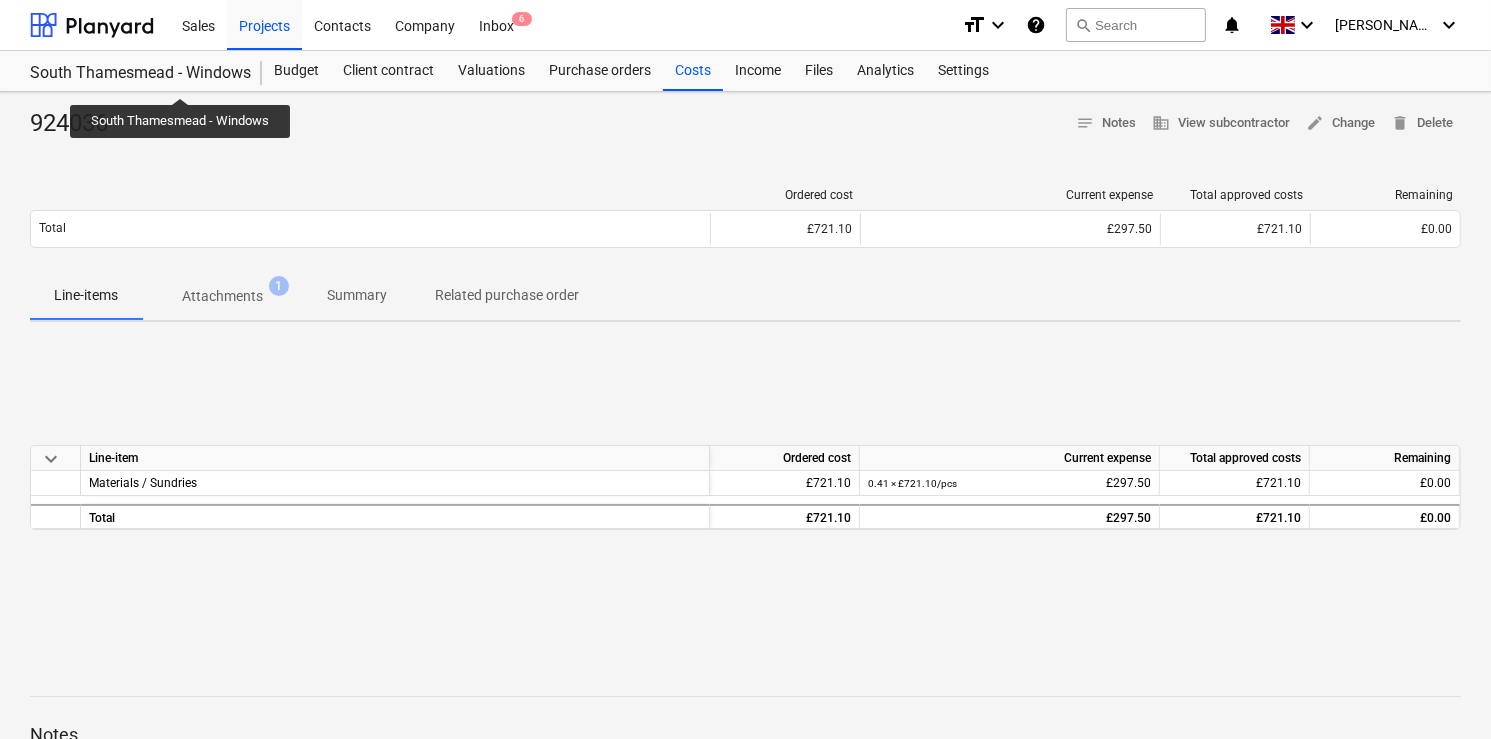 click on "South Thamesmead - Windows" at bounding box center [134, 73] 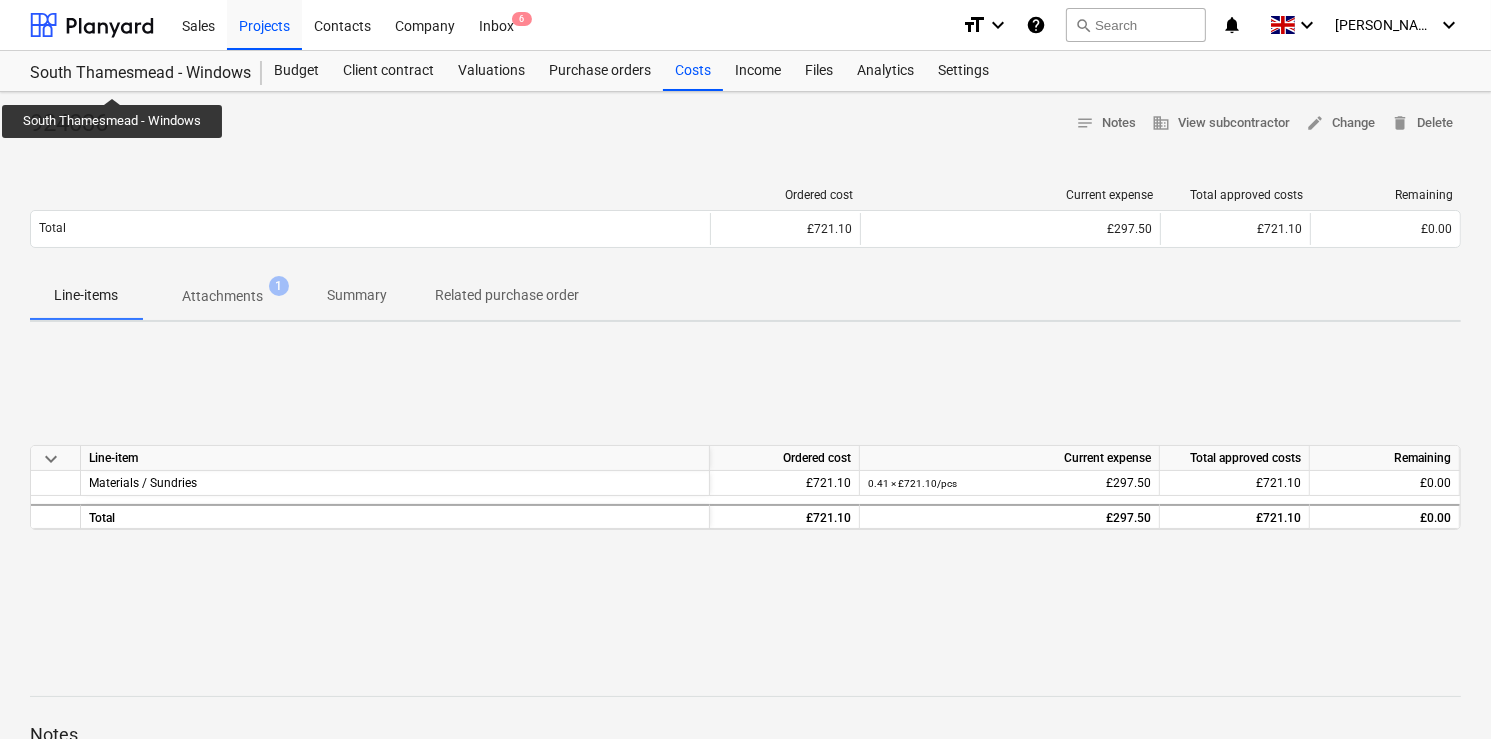 click on "South Thamesmead - Windows" at bounding box center (134, 73) 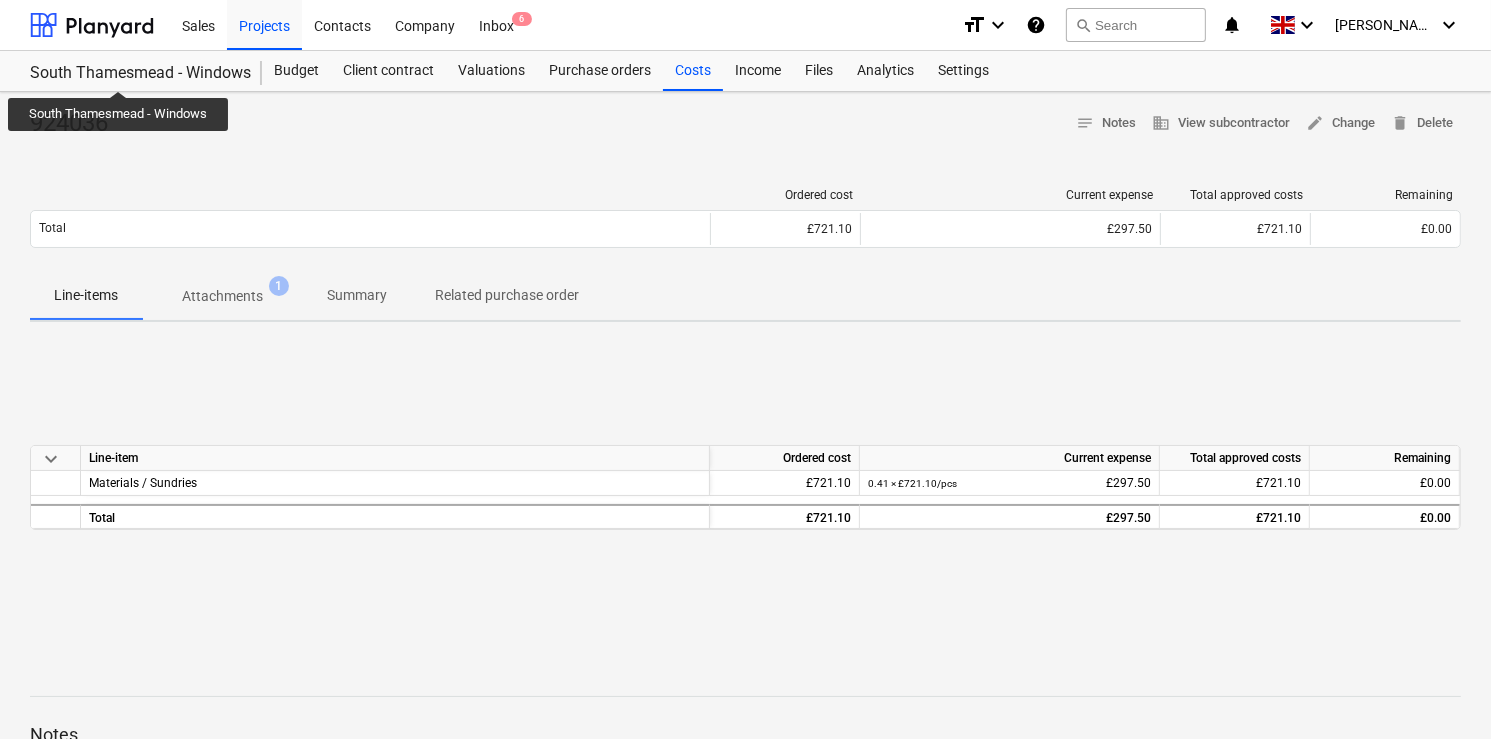 click on "South Thamesmead - Windows" at bounding box center (134, 73) 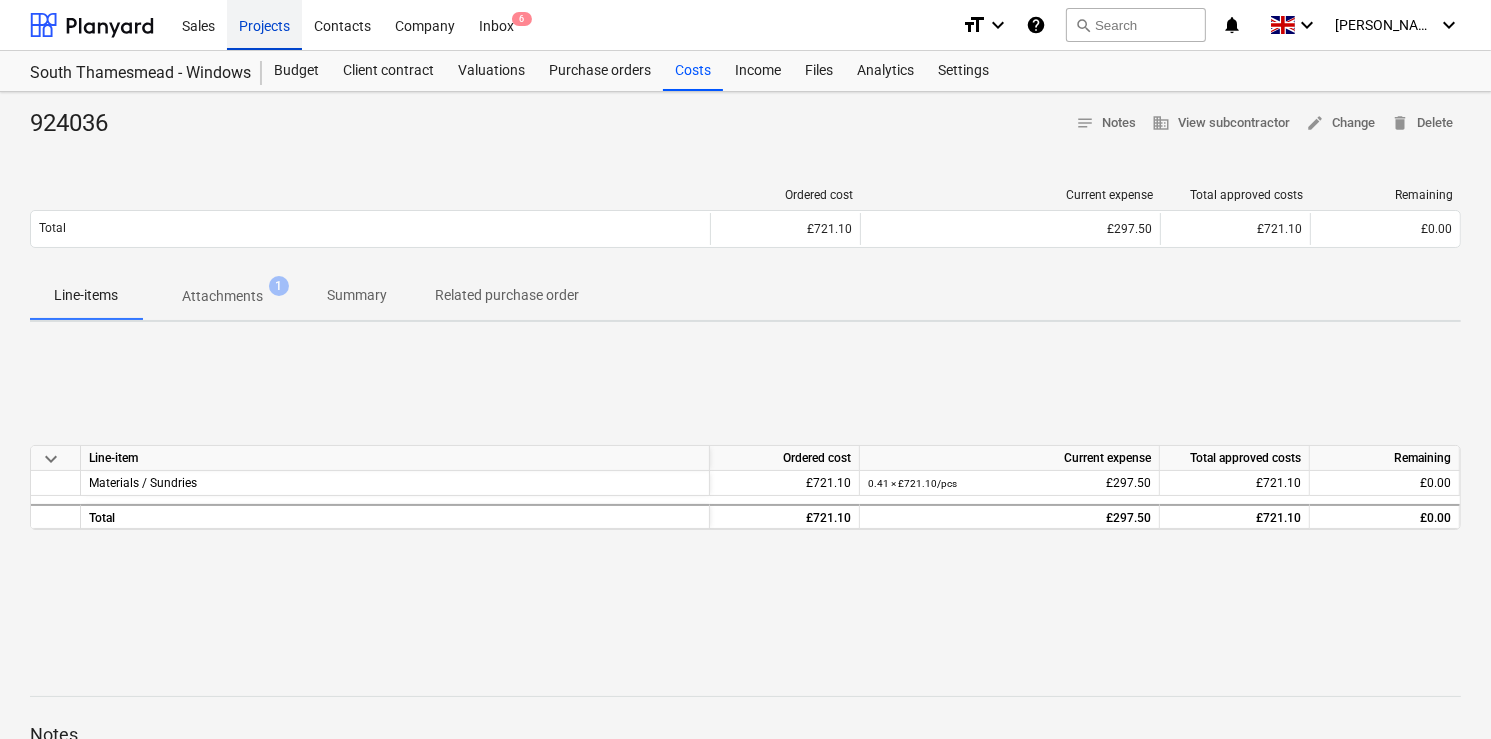click on "Projects" at bounding box center (264, 24) 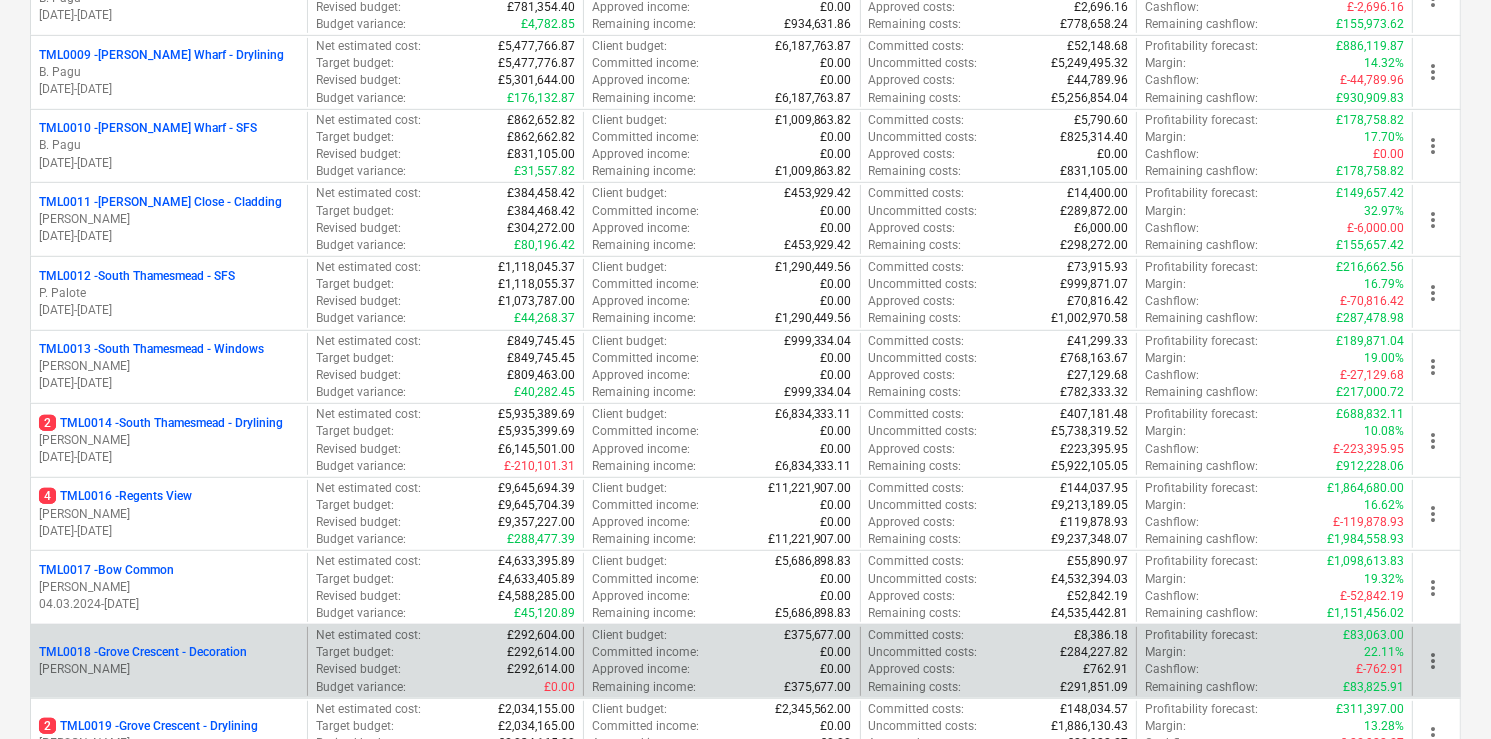 scroll, scrollTop: 880, scrollLeft: 0, axis: vertical 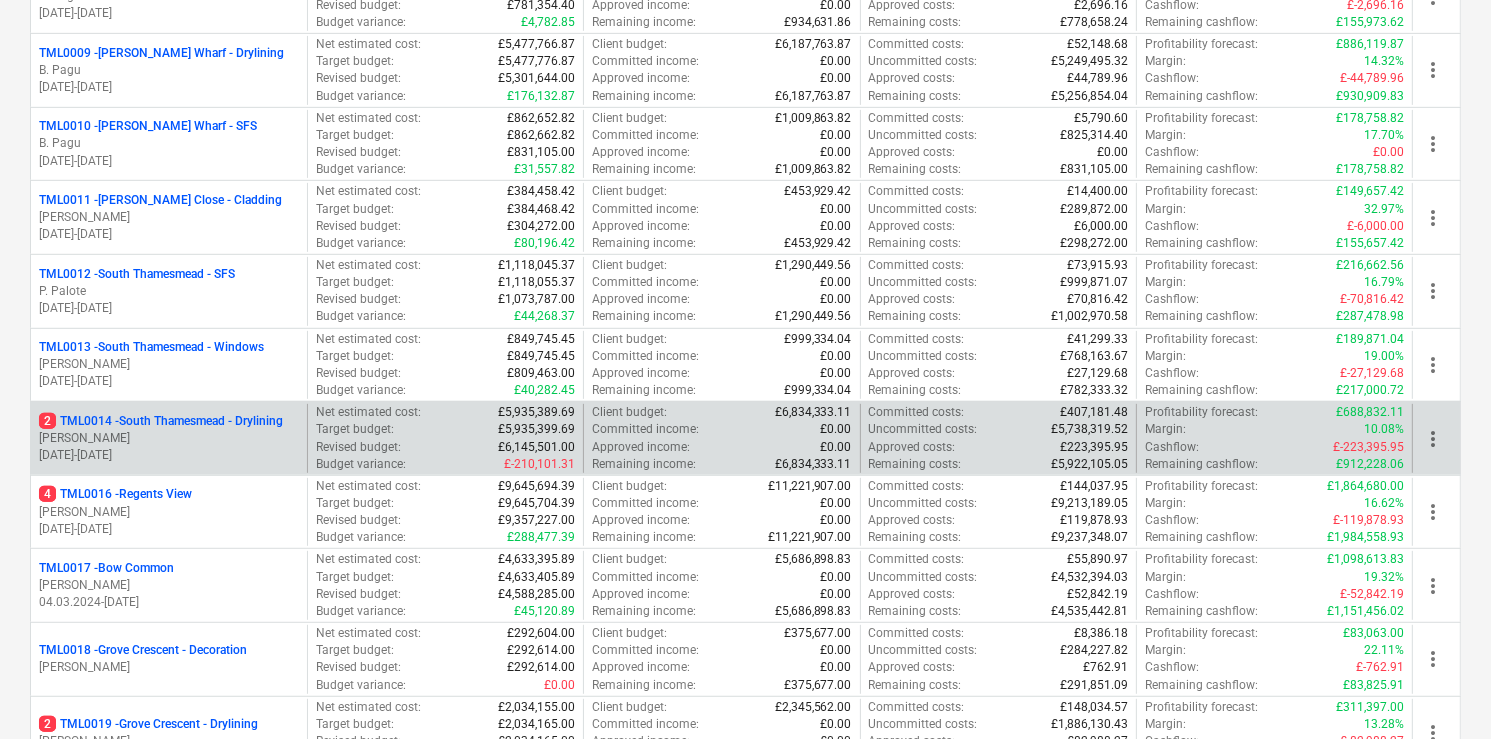 click on "[PERSON_NAME]" at bounding box center [169, 438] 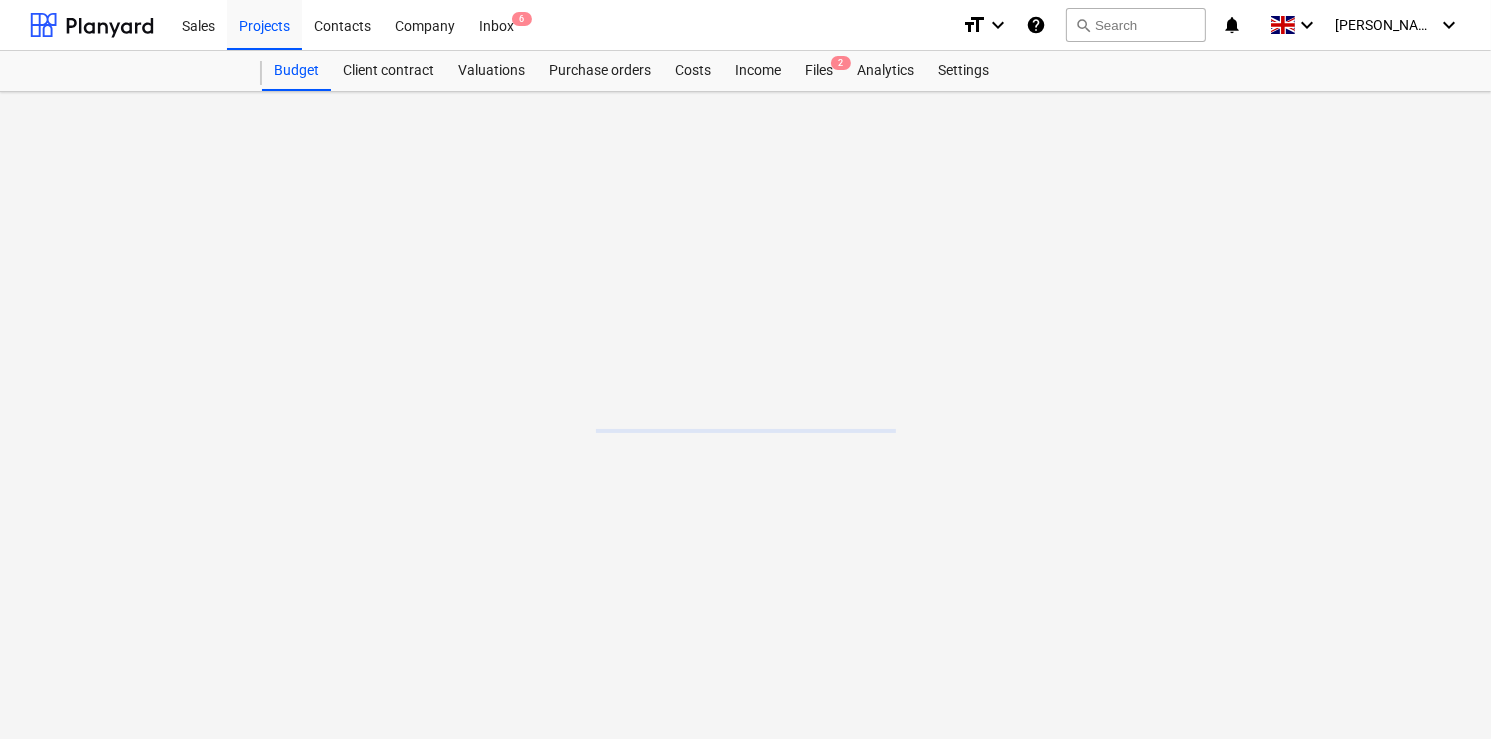 scroll, scrollTop: 0, scrollLeft: 0, axis: both 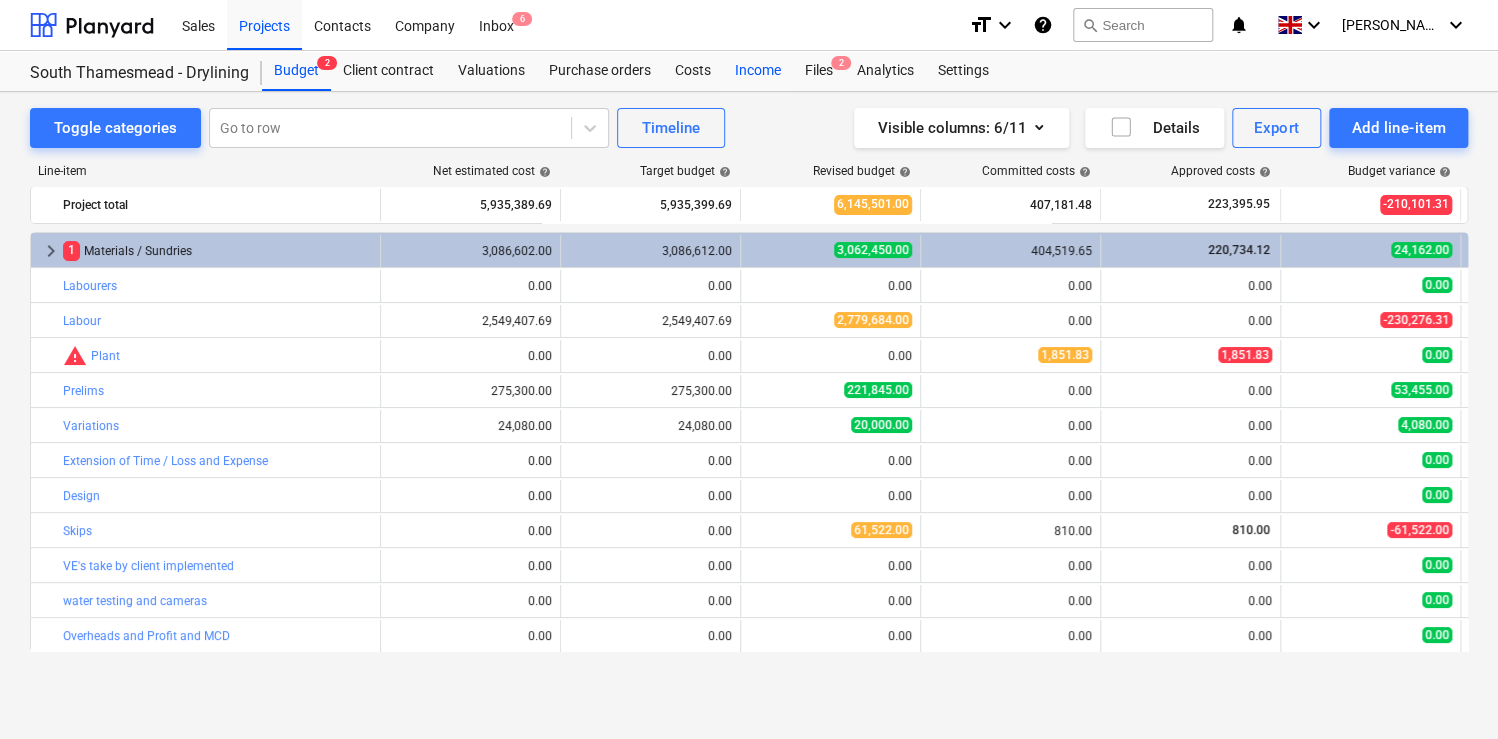click on "Income" at bounding box center [758, 71] 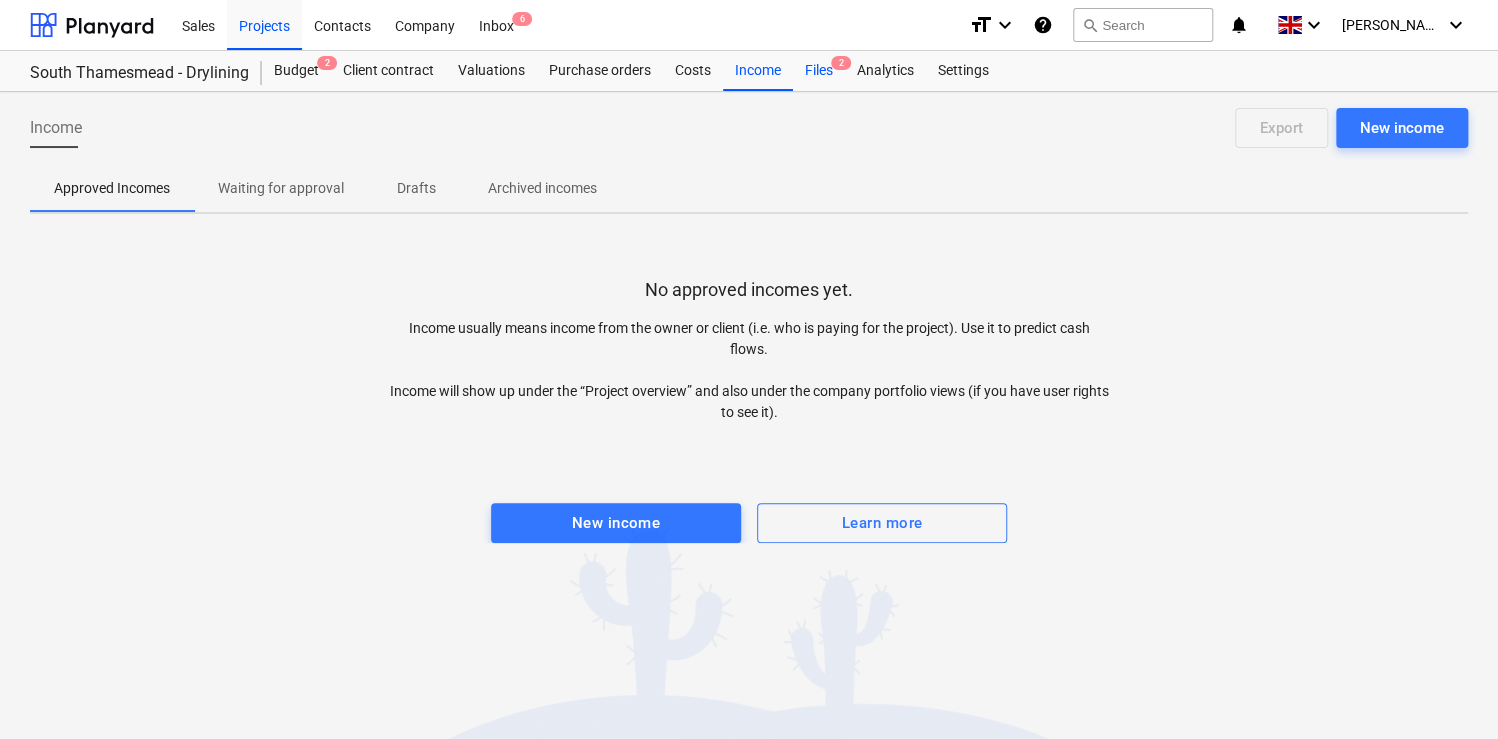 click on "Files 2" at bounding box center (819, 71) 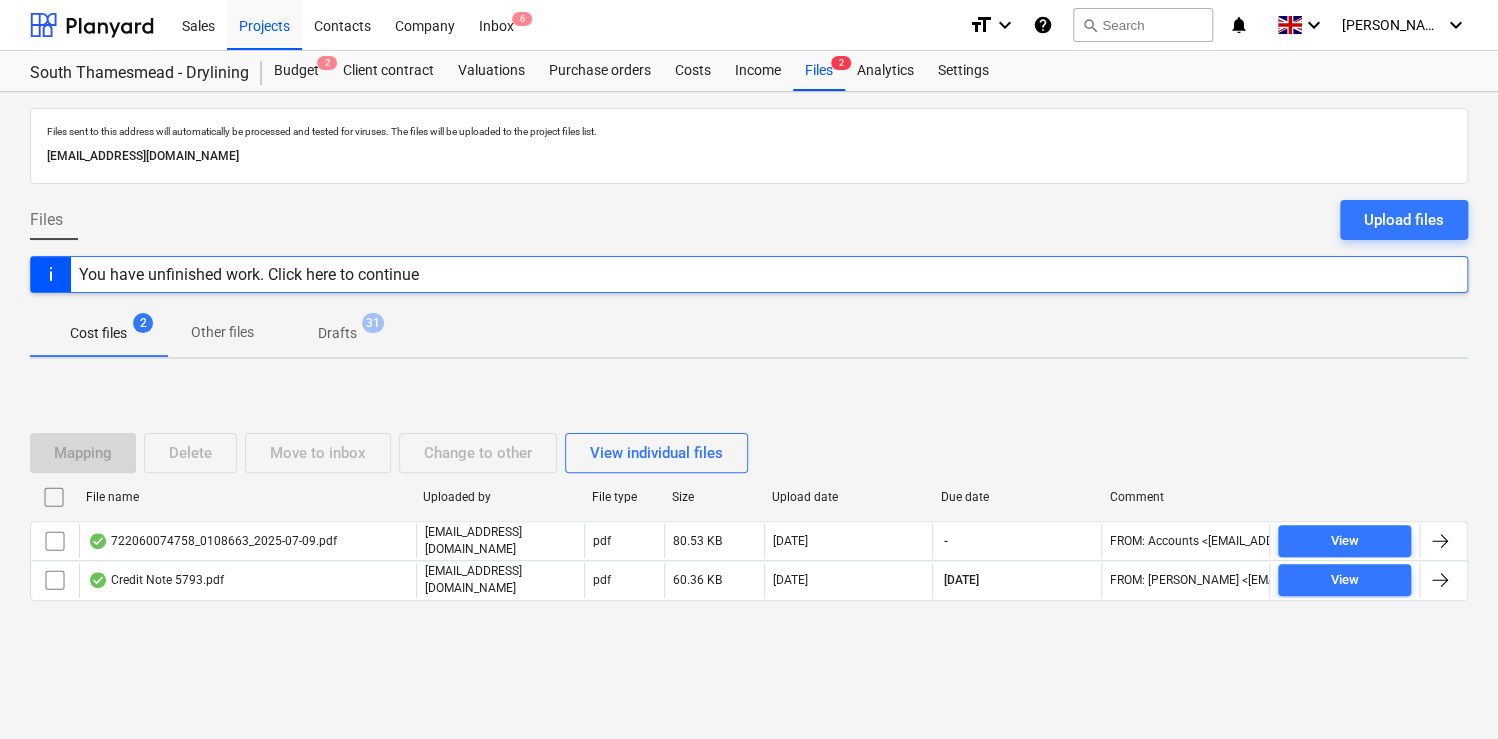 click on "Mapping Delete Move to inbox Change to other View individual files File name Uploaded by File type Size Upload date Due date Comment   722060074758_0108663_2025-07-09.pdf accounts@tudormay.com pdf 80.53 KB 10.07.2025 - FROM: Accounts <accounts@tudormay.com>
TO: "a040e19d-22cb-43a3-b83d-3118dca2679c@companies.planyard.com"	<a040e19d-22cb-43a3-b83d-3118dca2679c@companies.planyard.com>
SUBJECT: FW: SIG Document(s) for 0108663 Tudormay Ltd
IP: 52.101.196.118 View   Credit Note 5793.pdf aurora.mengjezi@tudormay.com pdf 60.36 KB 08.07.2025 31.08.2025 FROM: Aurora Mengjezi <Aurora.Mengjezi@tudormay.com>
TO: "a040e19d-22cb-43a3-b83d-3118dca2679c@companies.planyard.com"	<a040e19d-22cb-43a3-b83d-3118dca2679c@companies.planyard.com>
SUBJECT: Fw: Credit Note from International Plywood (Importers) Ltd - Panel Supplies Ltd
IP: 52.101.195.140 View Please wait" at bounding box center (749, 525) 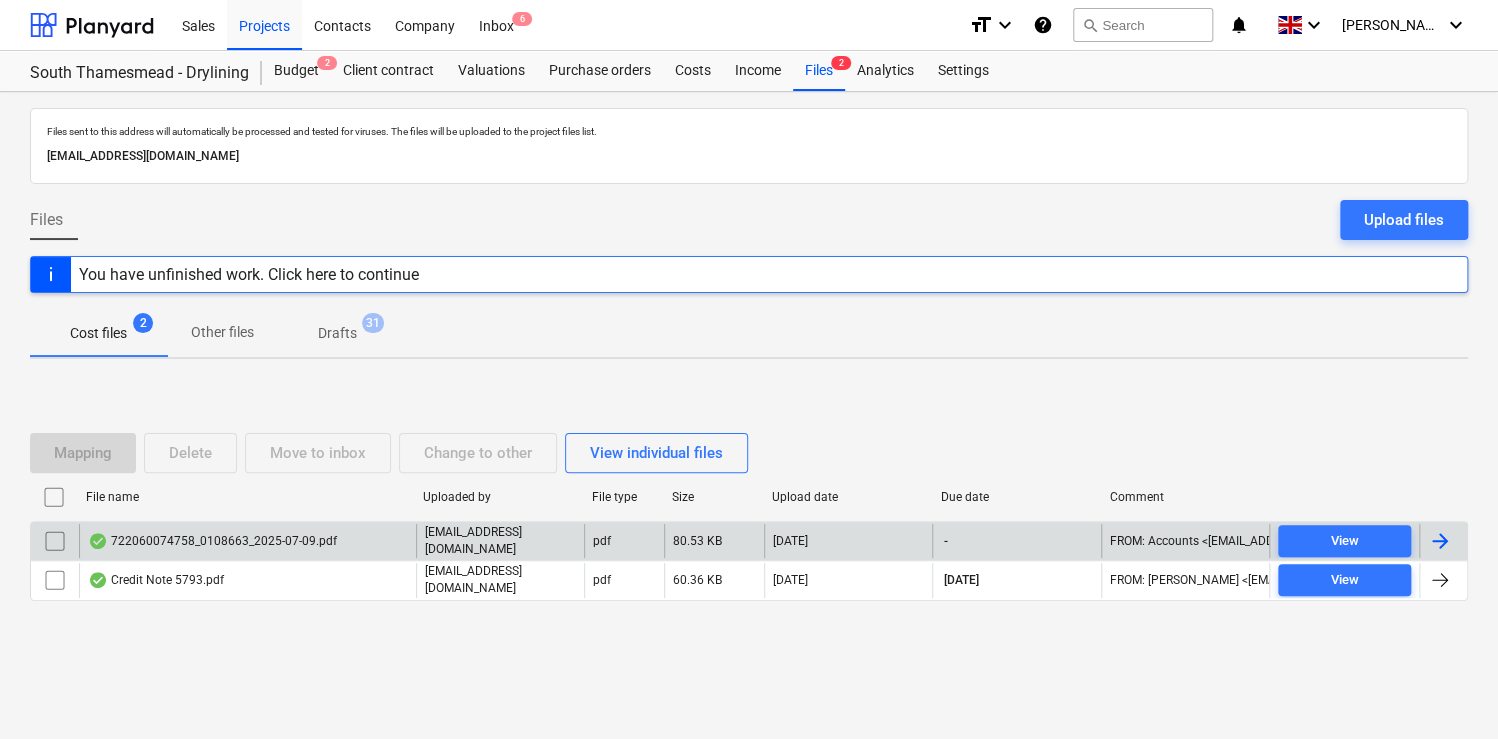 click on "722060074758_0108663_2025-07-09.pdf" at bounding box center (247, 541) 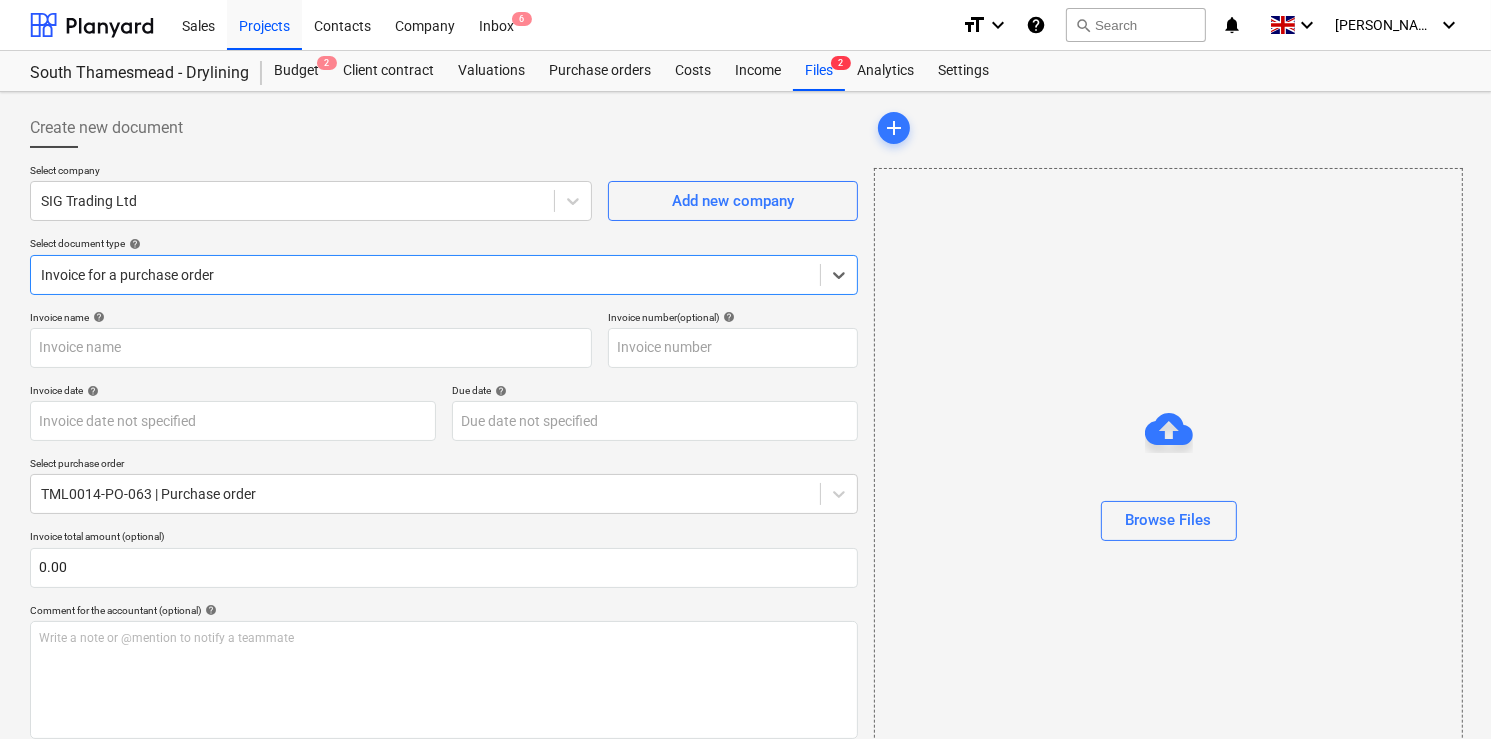type on "722060074758" 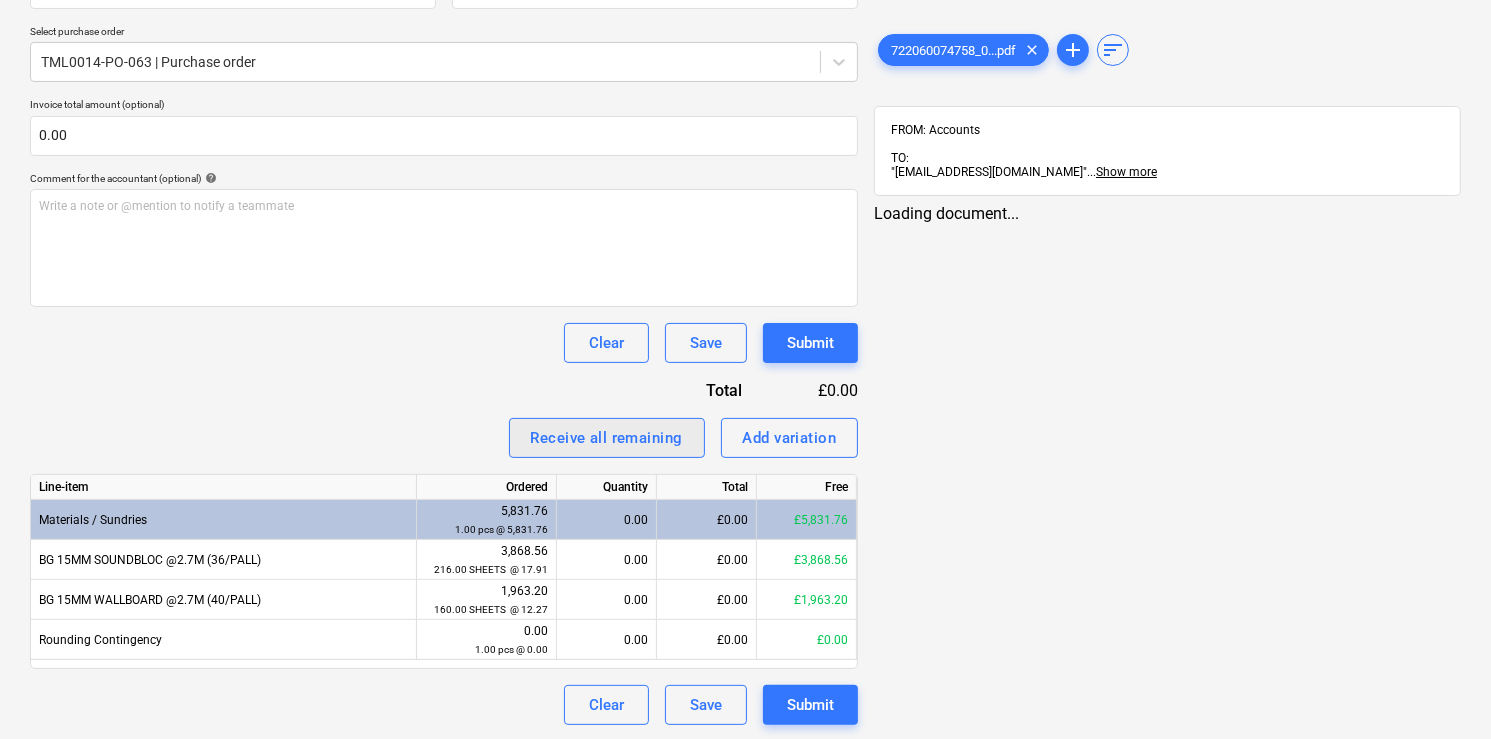 scroll, scrollTop: 433, scrollLeft: 0, axis: vertical 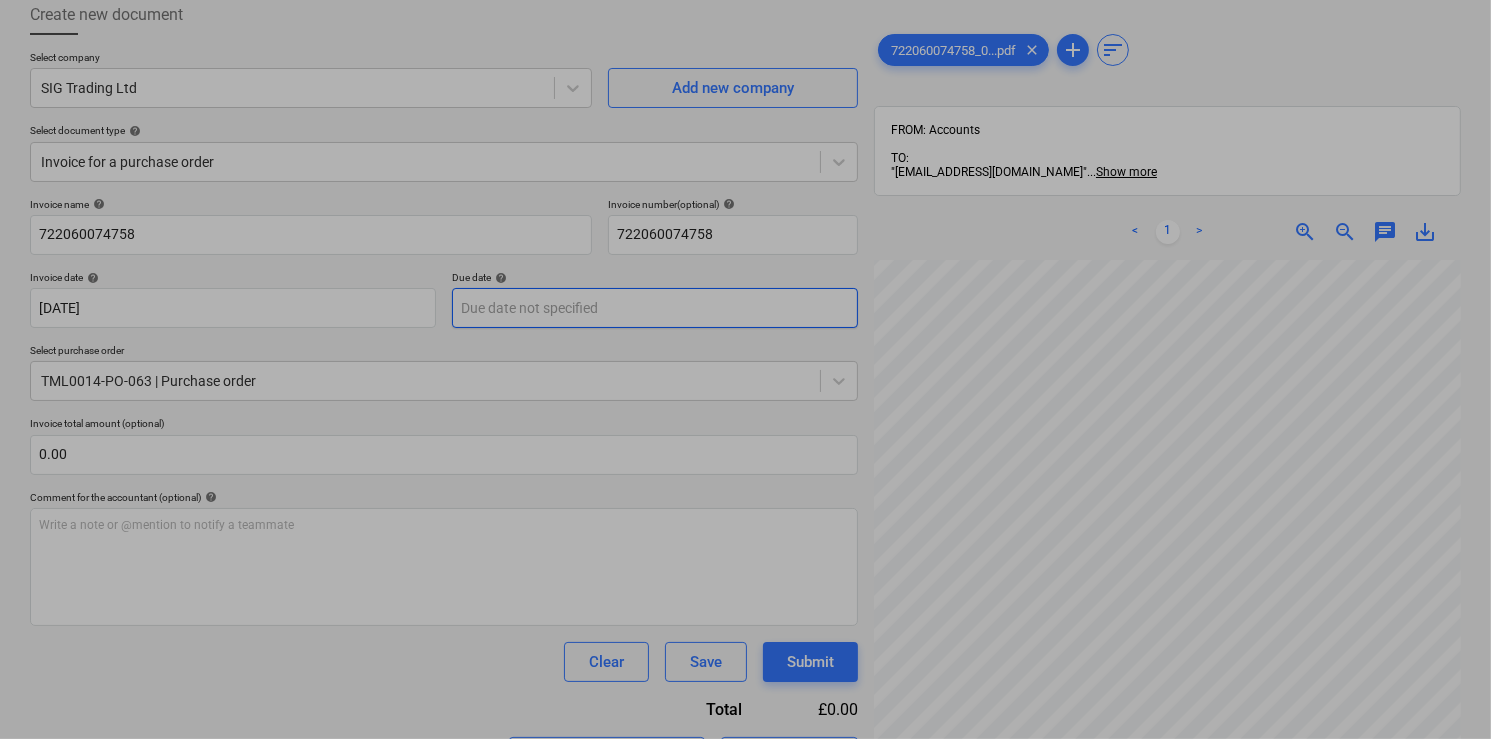 click on "This website stores cookies on your computer. These cookies are used to collect information about how you interact with our website and allow us to remember you. We use this information in order to improve and customize your browsing experience and for analytics and metrics about our visitors both on this website and other media. To find out more about the cookies we use, see our Privacy Policy If you decline, your information won’t be tracked when you visit this website. A single cookie will be used in your browser to remember your preference not to be tracked. Cookies settings Accept All Decline All
Sales Projects Contacts Company Inbox 6 format_size keyboard_arrow_down help search Search notifications 0 keyboard_arrow_down D. Sandu keyboard_arrow_down South Thamesmead - Drylining Budget 2 Client contract Valuations Purchase orders Costs Income Files 2 Analytics Settings Create new document Select company SIG Trading Ltd   Add new company Select document type help Invoice for a purchase order help <" at bounding box center (745, 256) 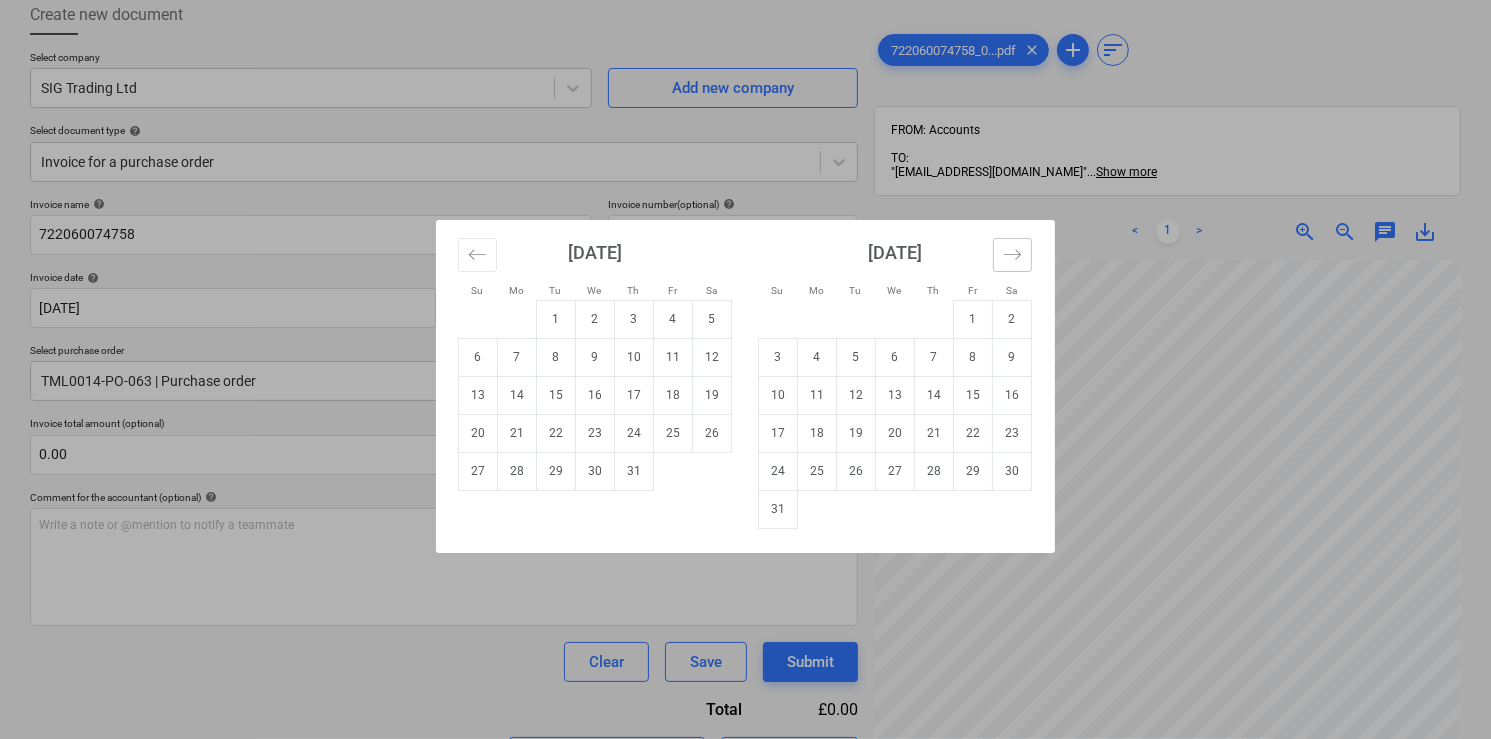 click 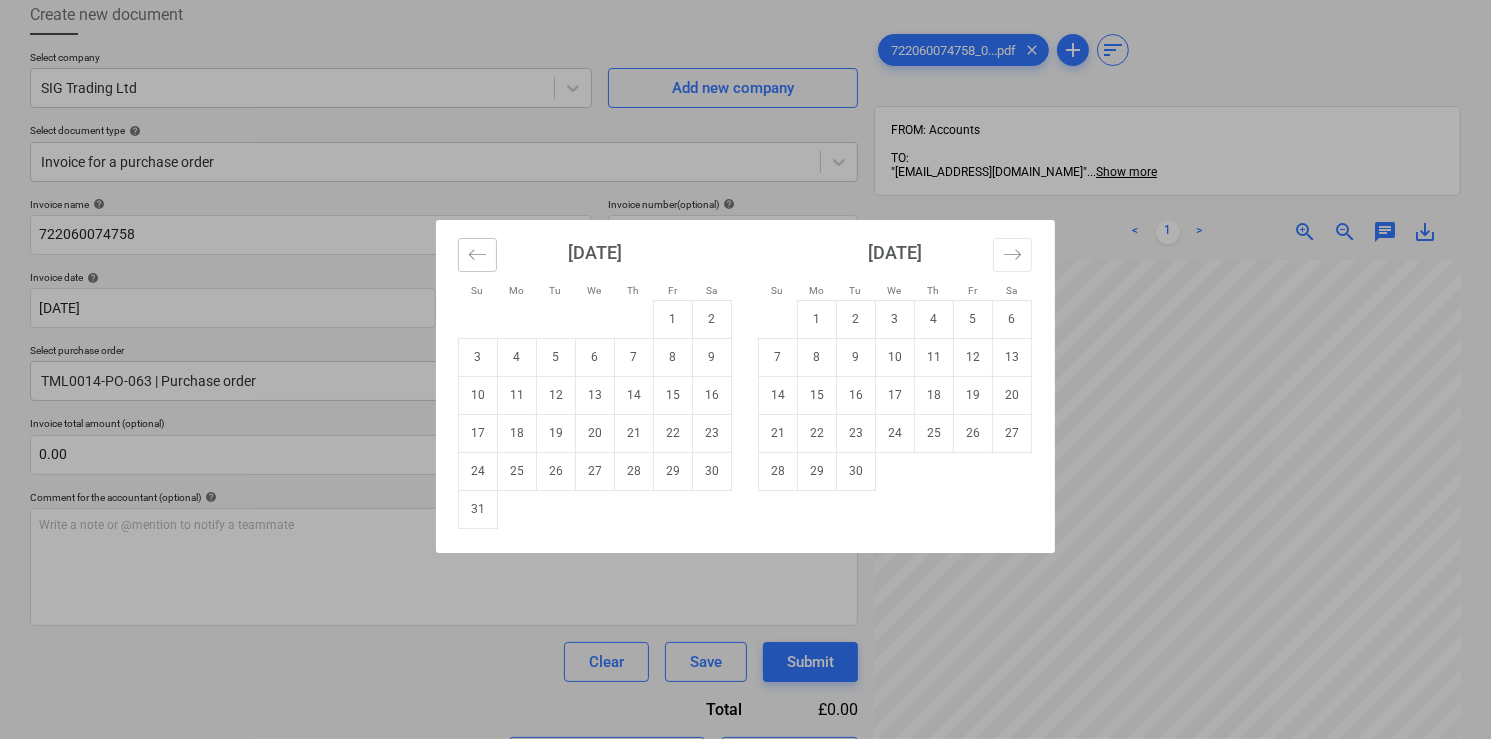 click at bounding box center [477, 255] 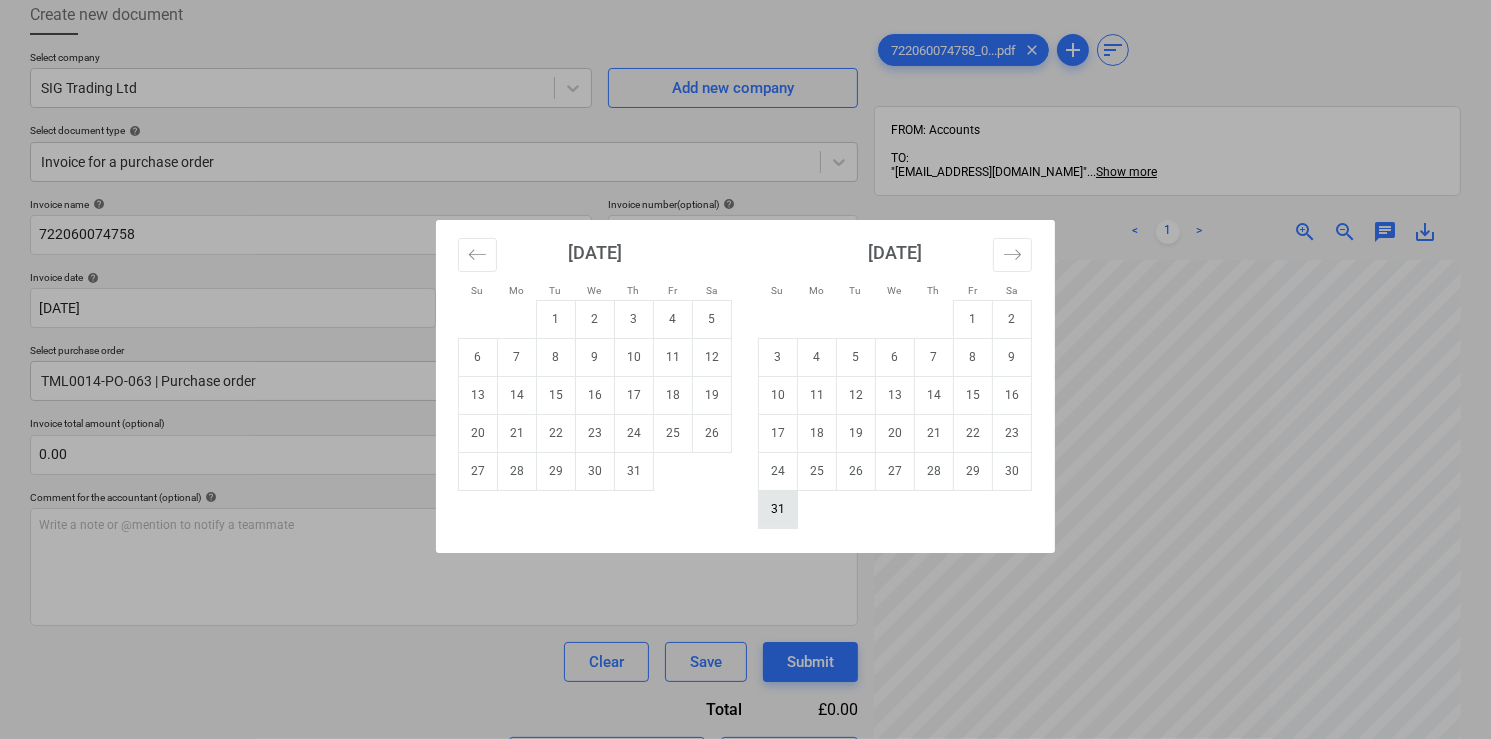 click on "31" at bounding box center [778, 509] 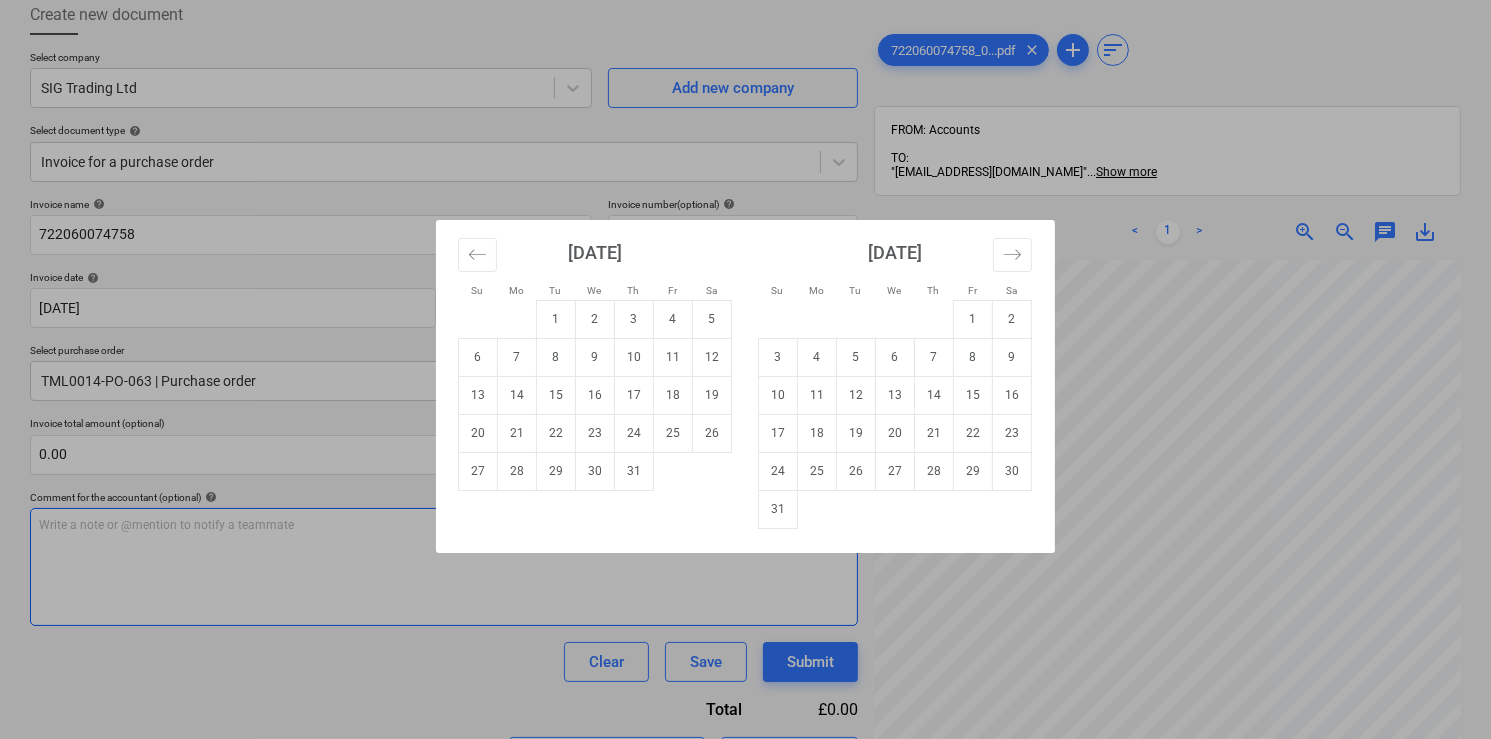 type on "31 Aug 2025" 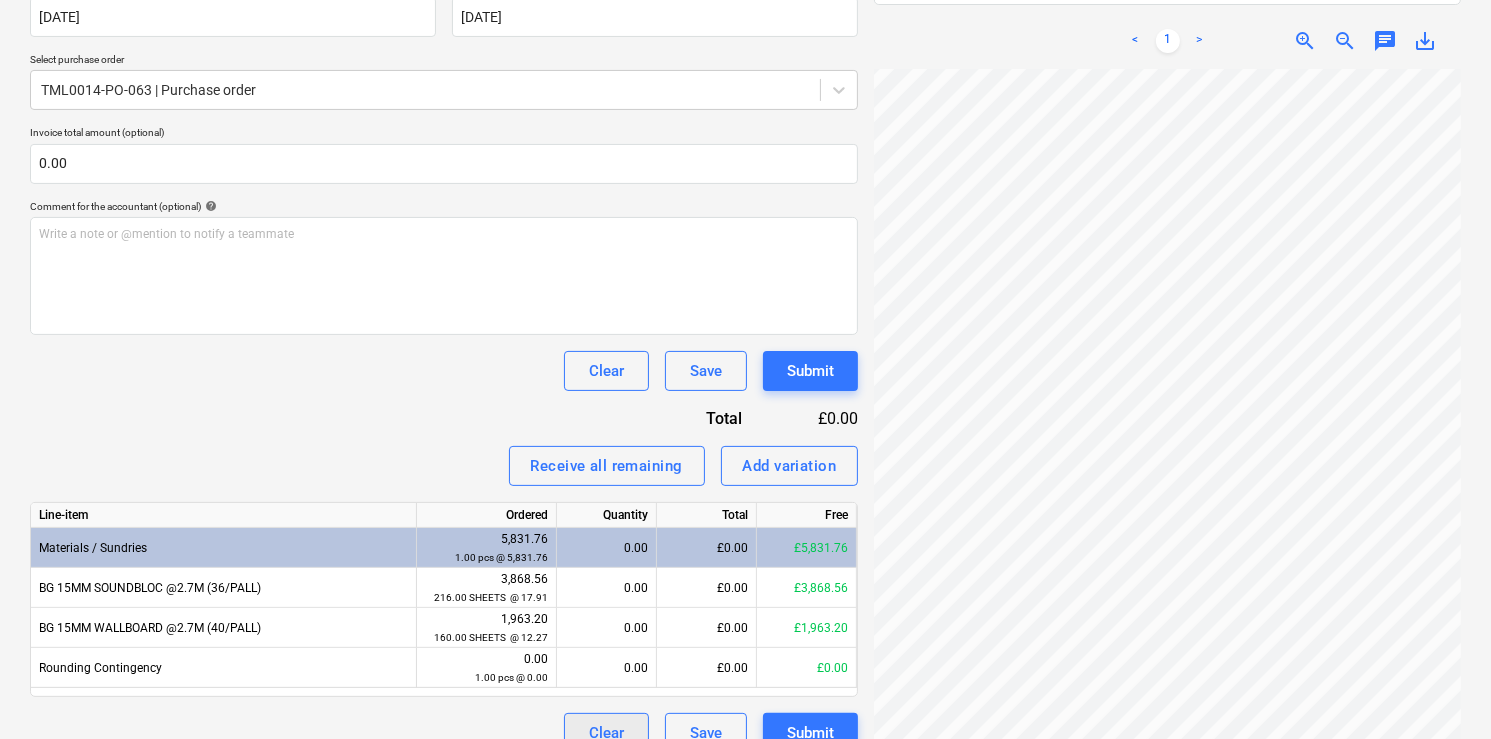 scroll, scrollTop: 433, scrollLeft: 0, axis: vertical 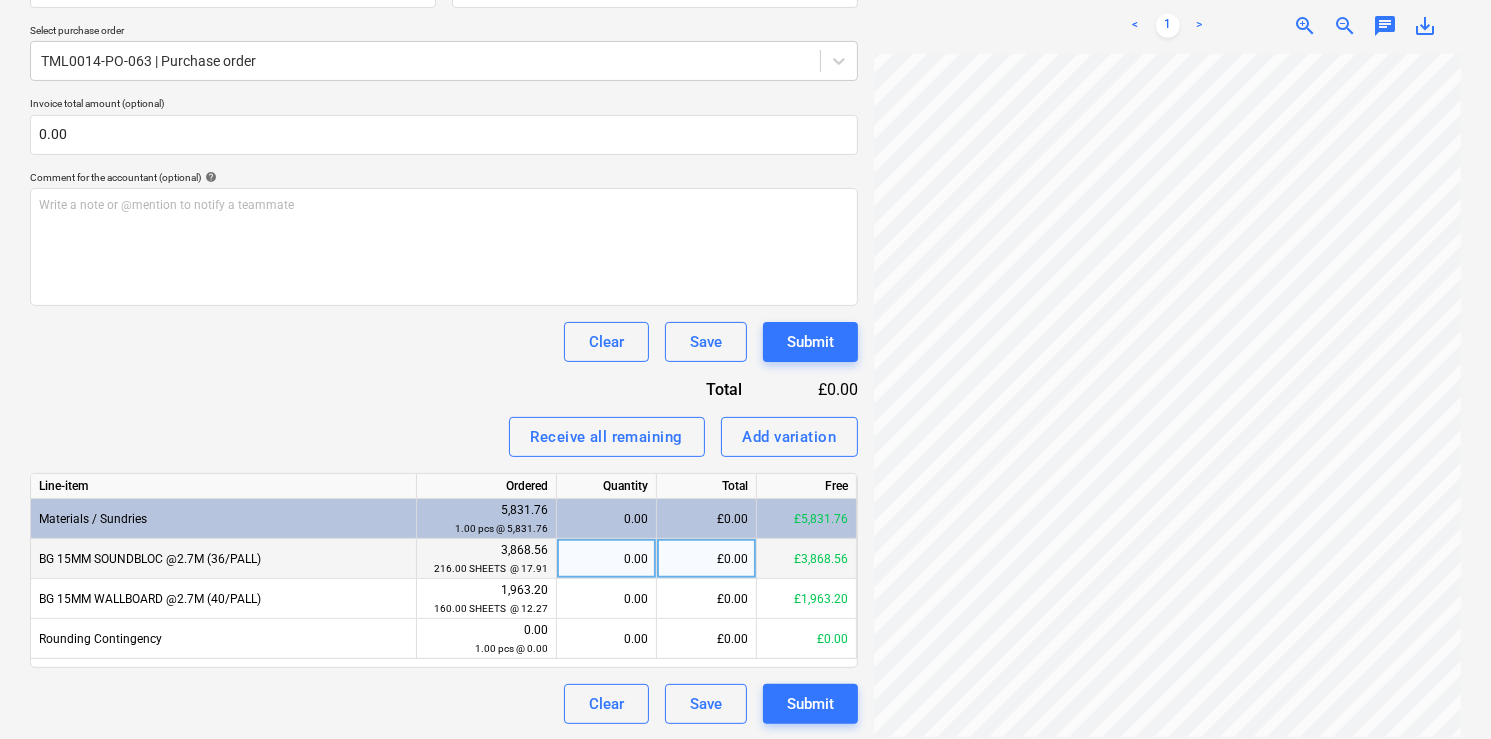 click on "0.00" at bounding box center (606, 559) 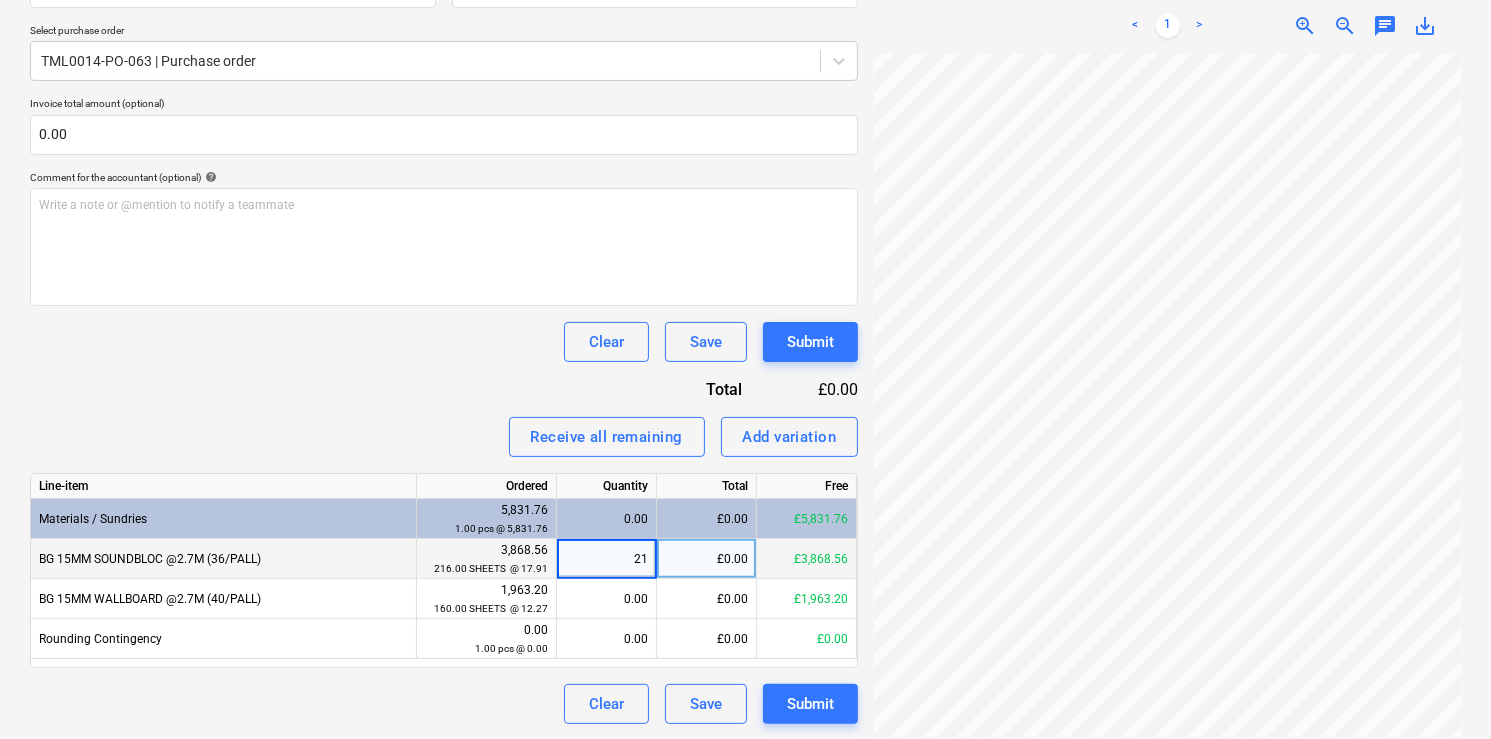 type on "216" 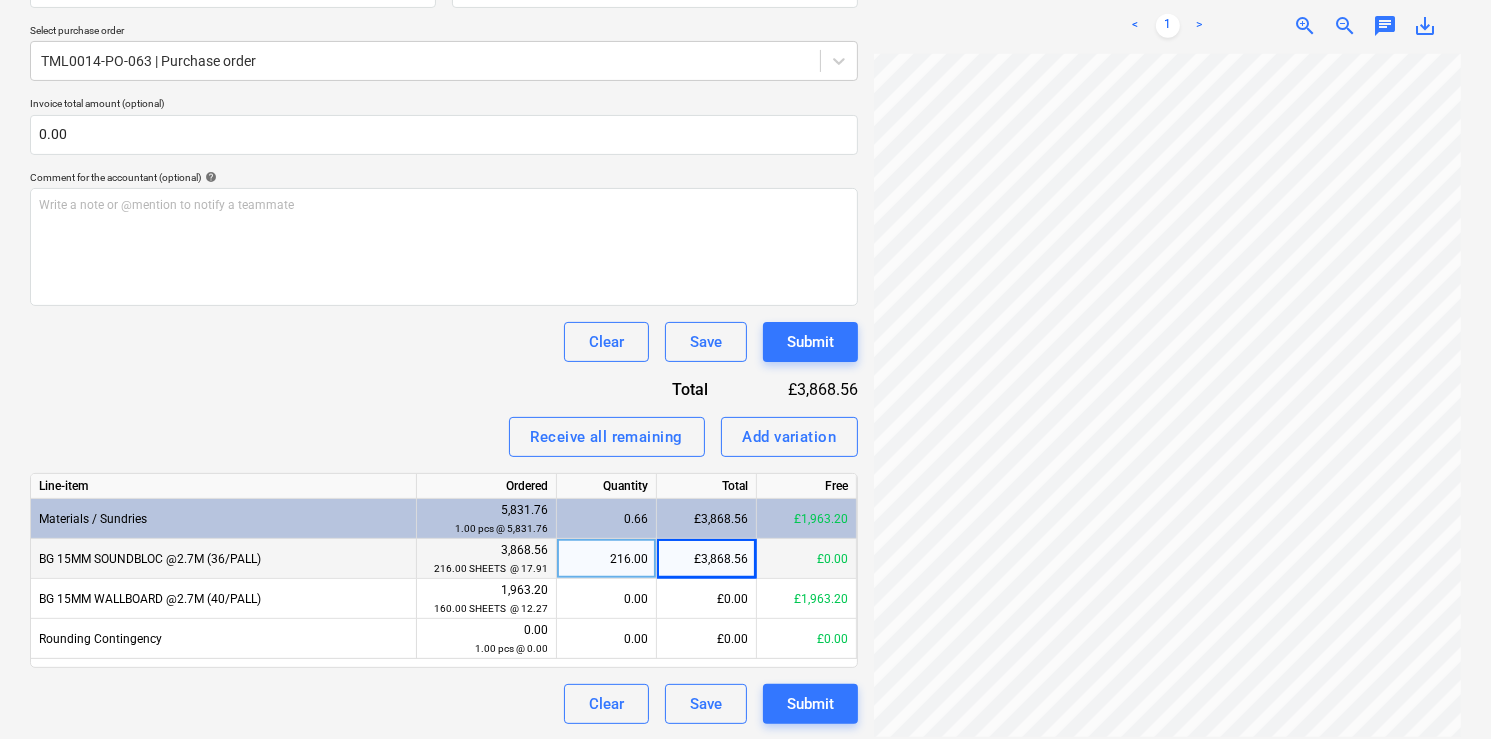 scroll, scrollTop: 172, scrollLeft: 0, axis: vertical 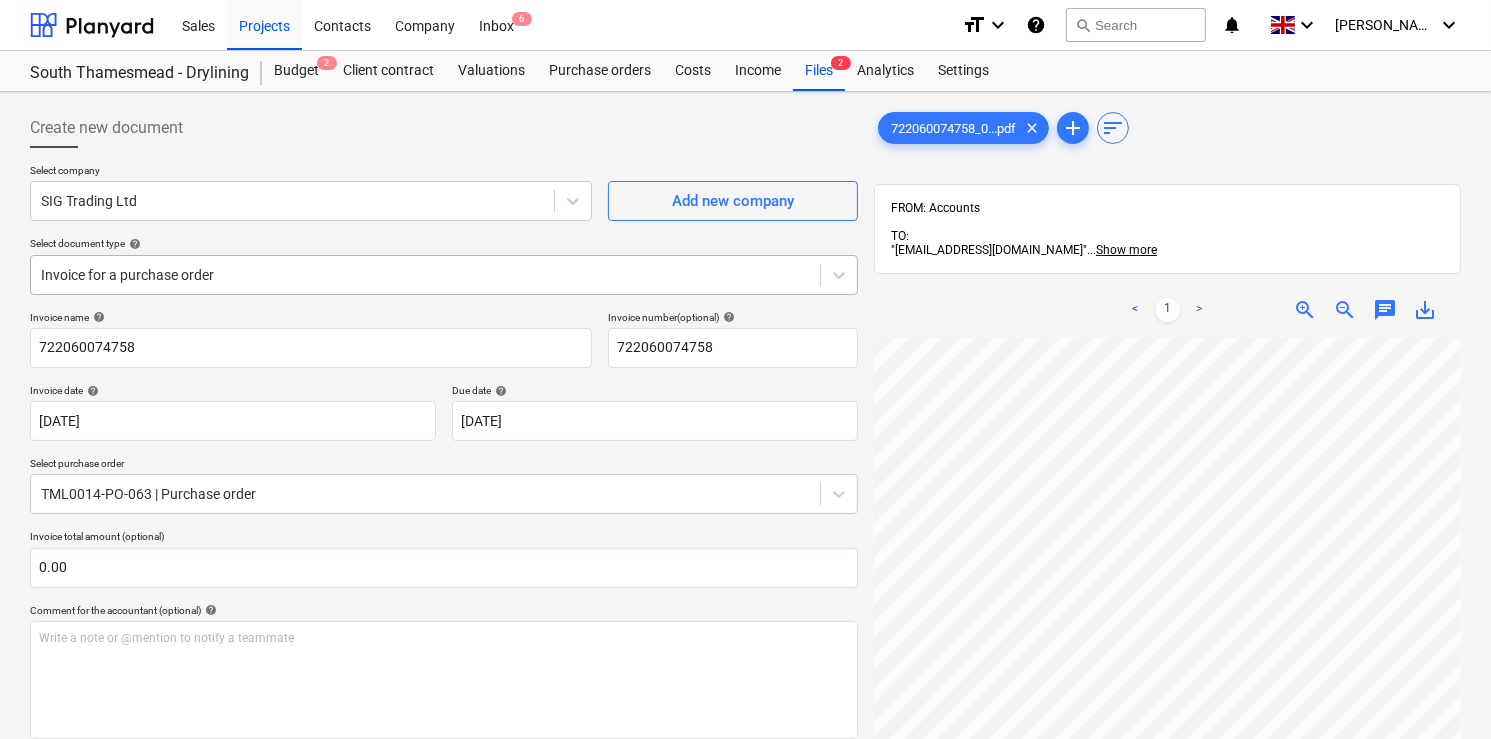 click at bounding box center [425, 275] 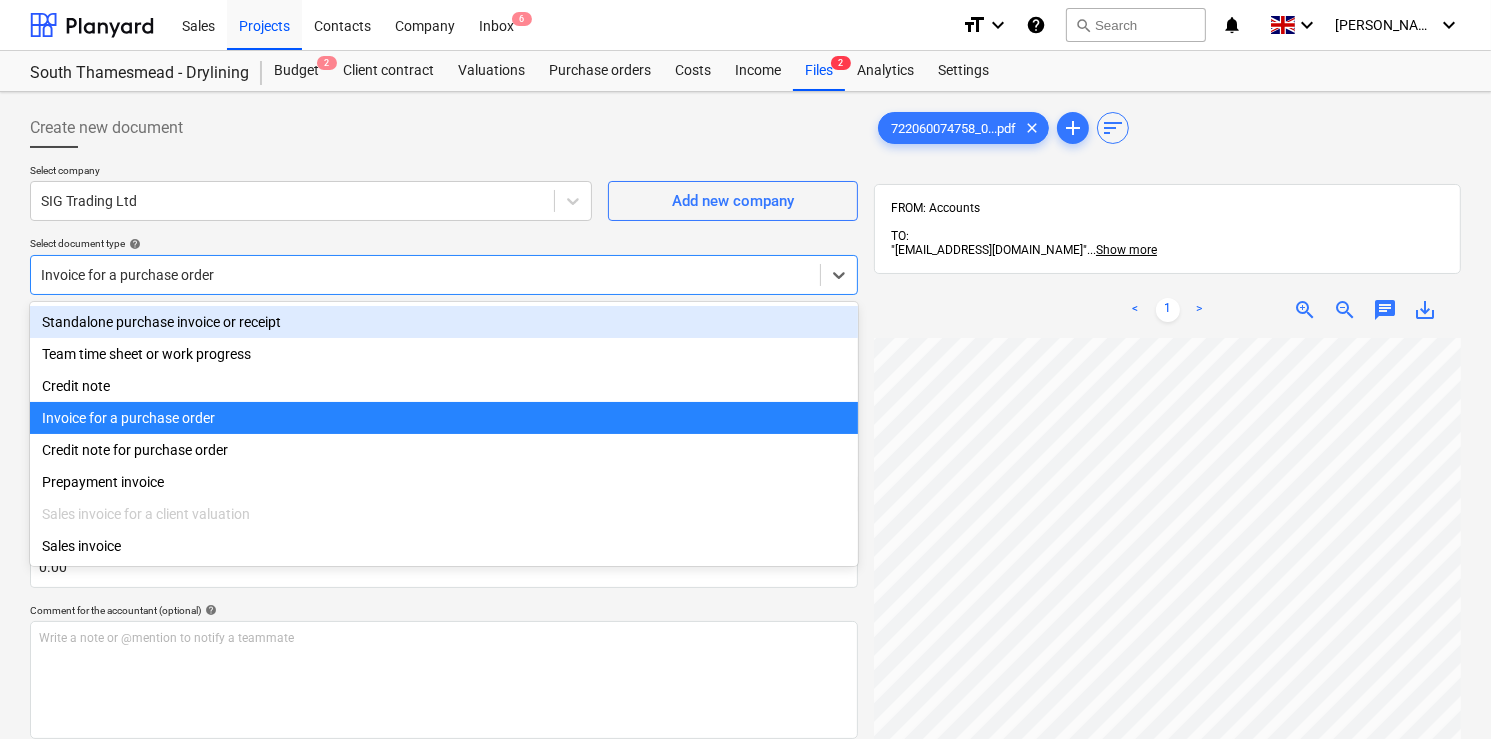 click on "Standalone purchase invoice or receipt" at bounding box center [444, 322] 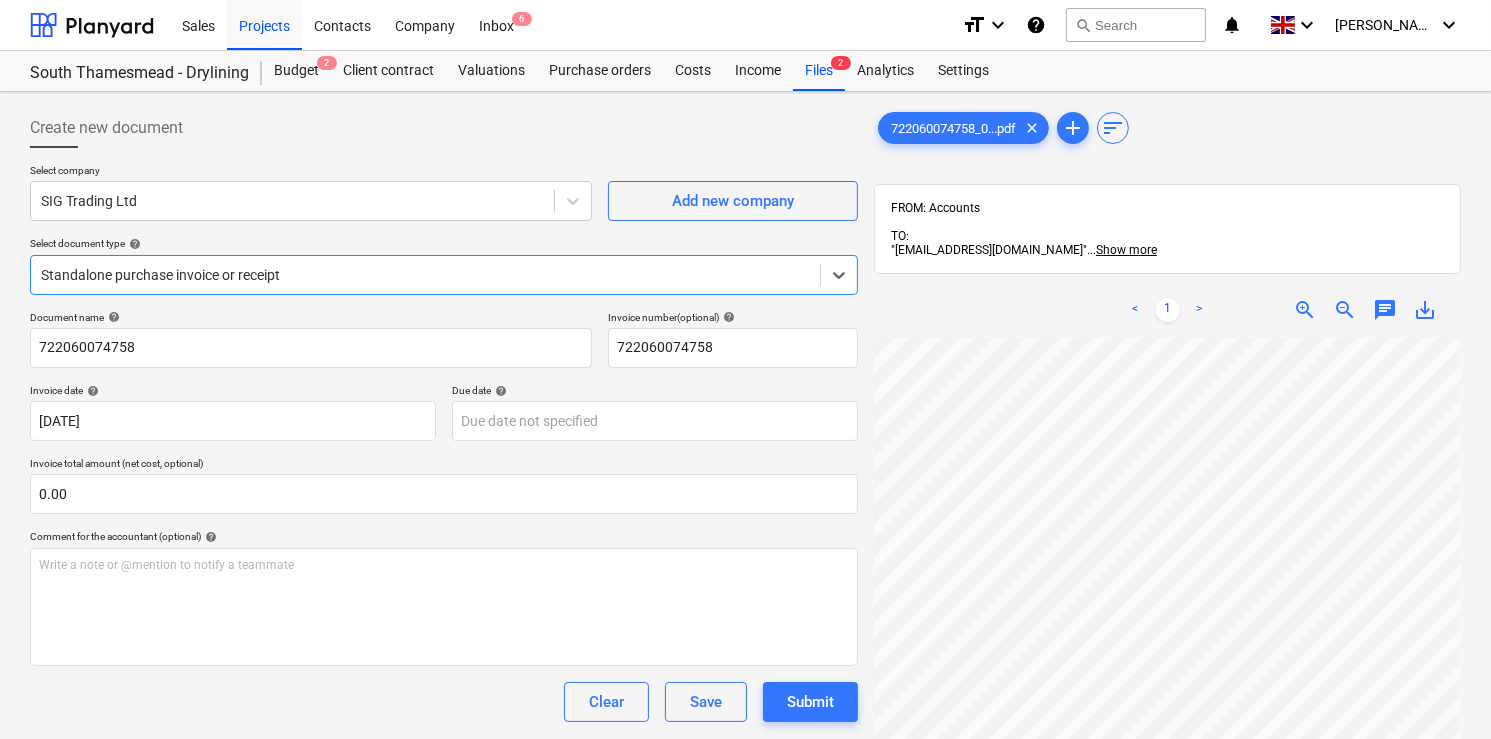 type on "31 Aug 2025" 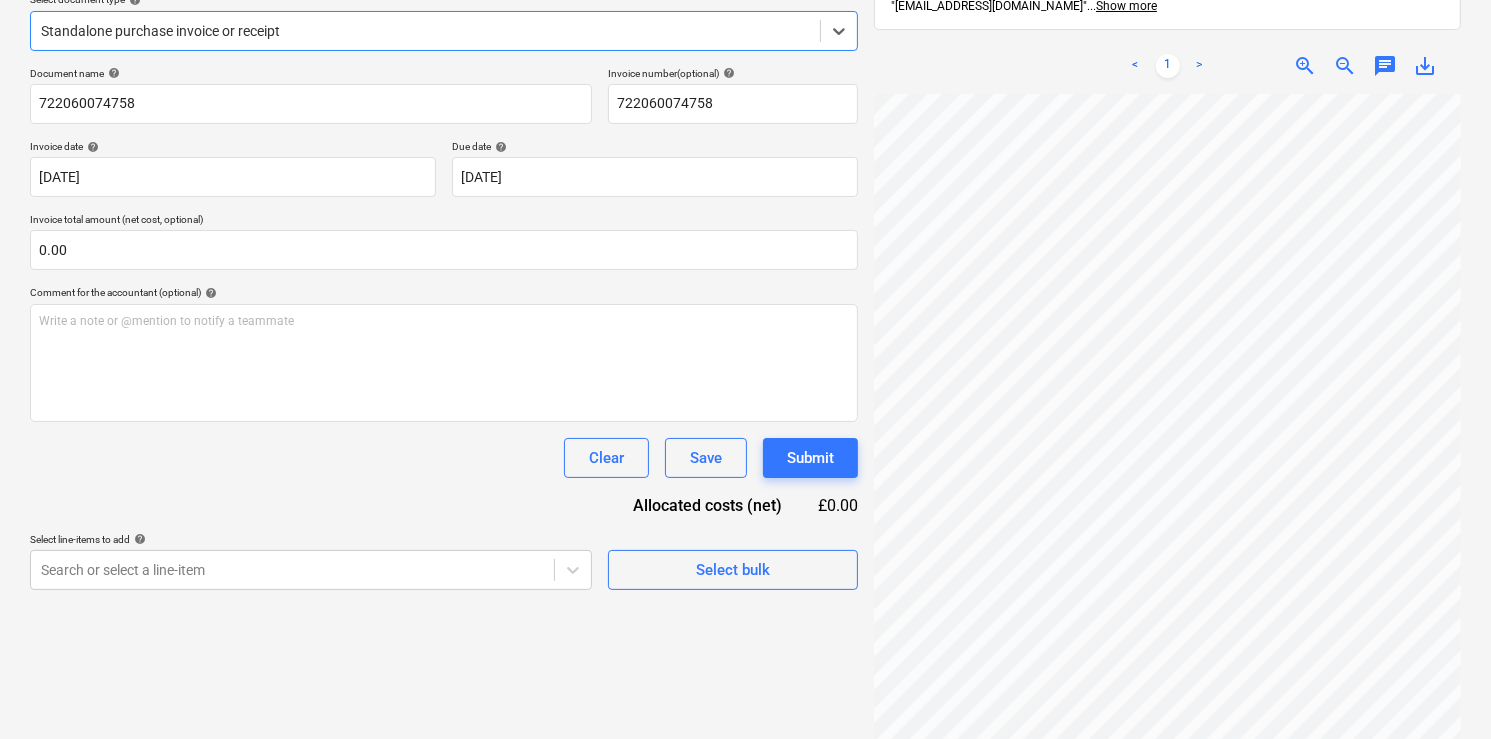 scroll, scrollTop: 284, scrollLeft: 0, axis: vertical 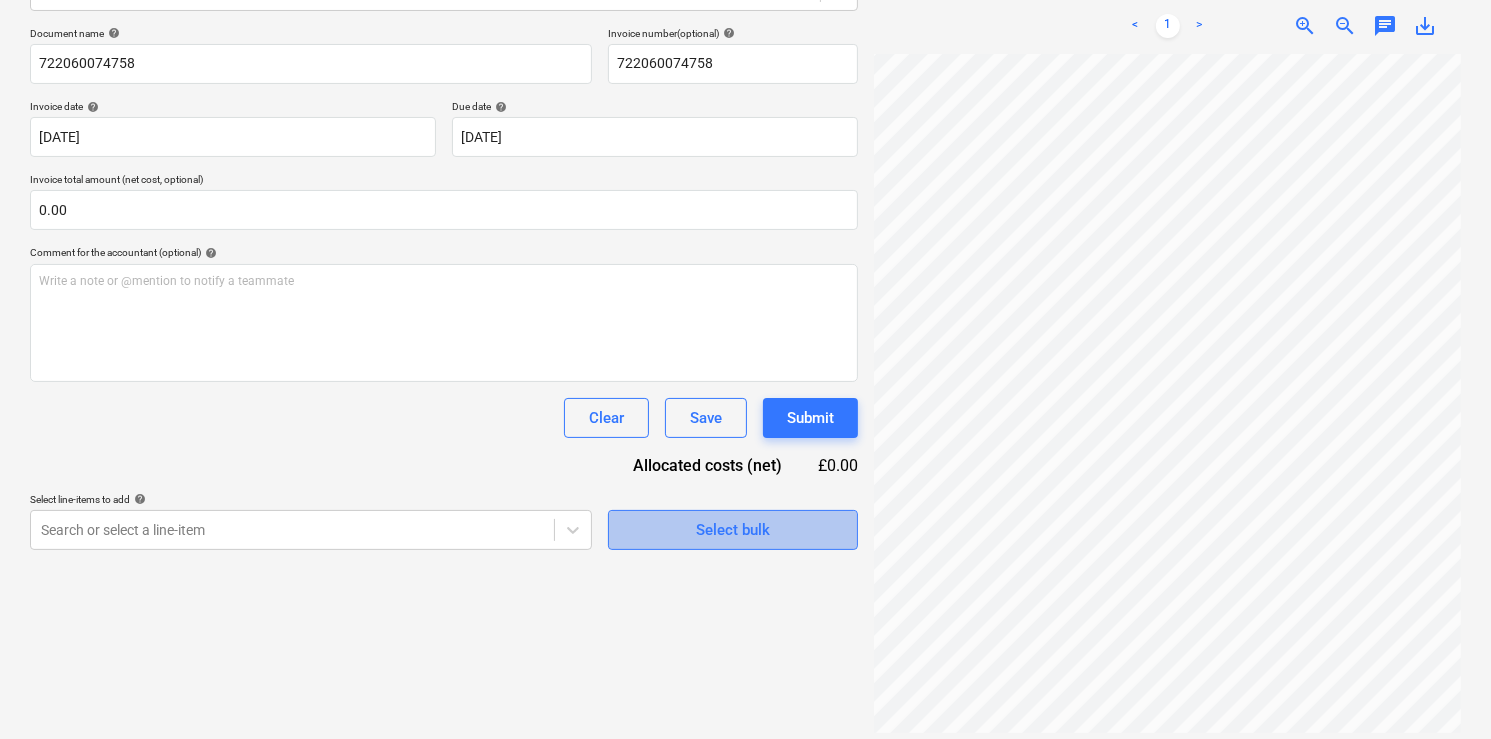 click on "Select bulk" at bounding box center [733, 530] 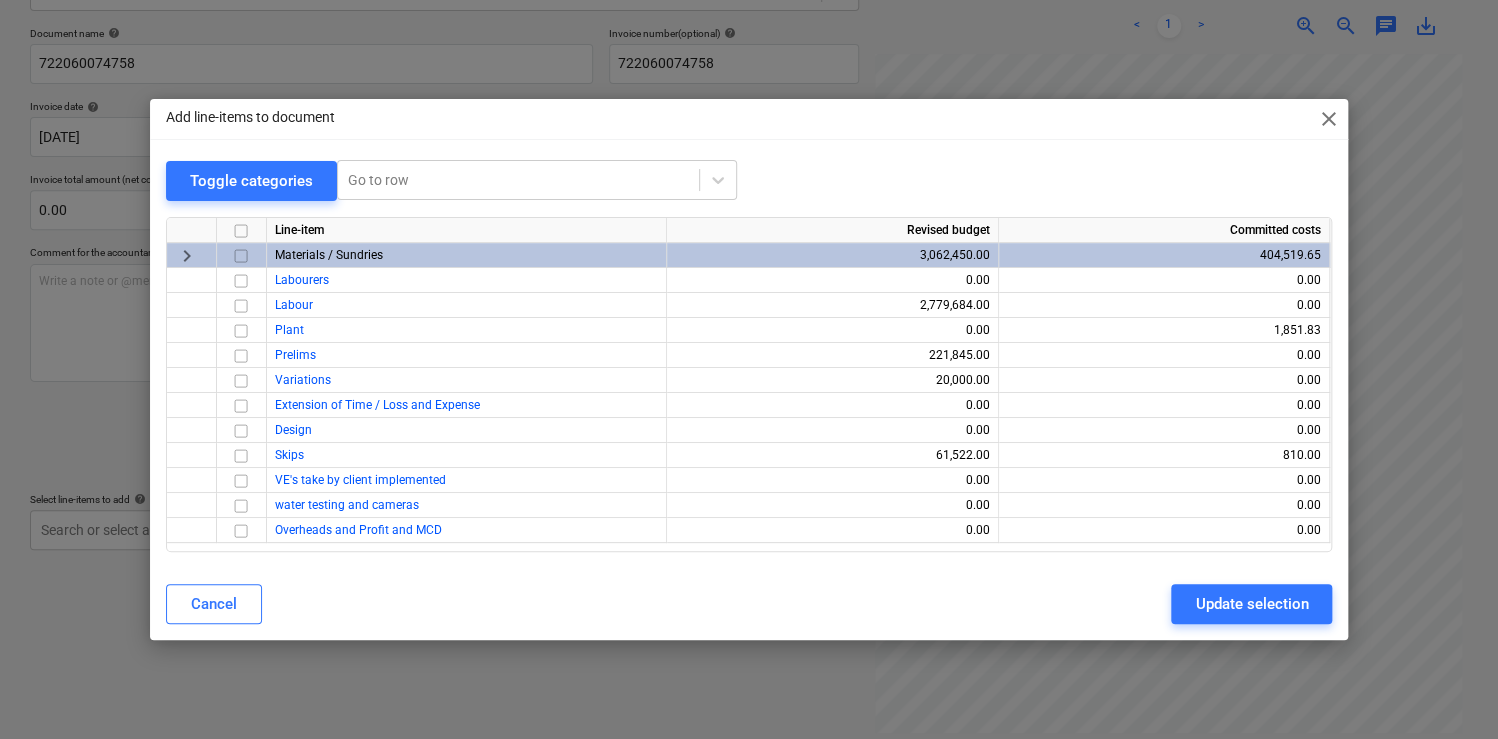click on "Materials / Sundries" at bounding box center (467, 255) 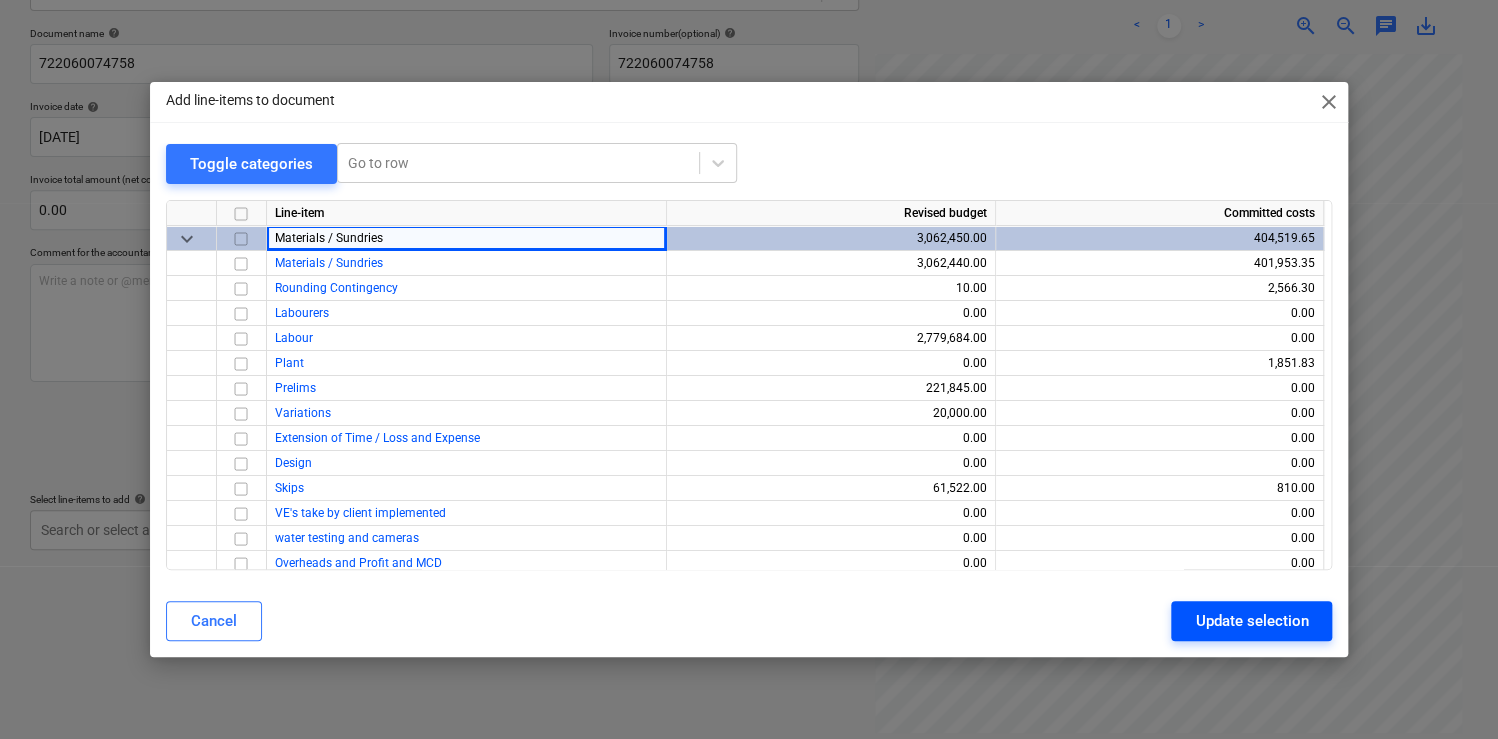 click on "Cancel Update selection" at bounding box center [749, 621] 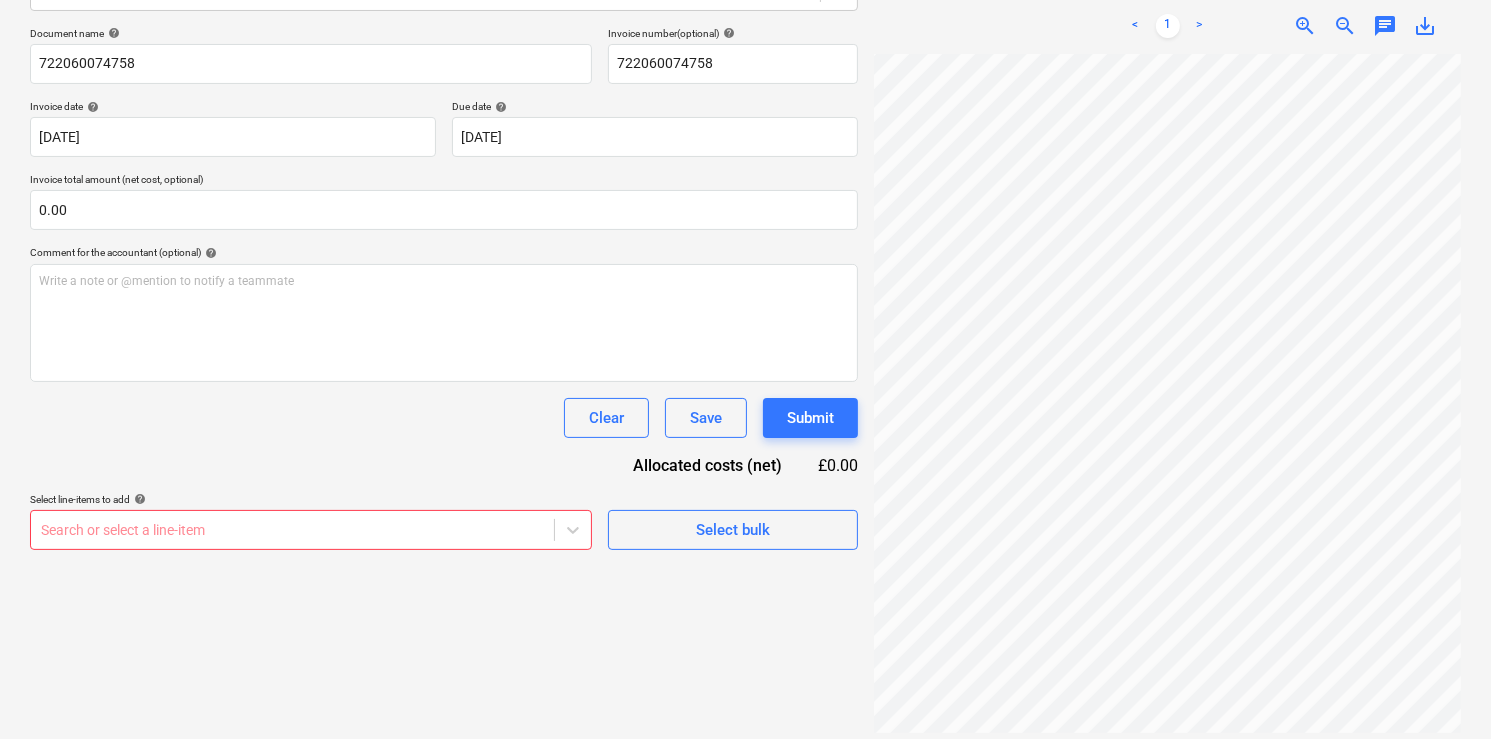 scroll, scrollTop: 402, scrollLeft: 0, axis: vertical 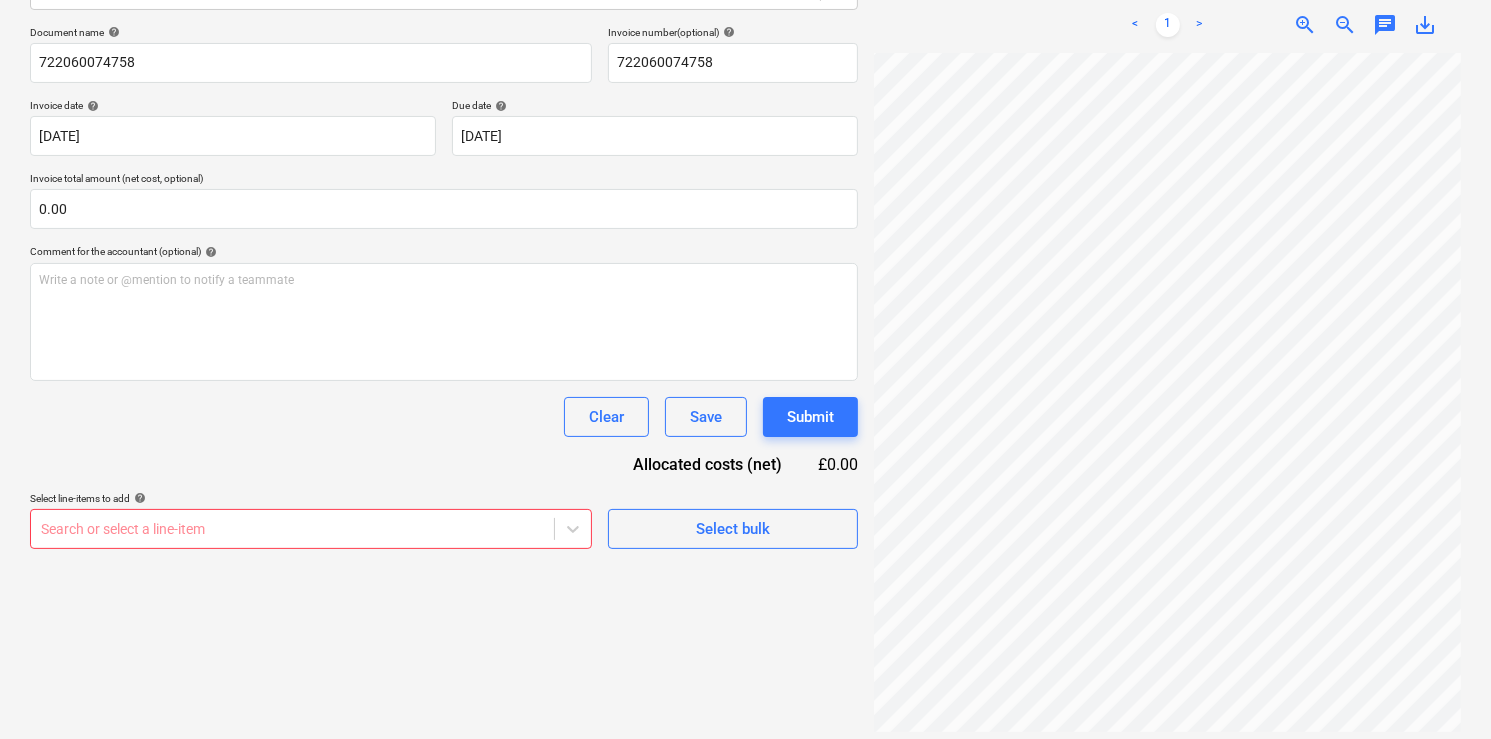 click on "This website stores cookies on your computer. These cookies are used to collect information about how you interact with our website and allow us to remember you. We use this information in order to improve and customize your browsing experience and for analytics and metrics about our visitors both on this website and other media. To find out more about the cookies we use, see our Privacy Policy If you decline, your information won’t be tracked when you visit this website. A single cookie will be used in your browser to remember your preference not to be tracked. Cookies settings Accept All Decline All
Sales Projects Contacts Company Inbox 6 format_size keyboard_arrow_down help search Search notifications 0 keyboard_arrow_down D. Sandu keyboard_arrow_down South Thamesmead - Drylining Budget 2 Client contract Valuations Purchase orders Costs Income Files 2 Analytics Settings Create new document Select company SIG Trading Ltd   Add new company Select document type help Document name help 722060074758 ﻿" at bounding box center (745, 84) 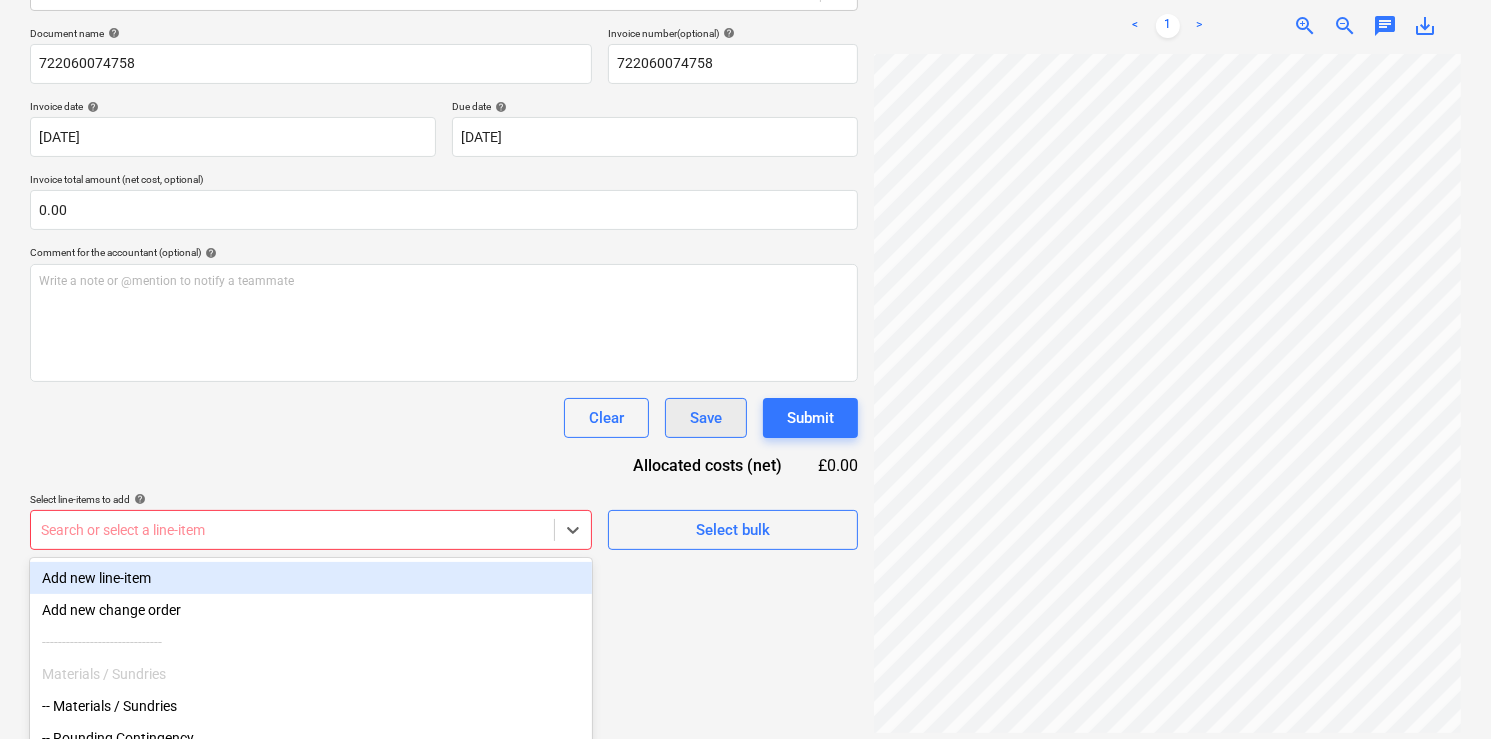 click on "Document name help 722060074758 Invoice number  (optional) help 722060074758 Invoice date help 08 Jul 2025 08.07.2025 Press the down arrow key to interact with the calendar and
select a date. Press the question mark key to get the keyboard shortcuts for changing dates. Due date help 31 Aug 2025 31.08.2025 Press the down arrow key to interact with the calendar and
select a date. Press the question mark key to get the keyboard shortcuts for changing dates. Invoice total amount (net cost, optional) 0.00 Comment for the accountant (optional) help Write a note or @mention to notify a teammate ﻿ Clear Save Submit Allocated costs (net) £0.00 Select line-items to add help option Add new line-item focused, 1 of 17. 17 results available. Use Up and Down to choose options, press Enter to select the currently focused option, press Escape to exit the menu, press Tab to select the option and exit the menu. Search or select a line-item Select bulk" at bounding box center [444, 288] 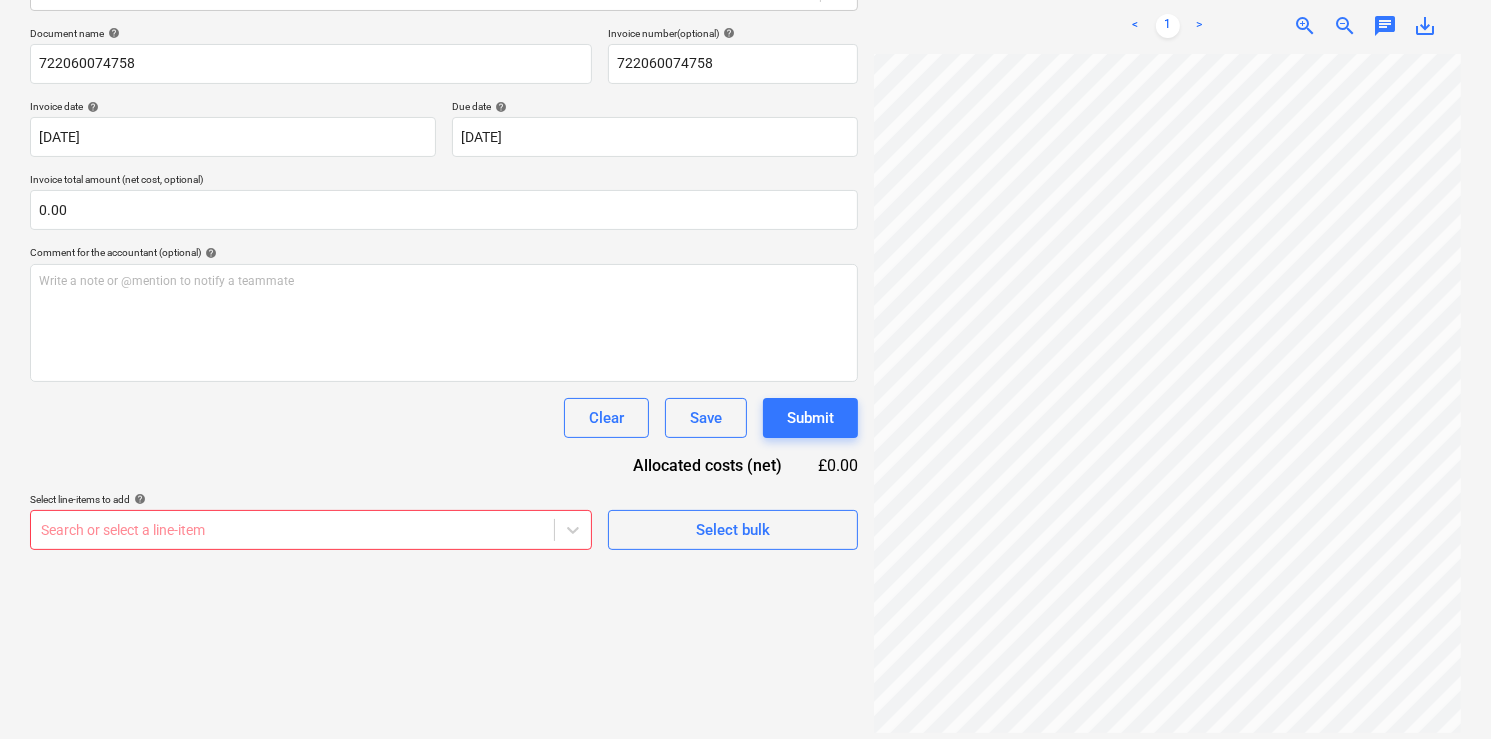 click on "This website stores cookies on your computer. These cookies are used to collect information about how you interact with our website and allow us to remember you. We use this information in order to improve and customize your browsing experience and for analytics and metrics about our visitors both on this website and other media. To find out more about the cookies we use, see our Privacy Policy If you decline, your information won’t be tracked when you visit this website. A single cookie will be used in your browser to remember your preference not to be tracked. Cookies settings Accept All Decline All
Sales Projects Contacts Company Inbox 6 format_size keyboard_arrow_down help search Search notifications 0 keyboard_arrow_down D. Sandu keyboard_arrow_down South Thamesmead - Drylining Budget 2 Client contract Valuations Purchase orders Costs Income Files 2 Analytics Settings Create new document Select company SIG Trading Ltd   Add new company Select document type help Document name help 722060074758 ﻿" at bounding box center [745, 85] 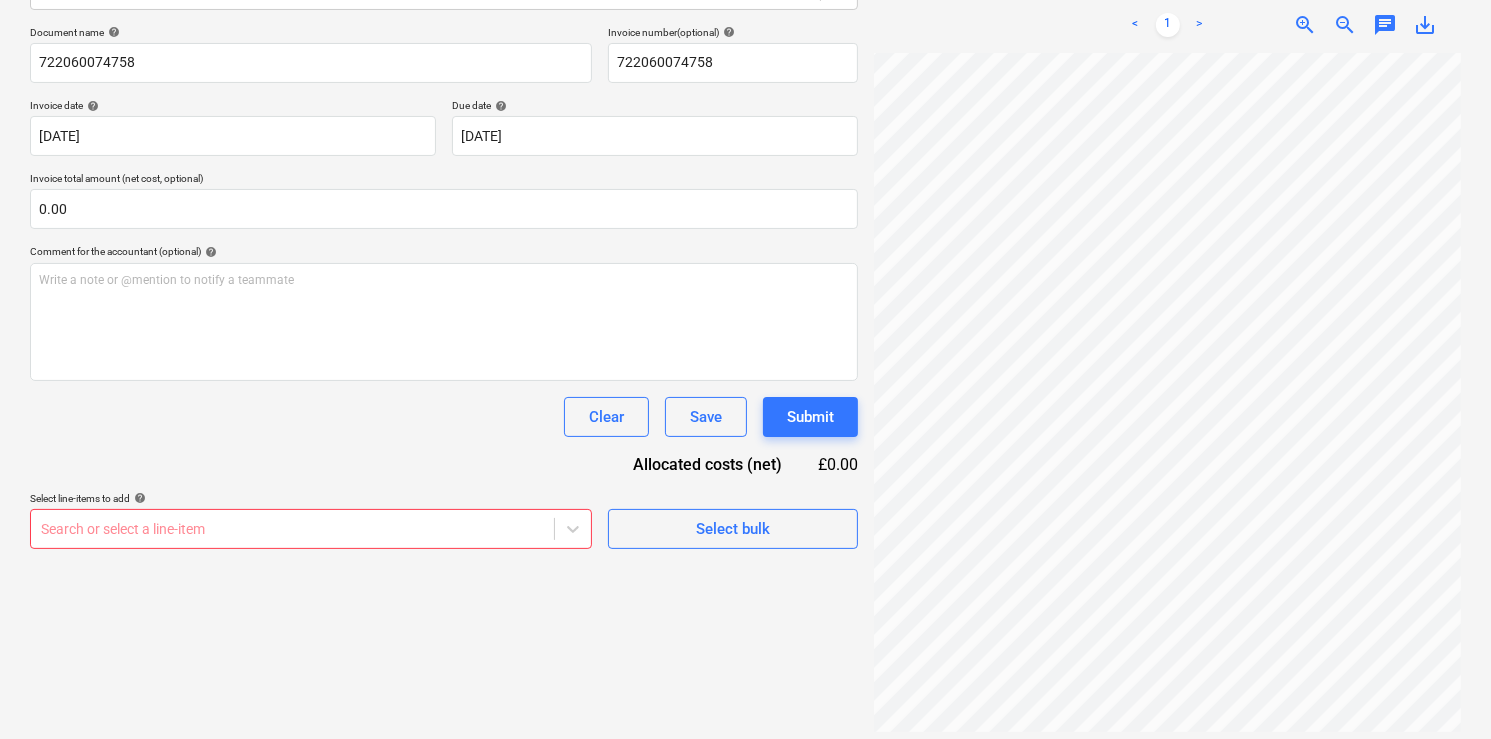 click on "Create new document Select company SIG Trading Ltd   Add new company Select document type help Standalone purchase invoice or receipt Document name help 722060074758 Invoice number  (optional) help 722060074758 Invoice date help 08 Jul 2025 08.07.2025 Press the down arrow key to interact with the calendar and
select a date. Press the question mark key to get the keyboard shortcuts for changing dates. Due date help 31 Aug 2025 31.08.2025 Press the down arrow key to interact with the calendar and
select a date. Press the question mark key to get the keyboard shortcuts for changing dates. Invoice total amount (net cost, optional) 0.00 Comment for the accountant (optional) help Write a note or @mention to notify a teammate ﻿ Clear Save Submit Allocated costs (net) £0.00 Select line-items to add help Search or select a line-item Select bulk" at bounding box center (444, 273) 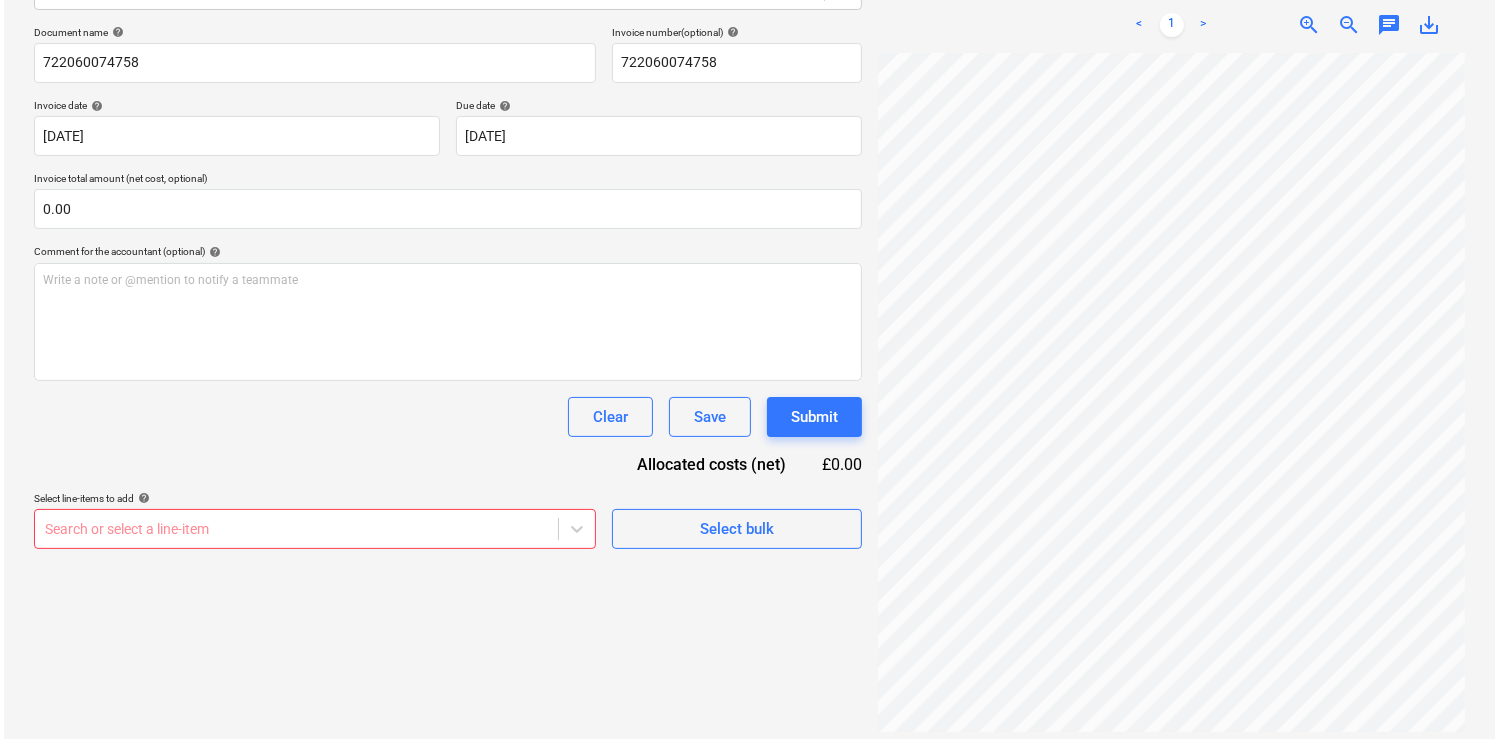scroll, scrollTop: 284, scrollLeft: 0, axis: vertical 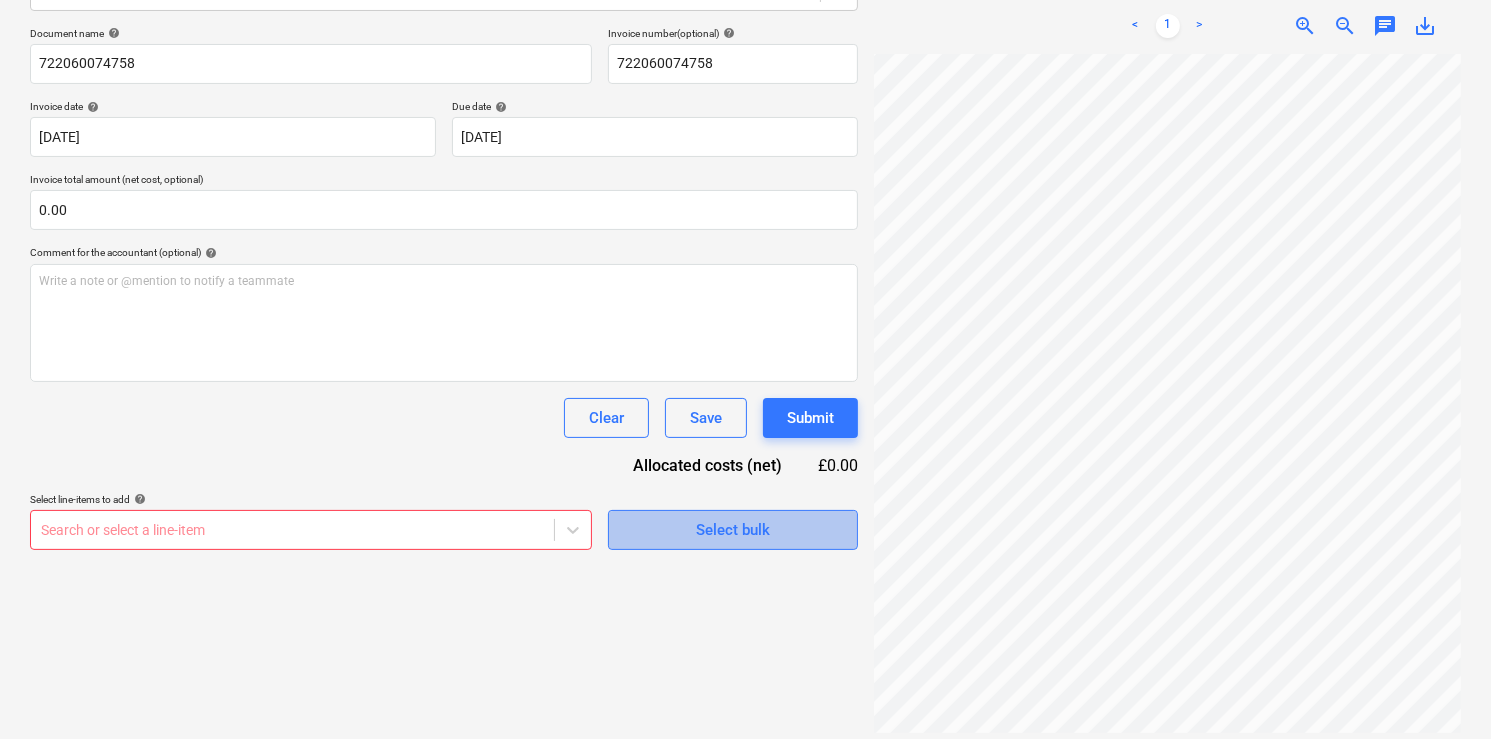 click on "Select bulk" at bounding box center [733, 530] 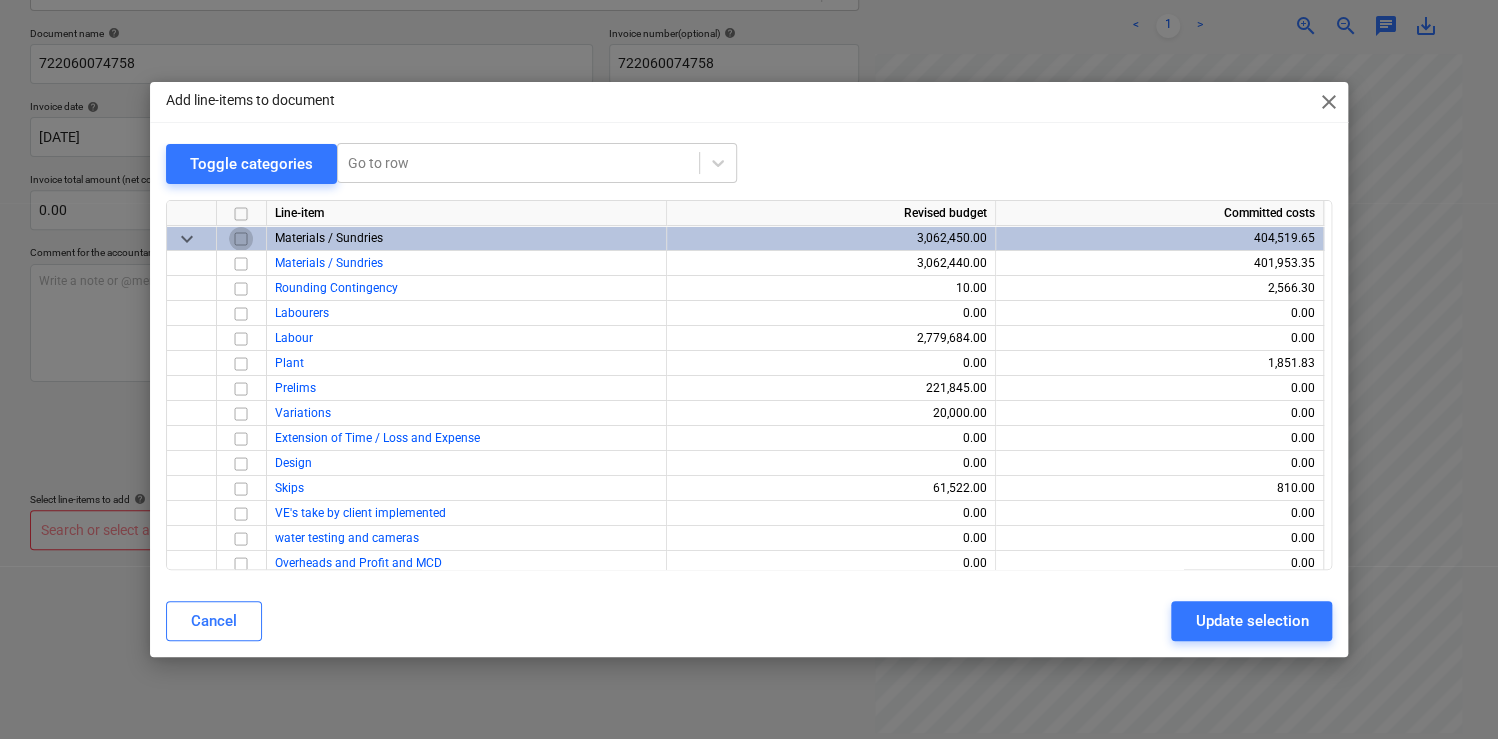 click at bounding box center [241, 238] 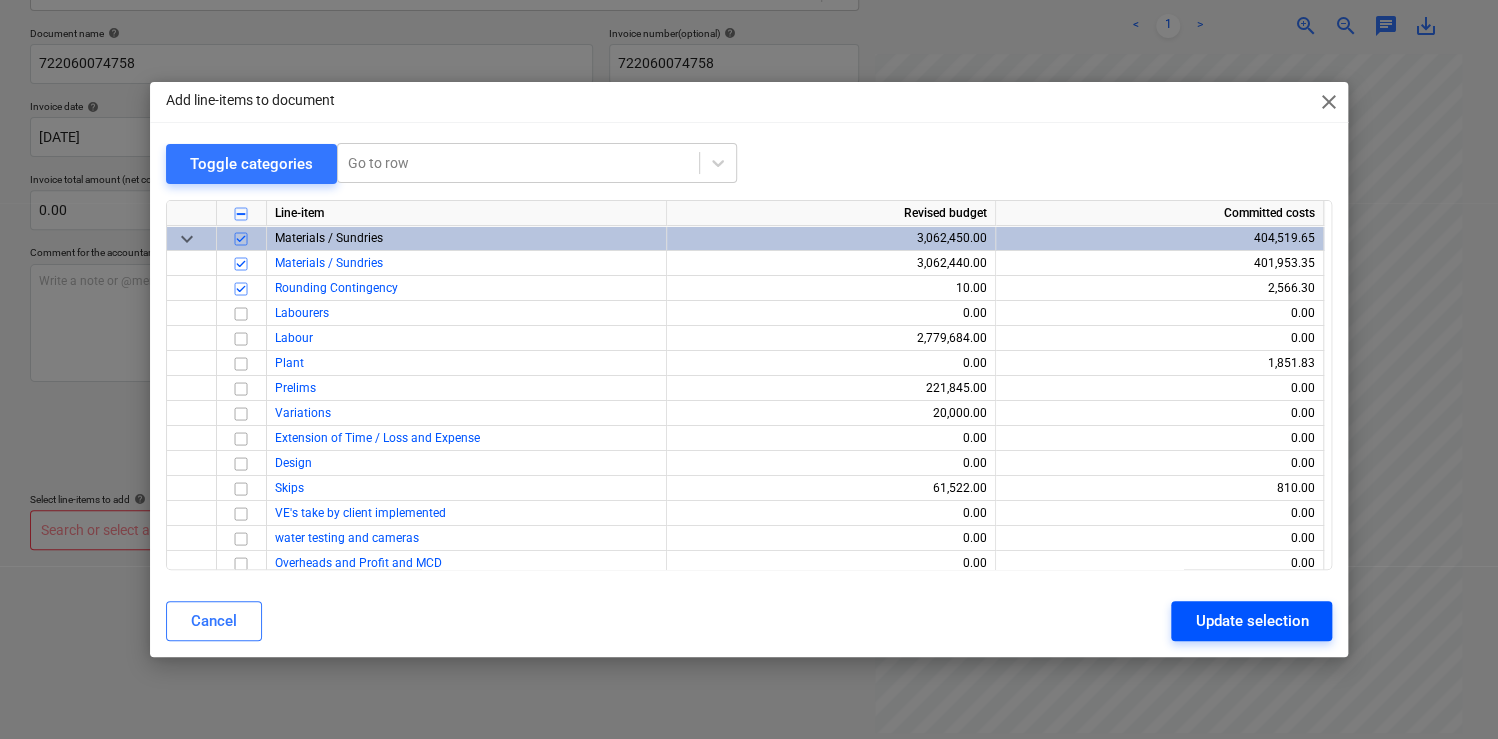 click on "Update selection" at bounding box center [1251, 621] 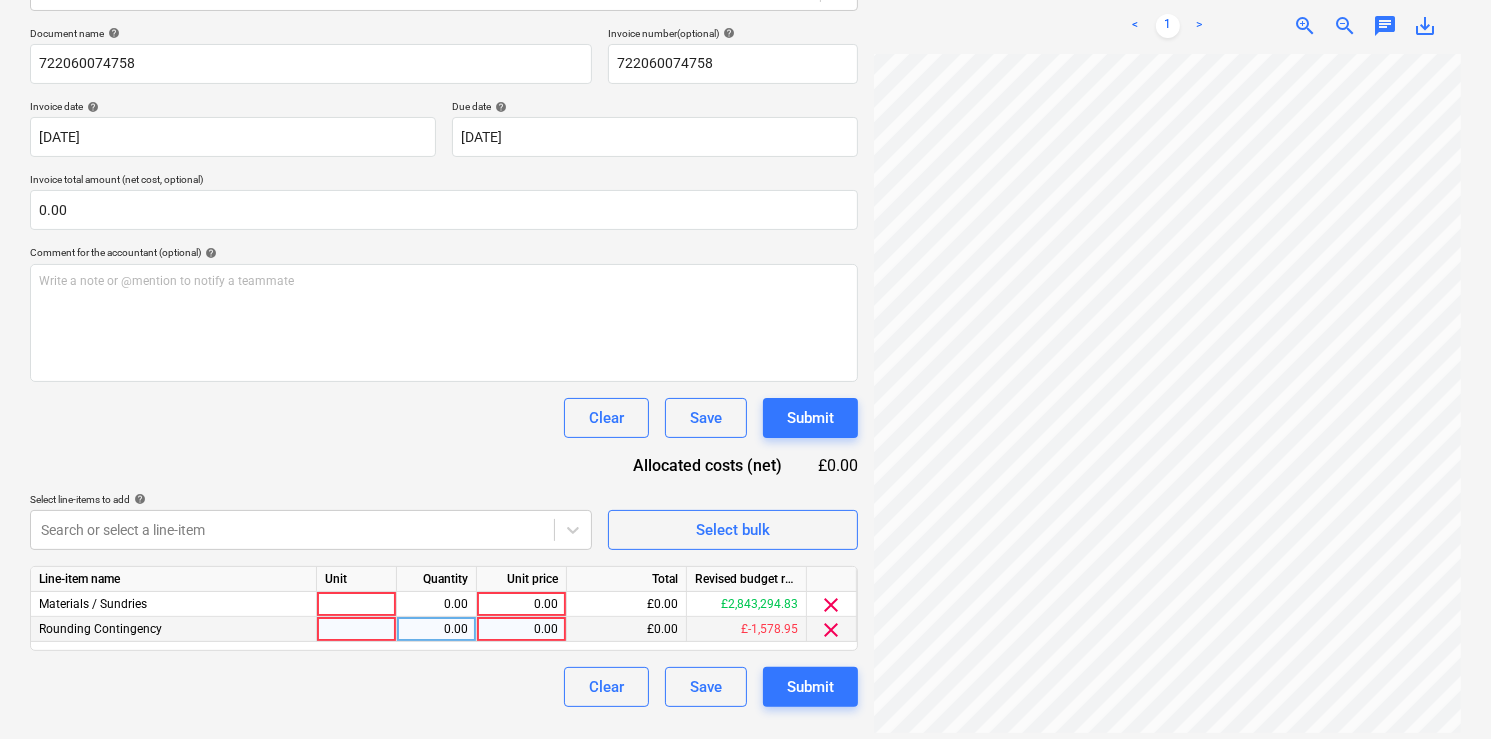 click on "clear" at bounding box center (832, 630) 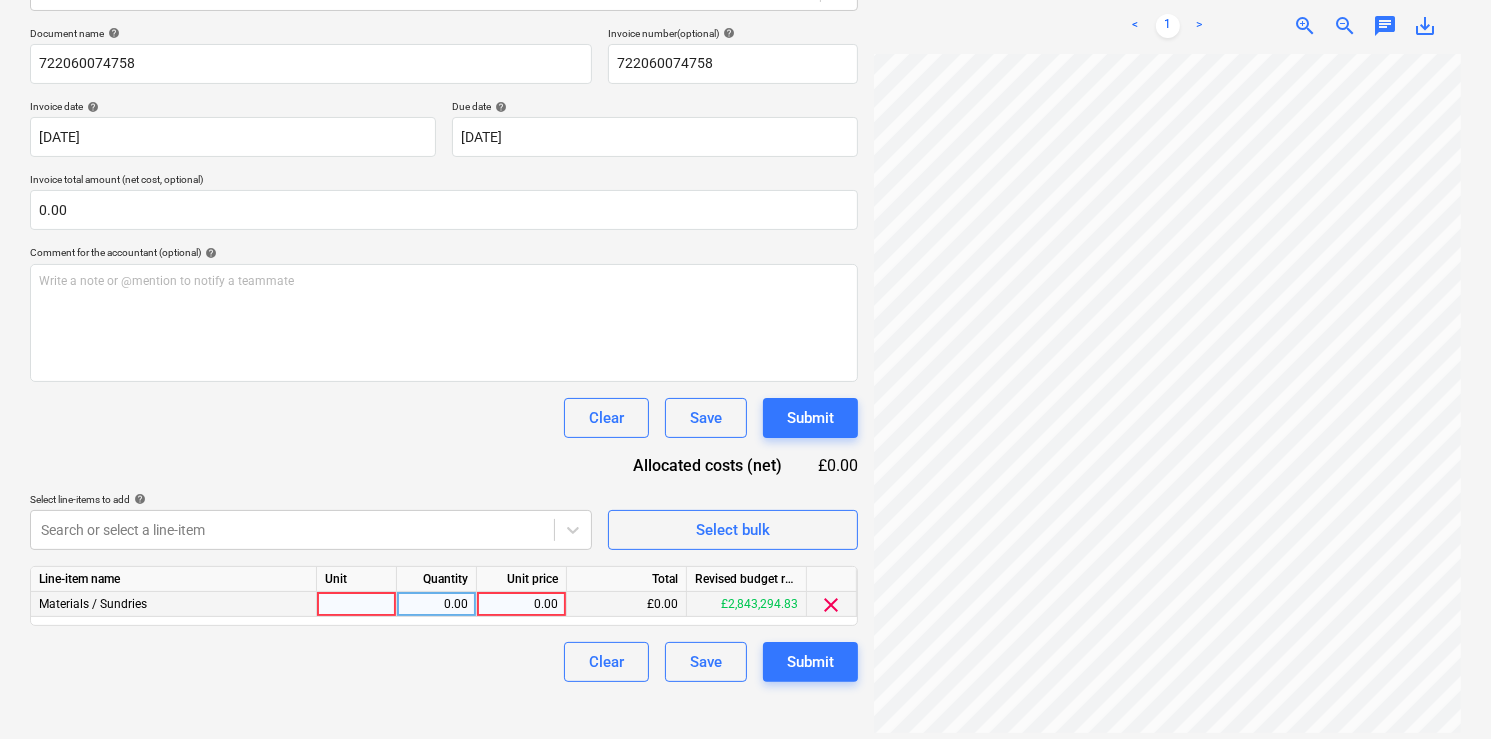 click at bounding box center (357, 604) 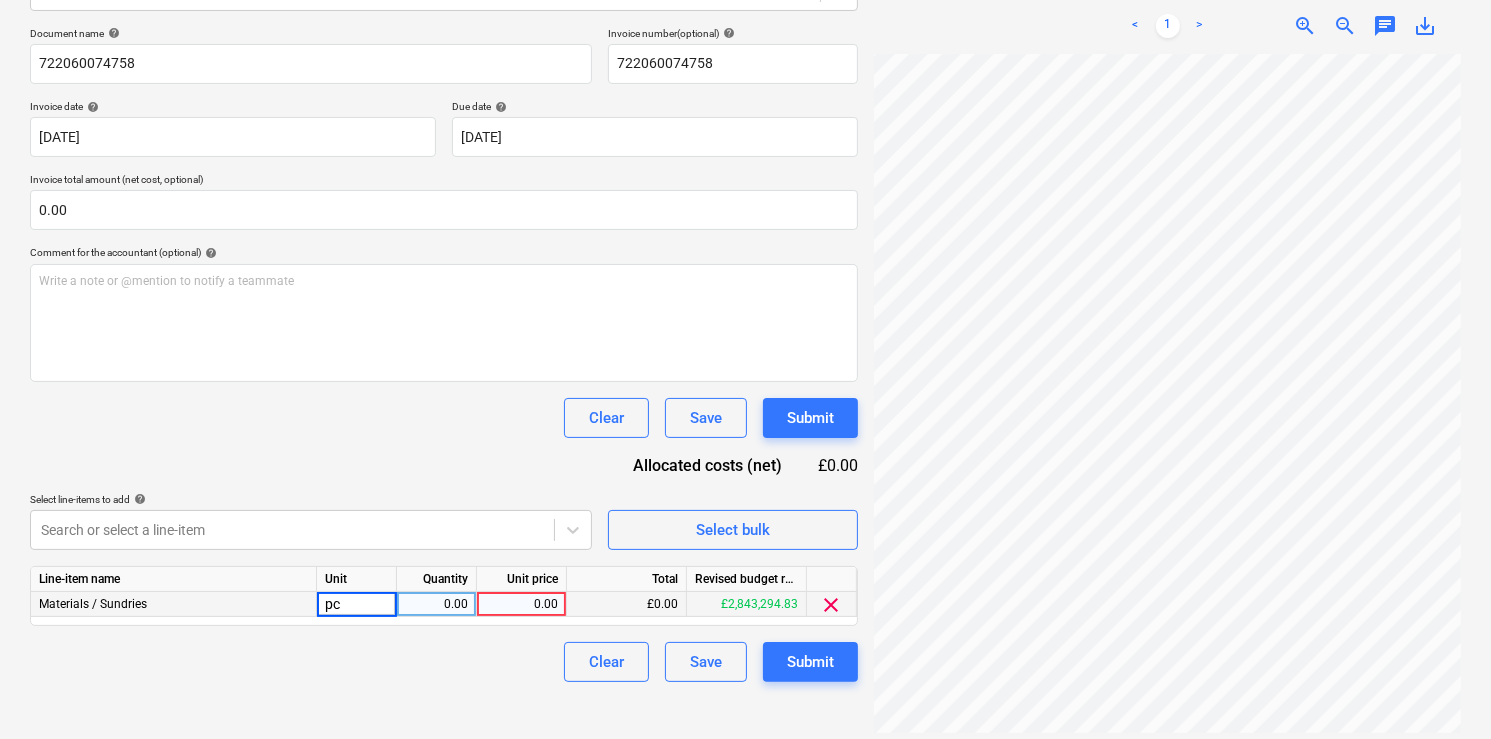 type on "pcs" 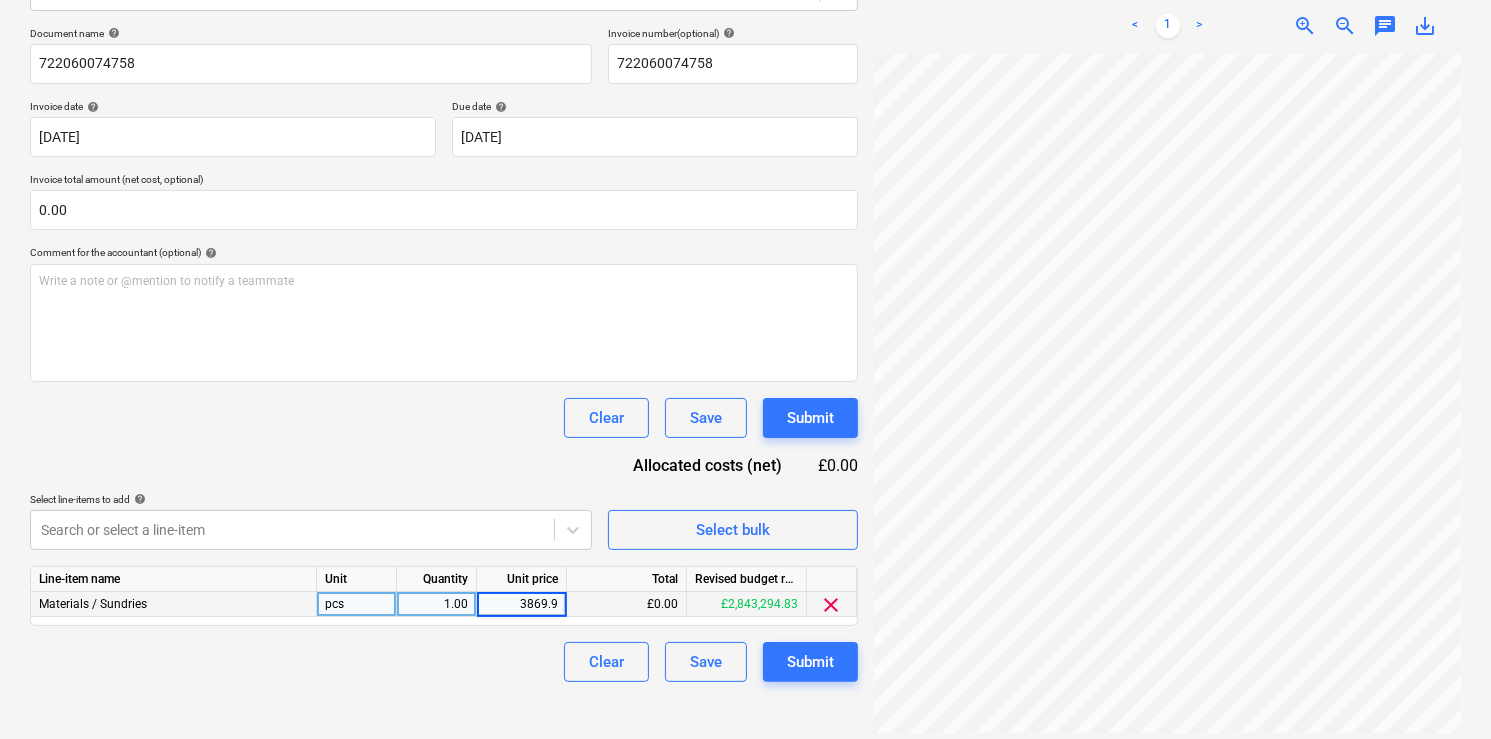 type on "3869.97" 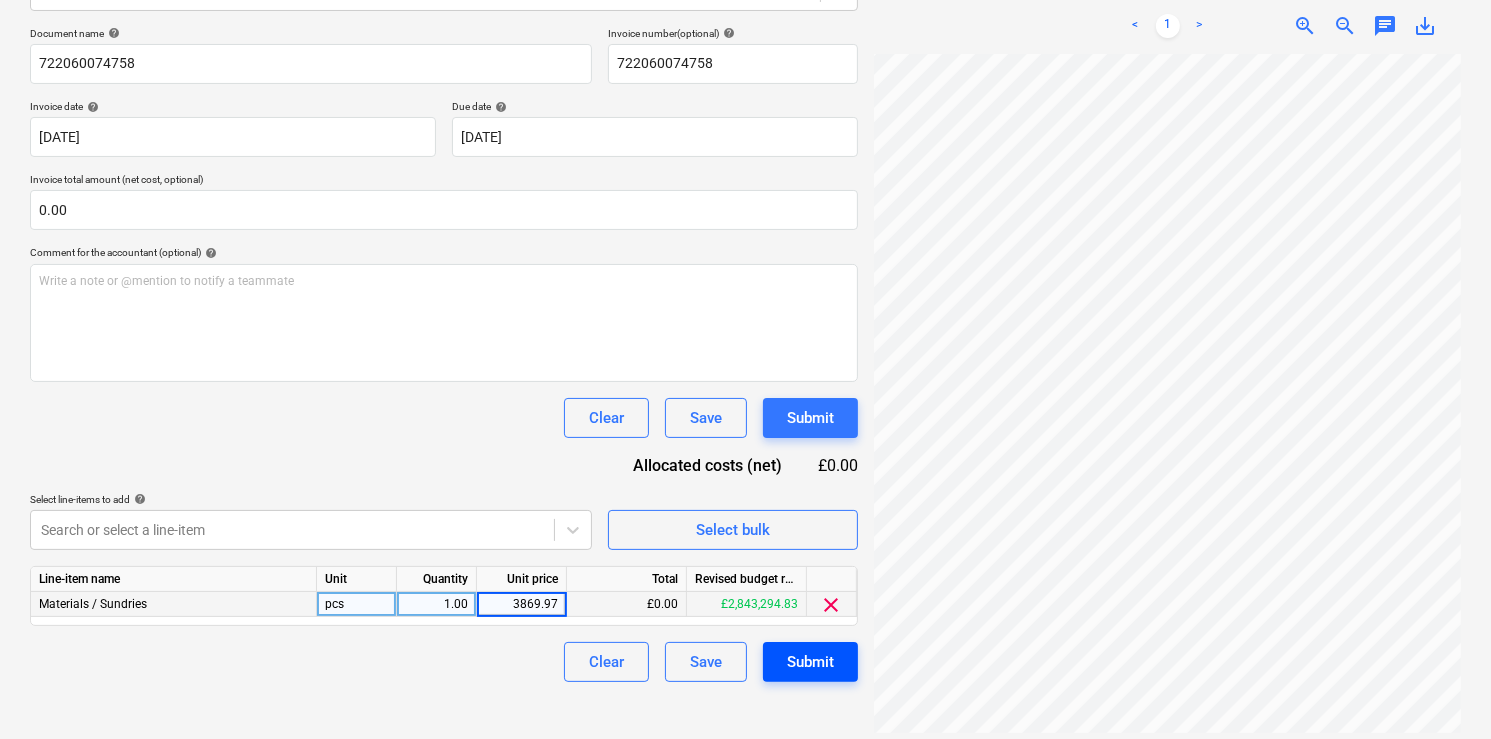 click on "Submit" at bounding box center (810, 662) 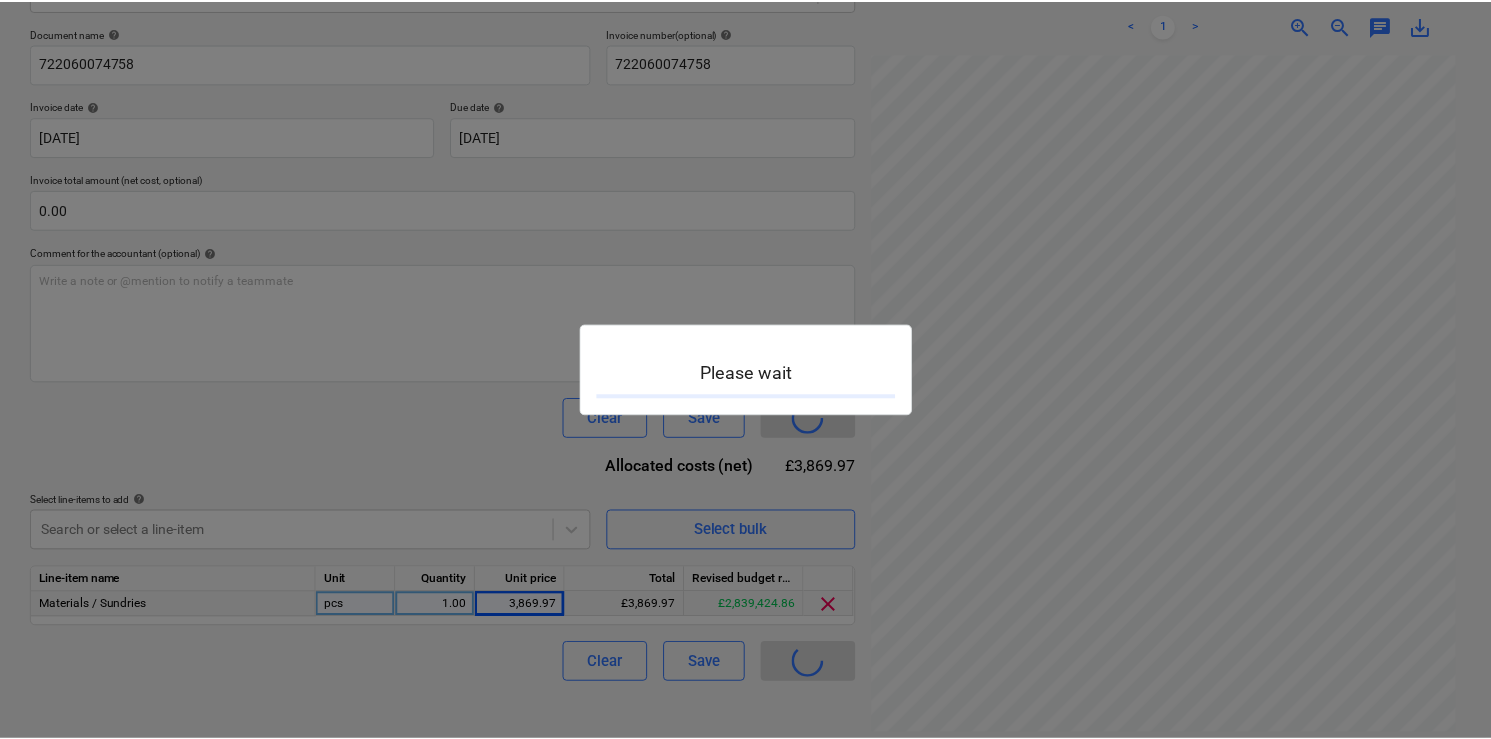 scroll, scrollTop: 0, scrollLeft: 0, axis: both 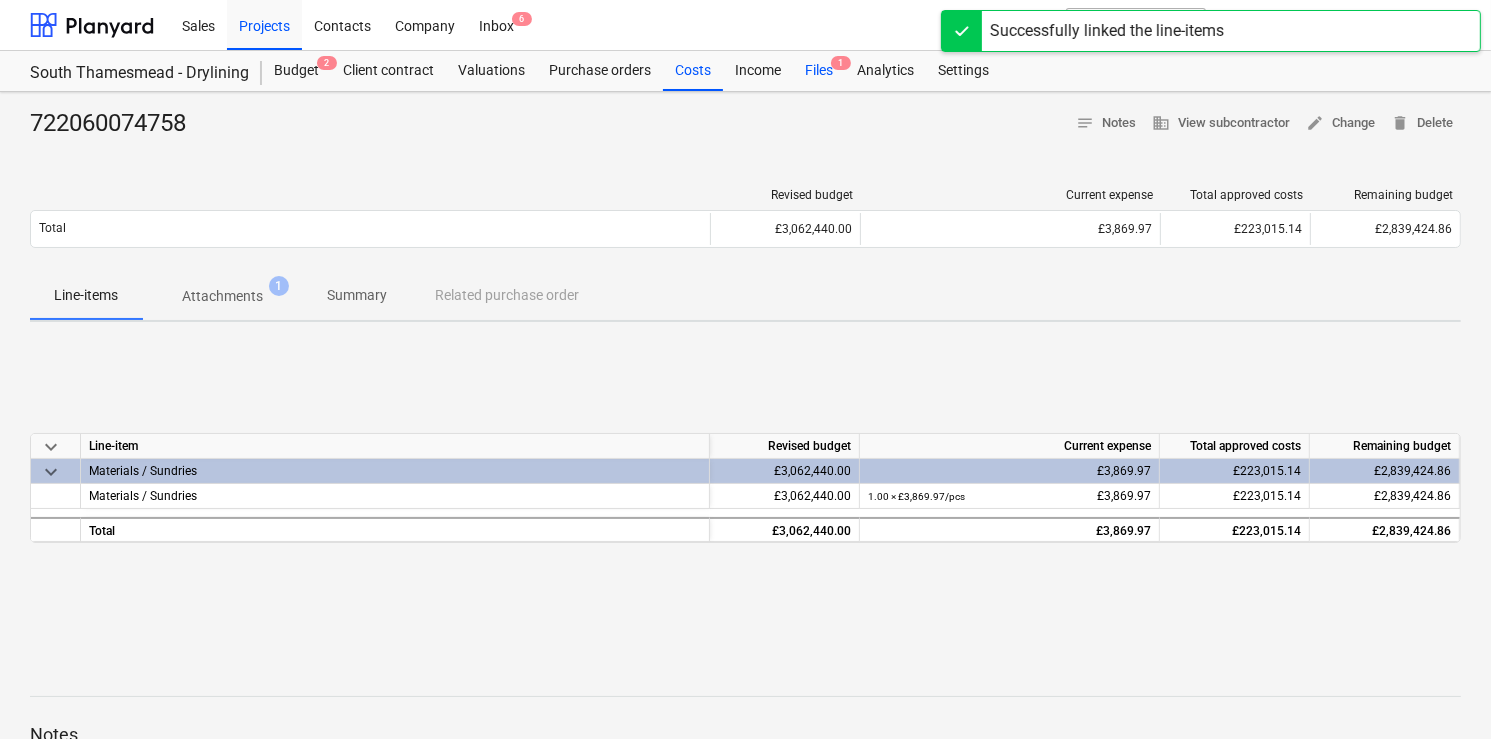 click on "Files 1" at bounding box center (819, 71) 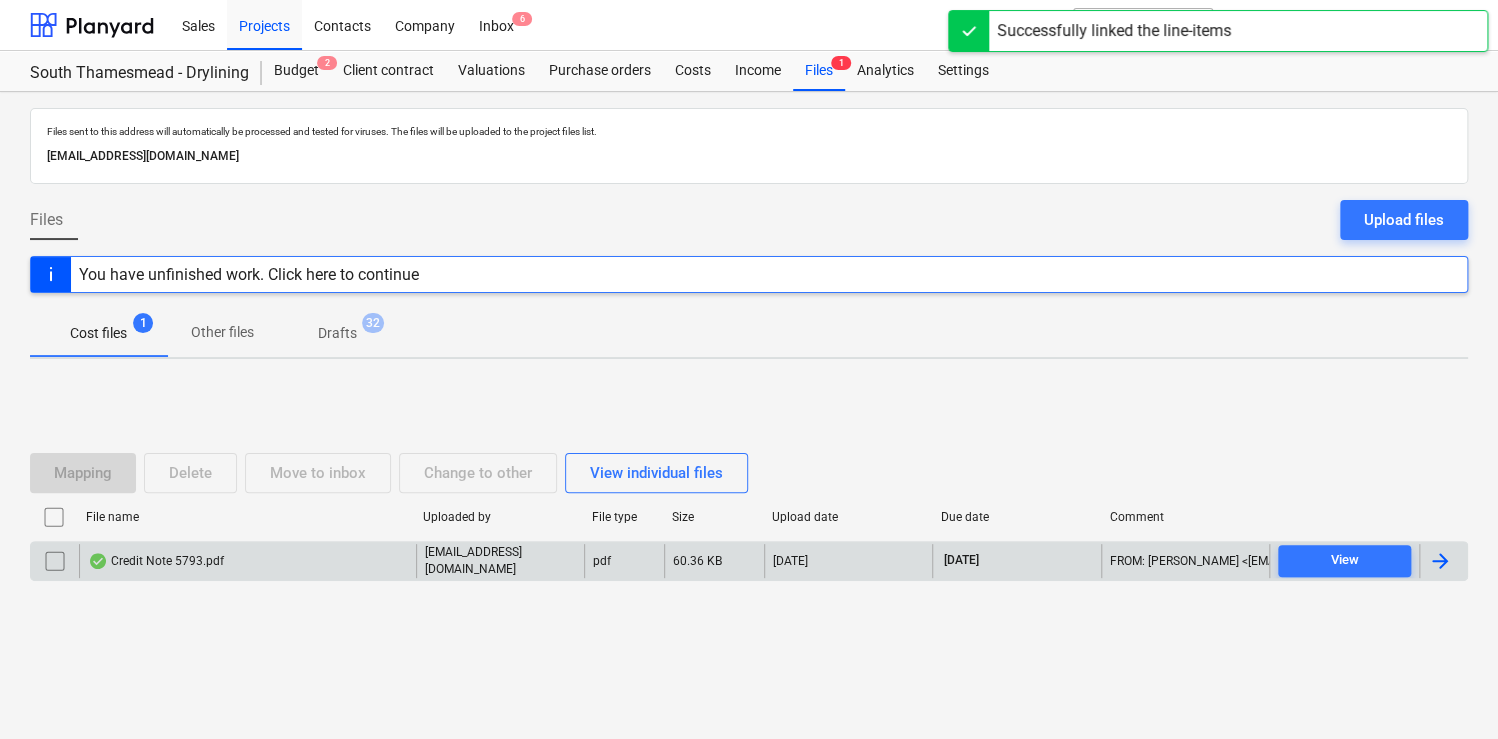 click on "Credit Note 5793.pdf" at bounding box center [247, 561] 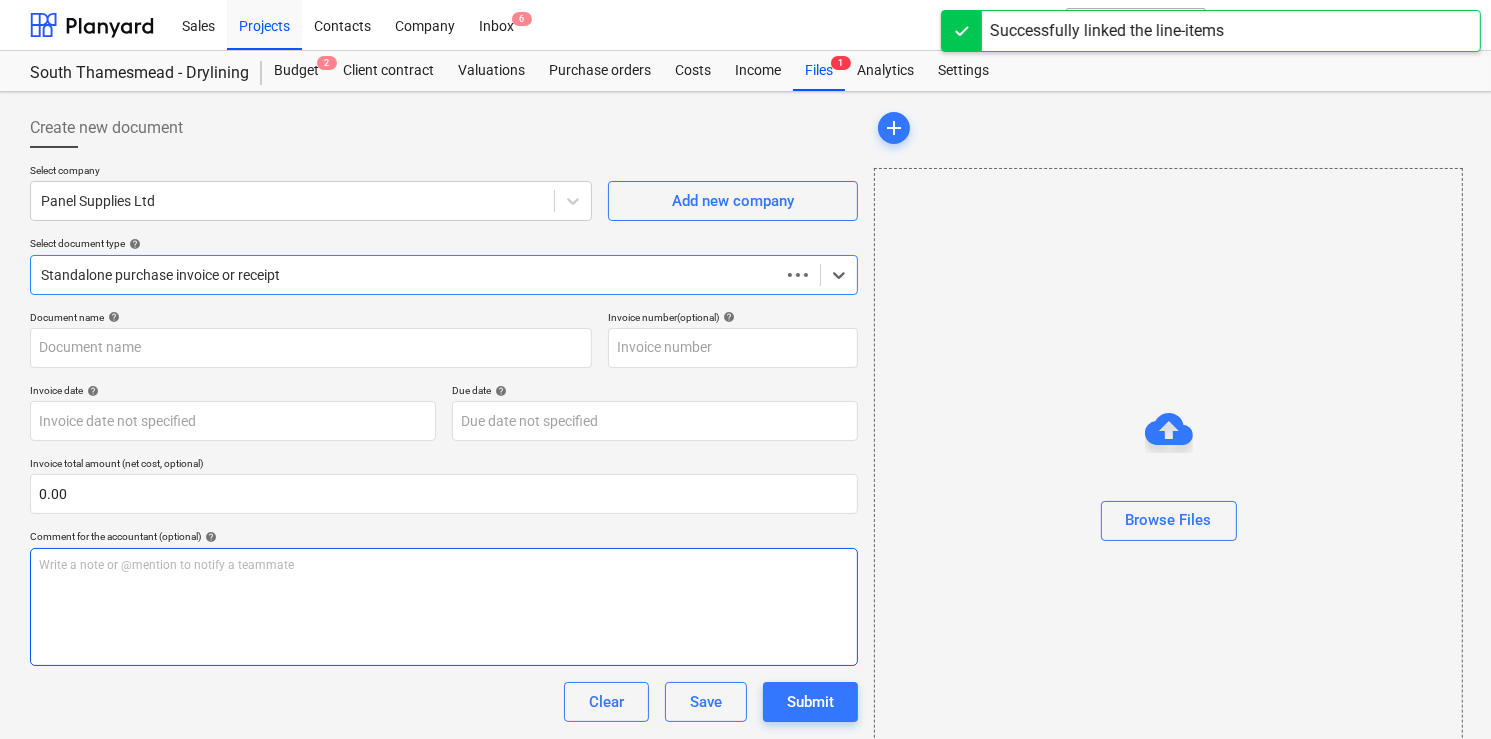 type on "93988" 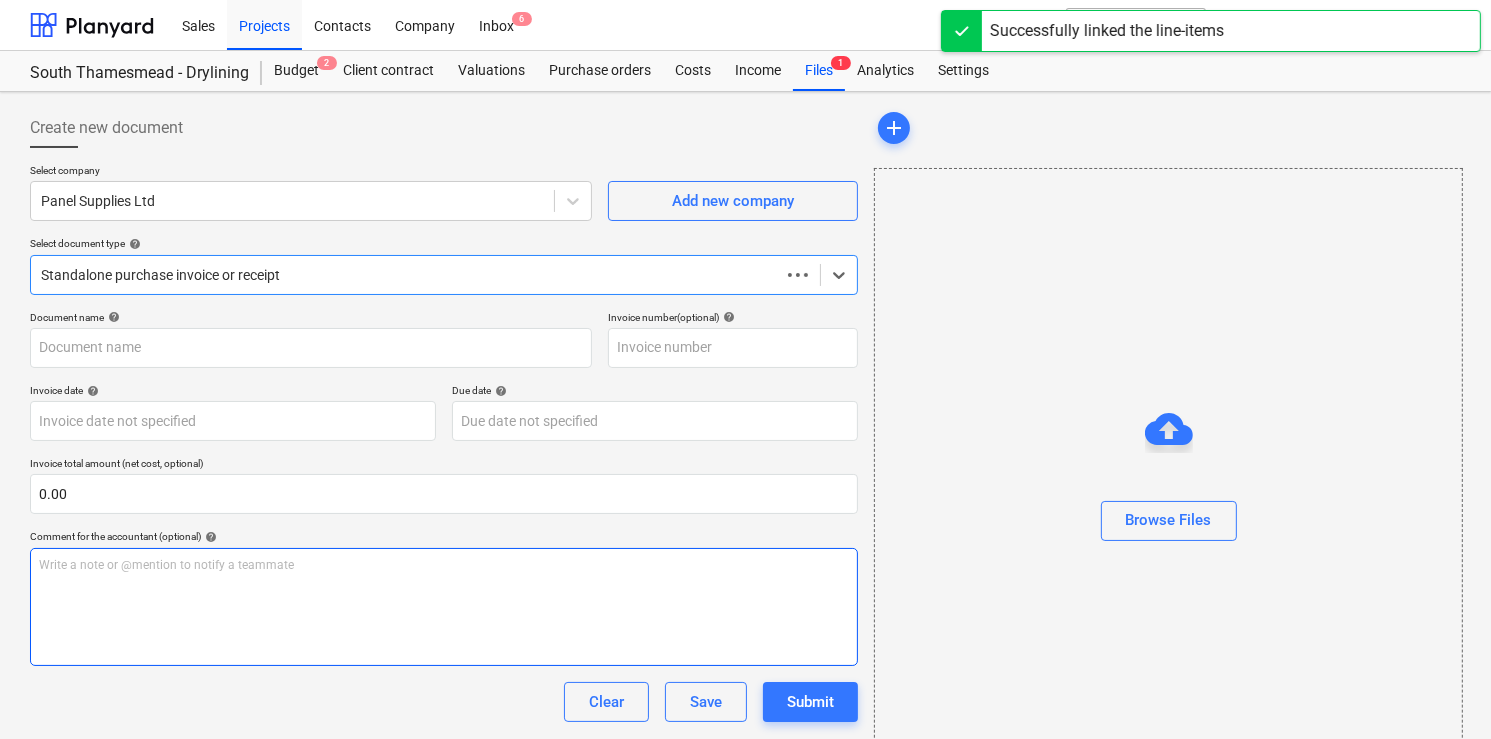 type on "93988" 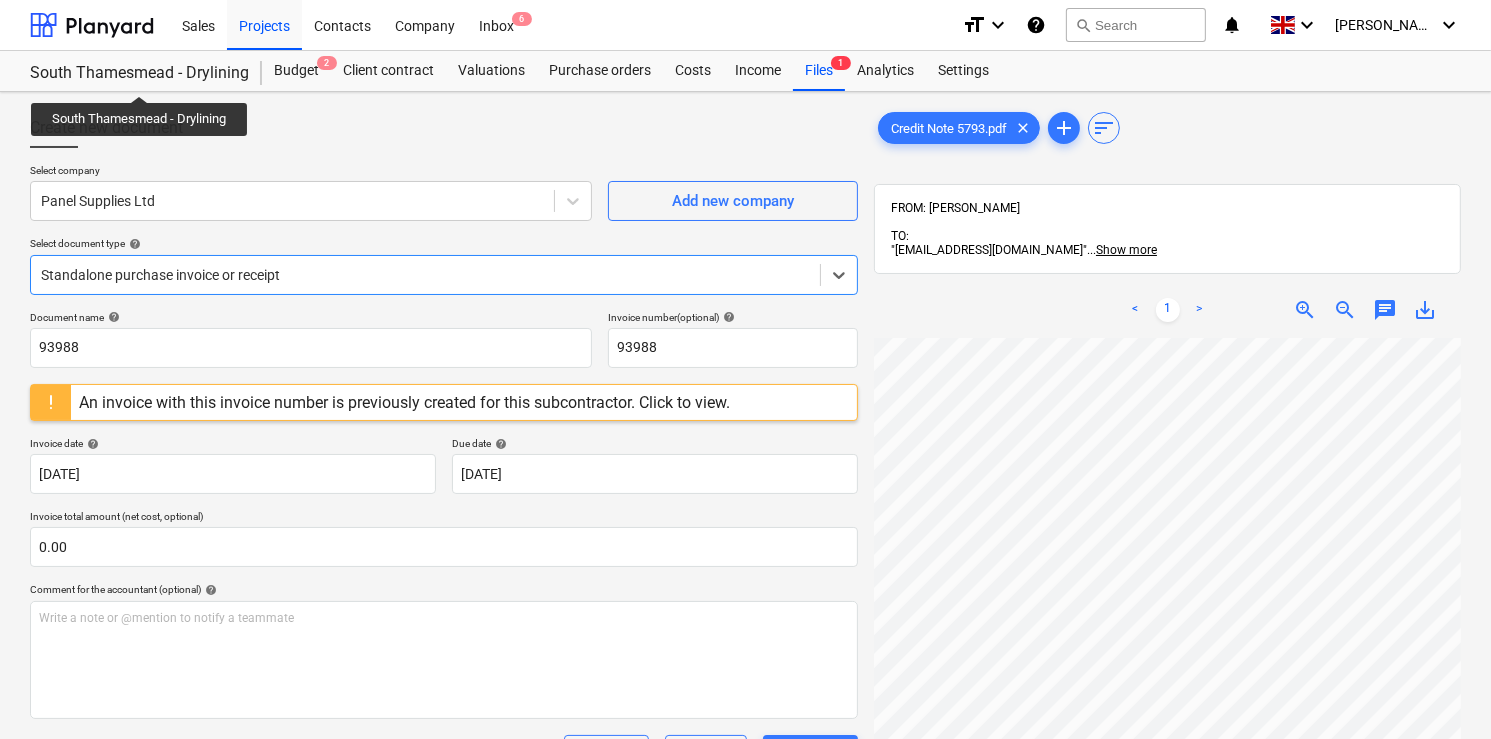 click on "South Thamesmead - Drylining" at bounding box center (134, 73) 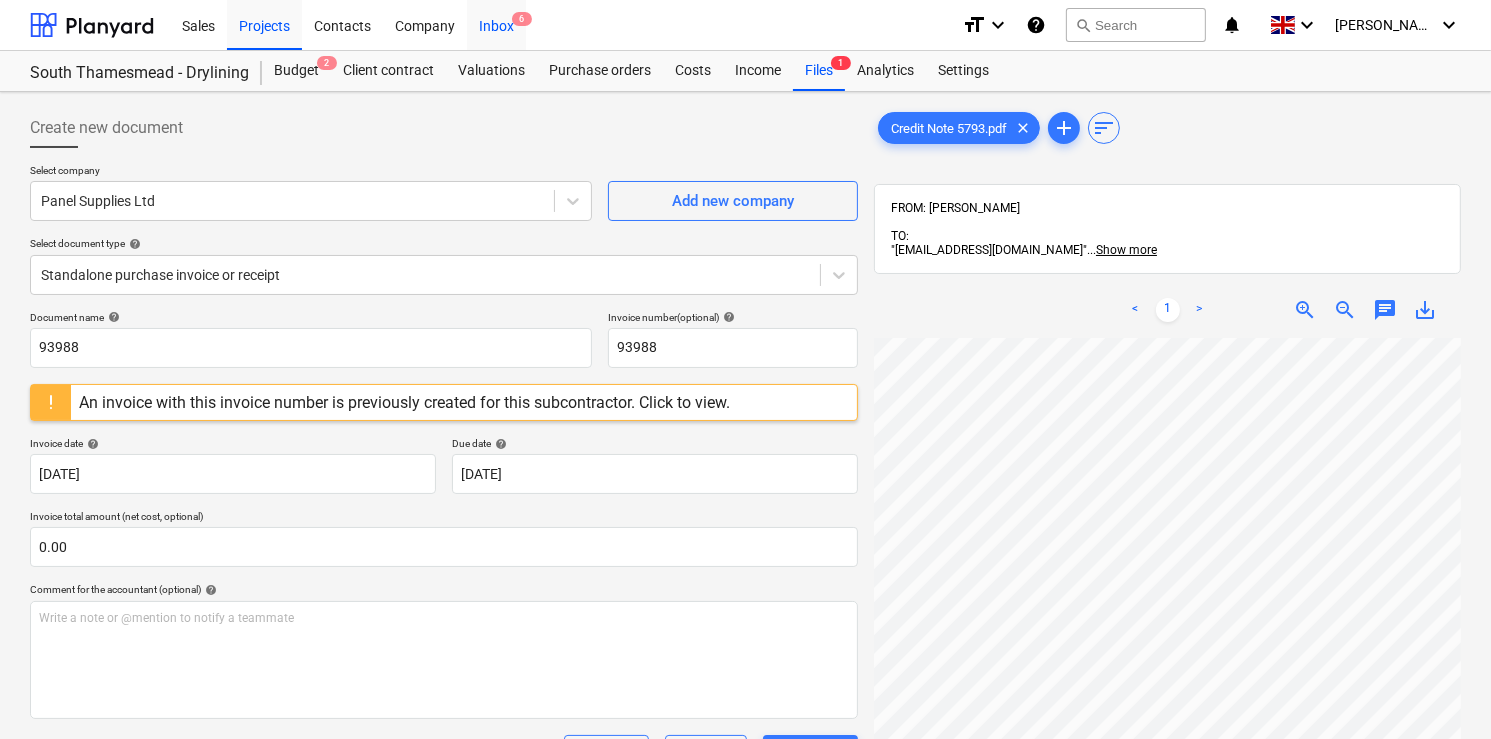 click on "6" at bounding box center [522, 19] 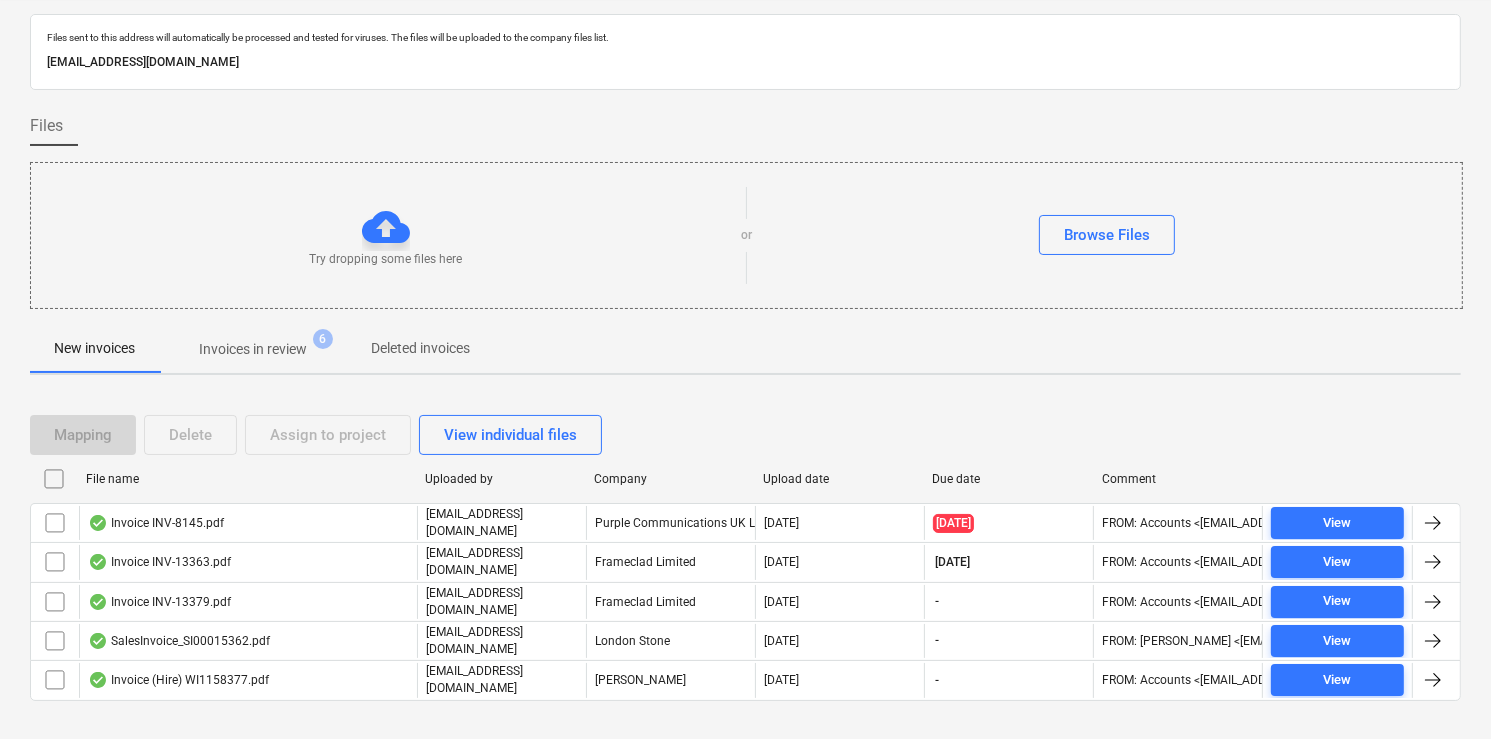 scroll, scrollTop: 0, scrollLeft: 0, axis: both 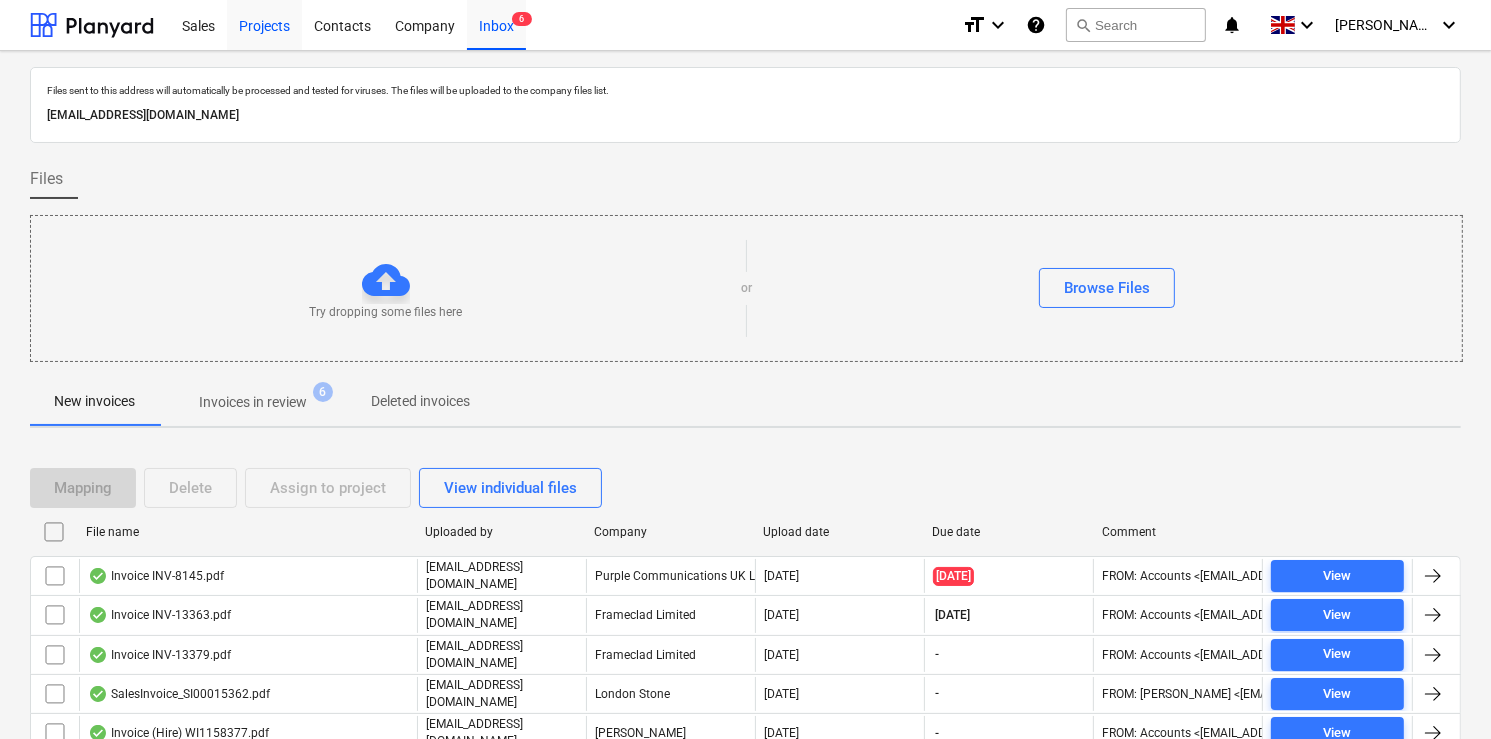 click on "Projects" at bounding box center (264, 24) 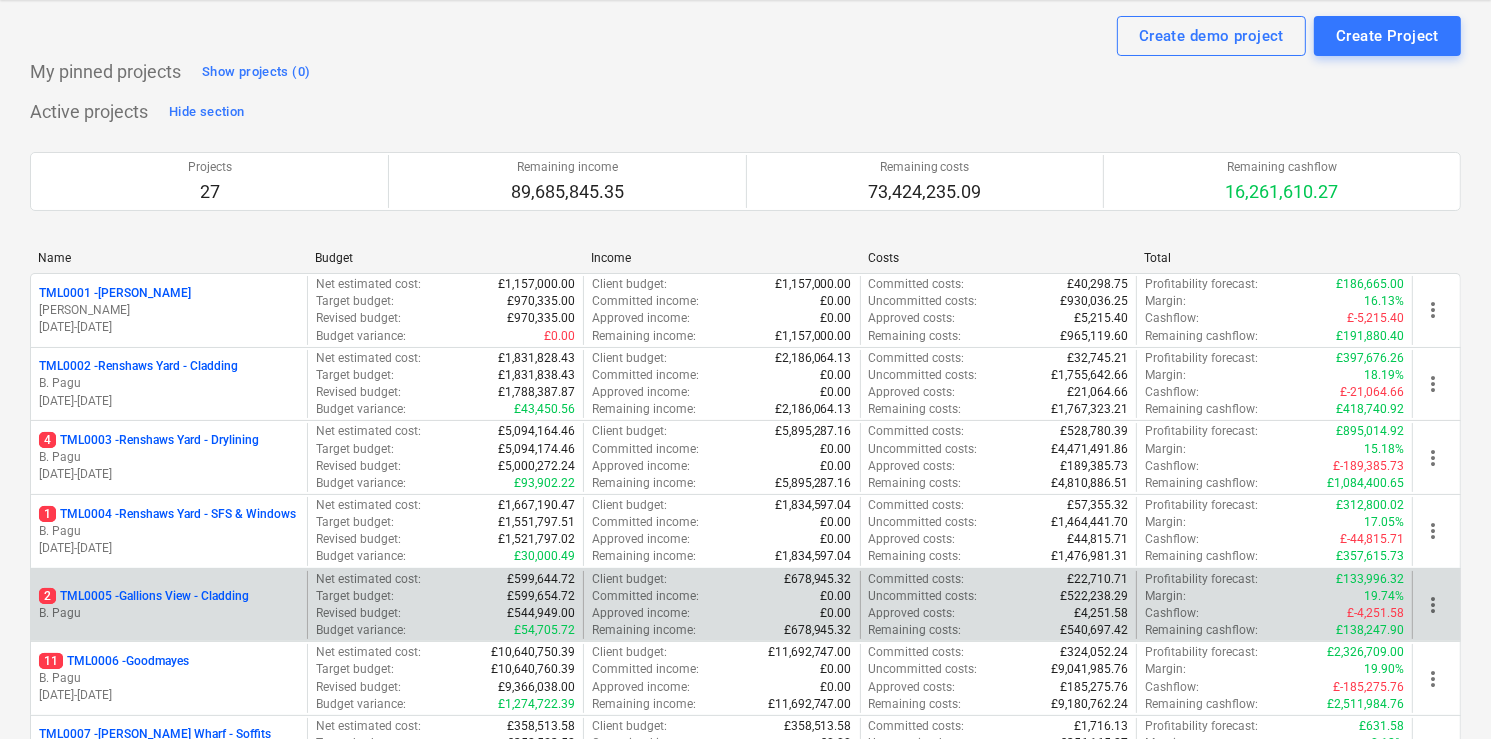 scroll, scrollTop: 80, scrollLeft: 0, axis: vertical 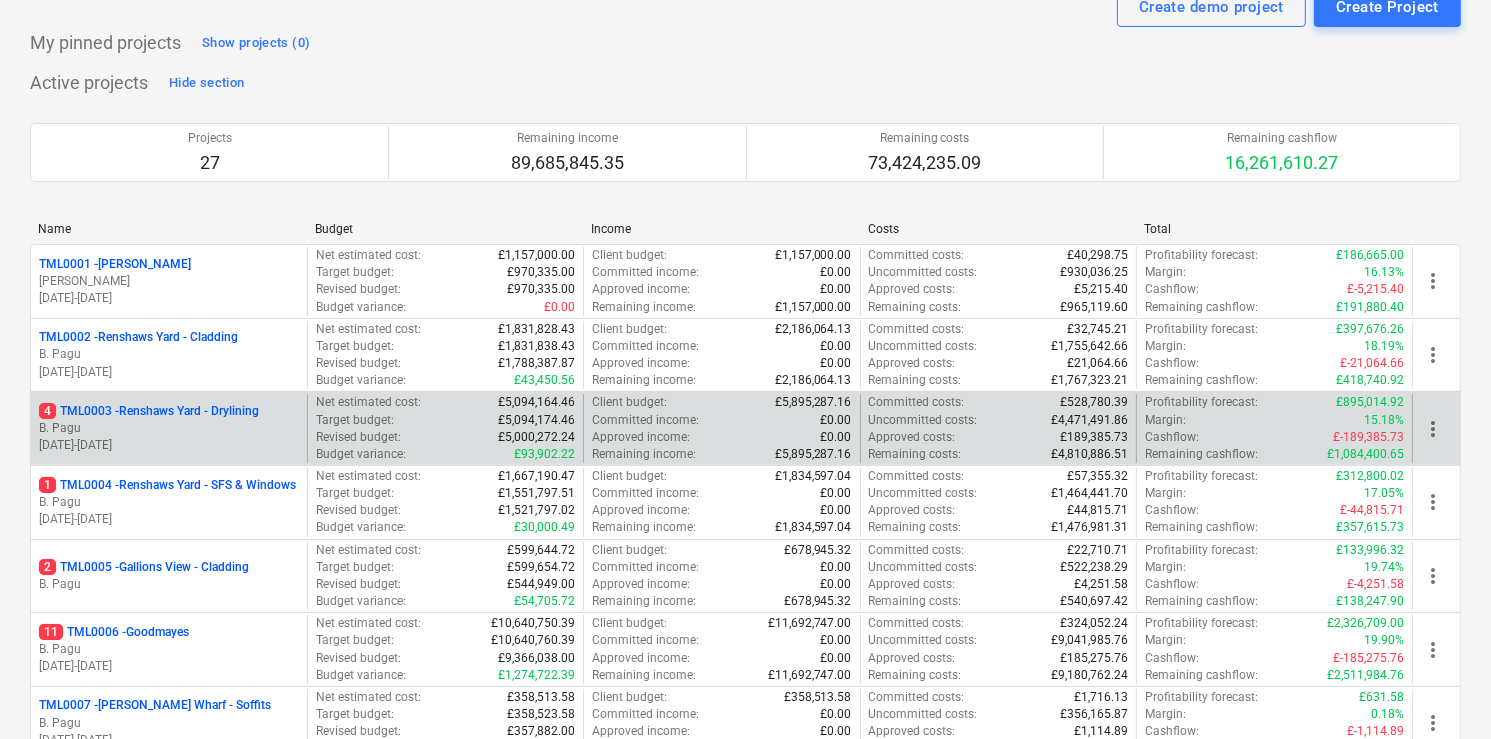 click on "B. Pagu" at bounding box center [169, 428] 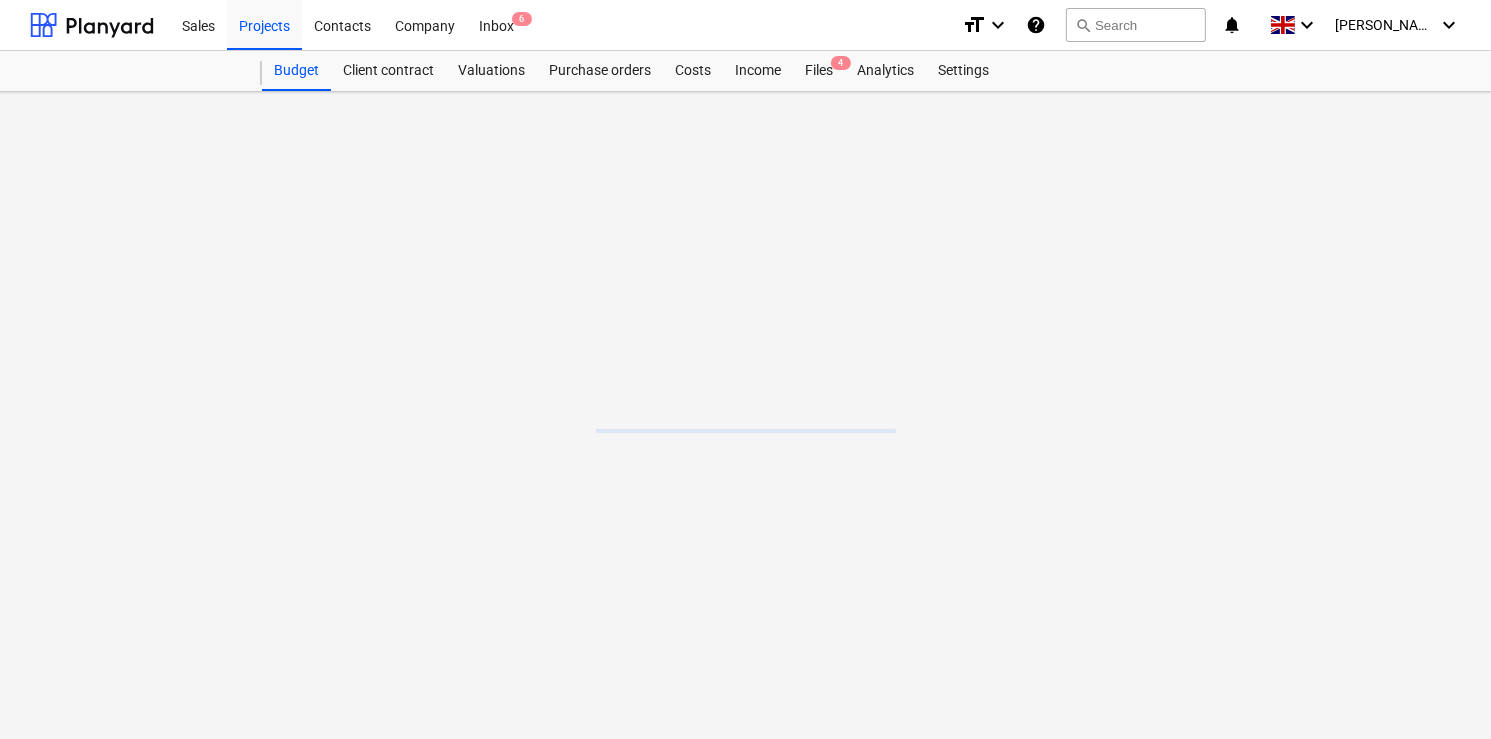 scroll, scrollTop: 0, scrollLeft: 0, axis: both 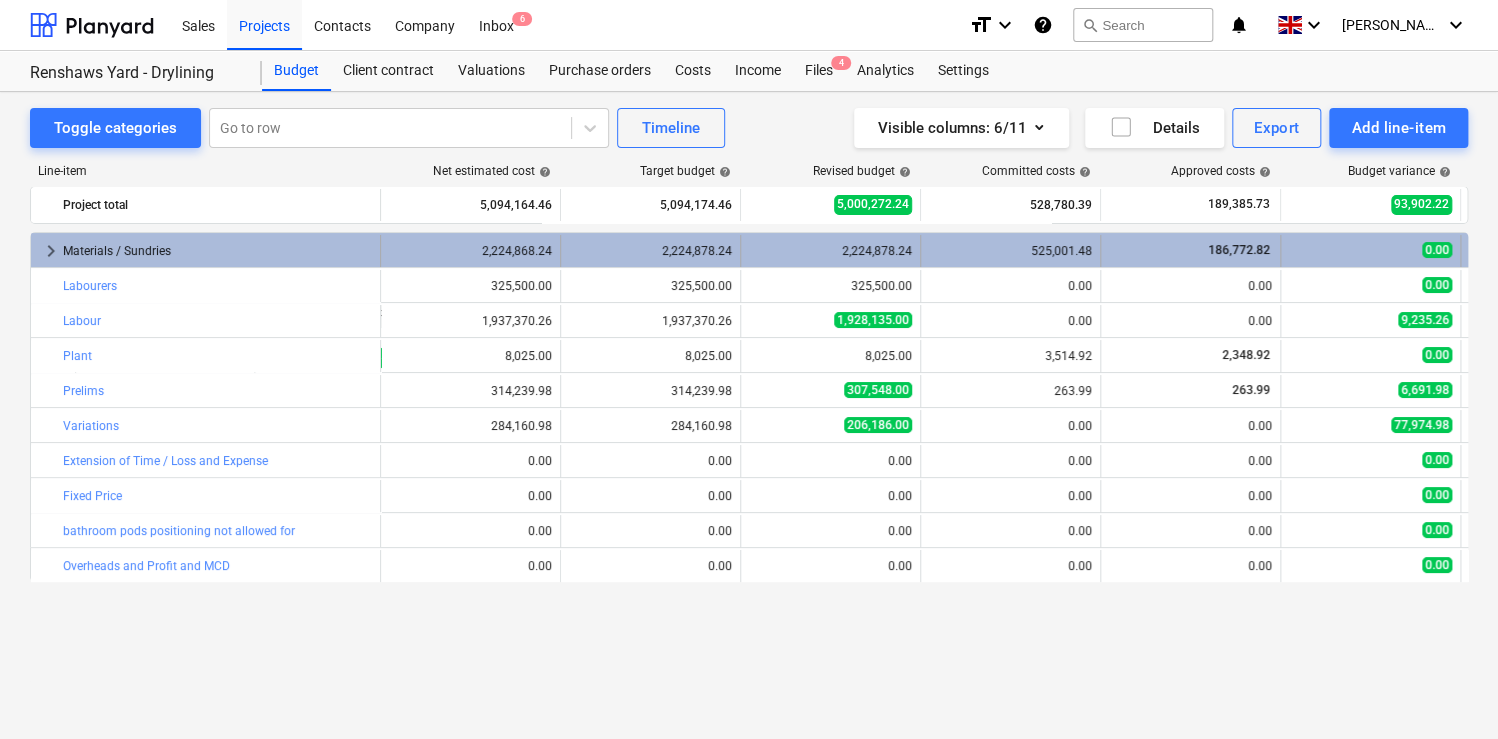 click on "Materials / Sundries" at bounding box center (217, 251) 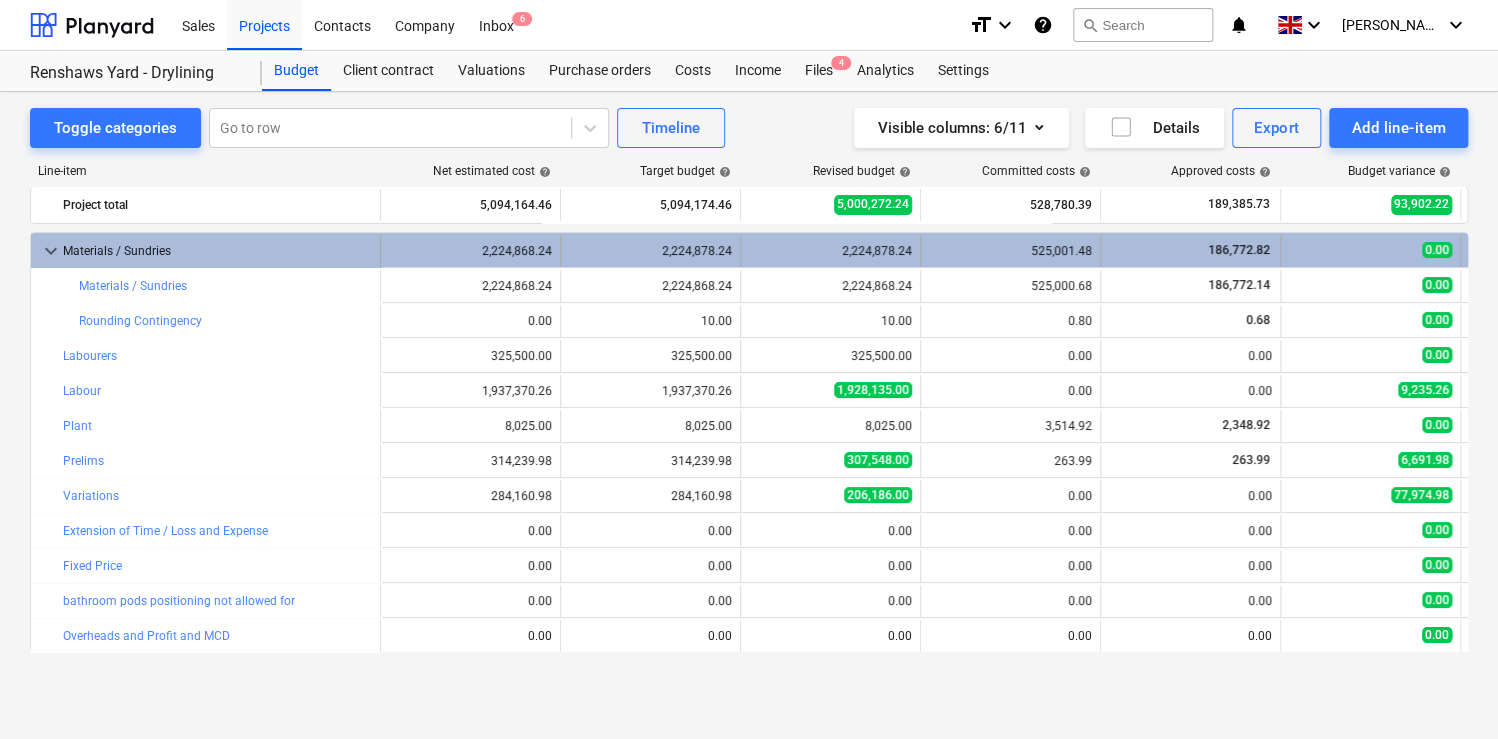 click on "Materials / Sundries" at bounding box center (217, 251) 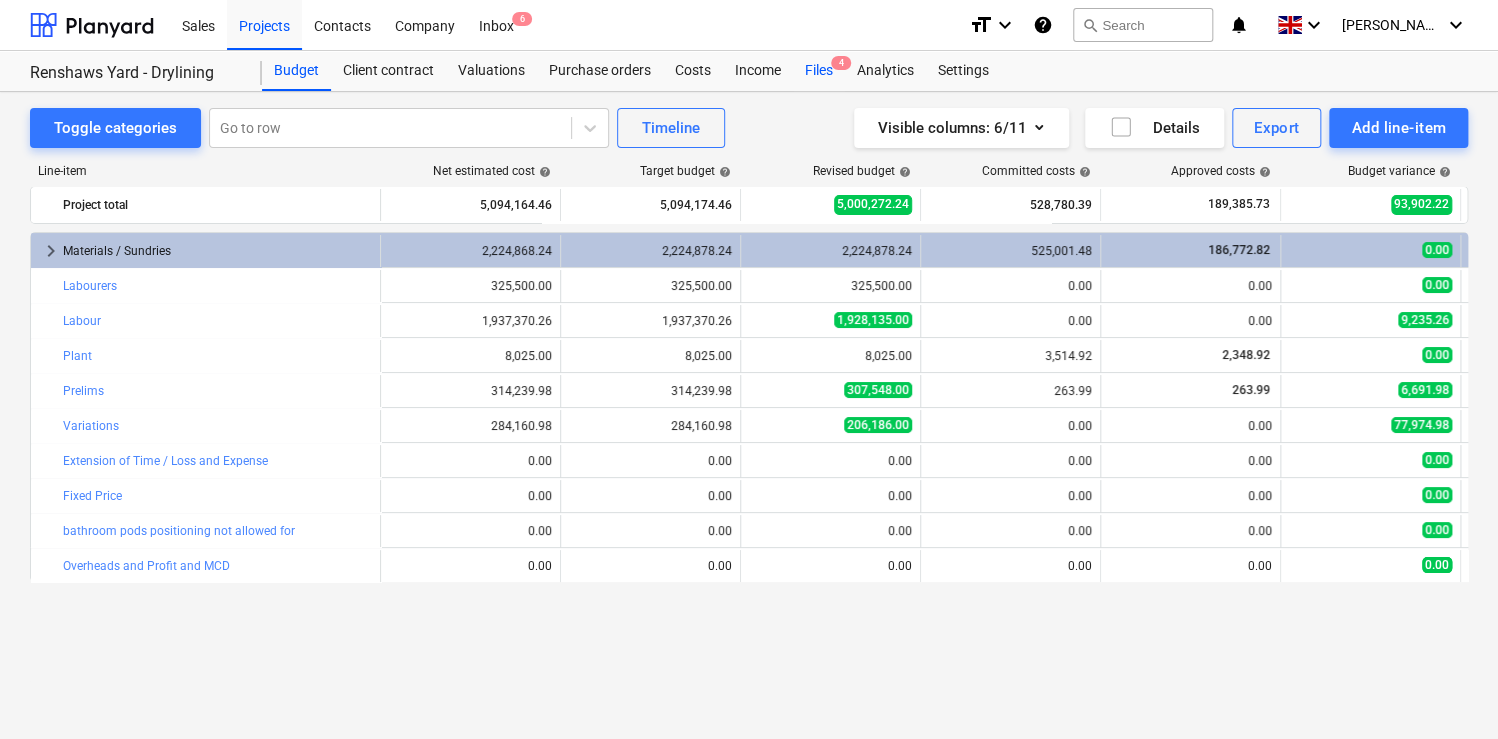click on "Files 4" at bounding box center [819, 71] 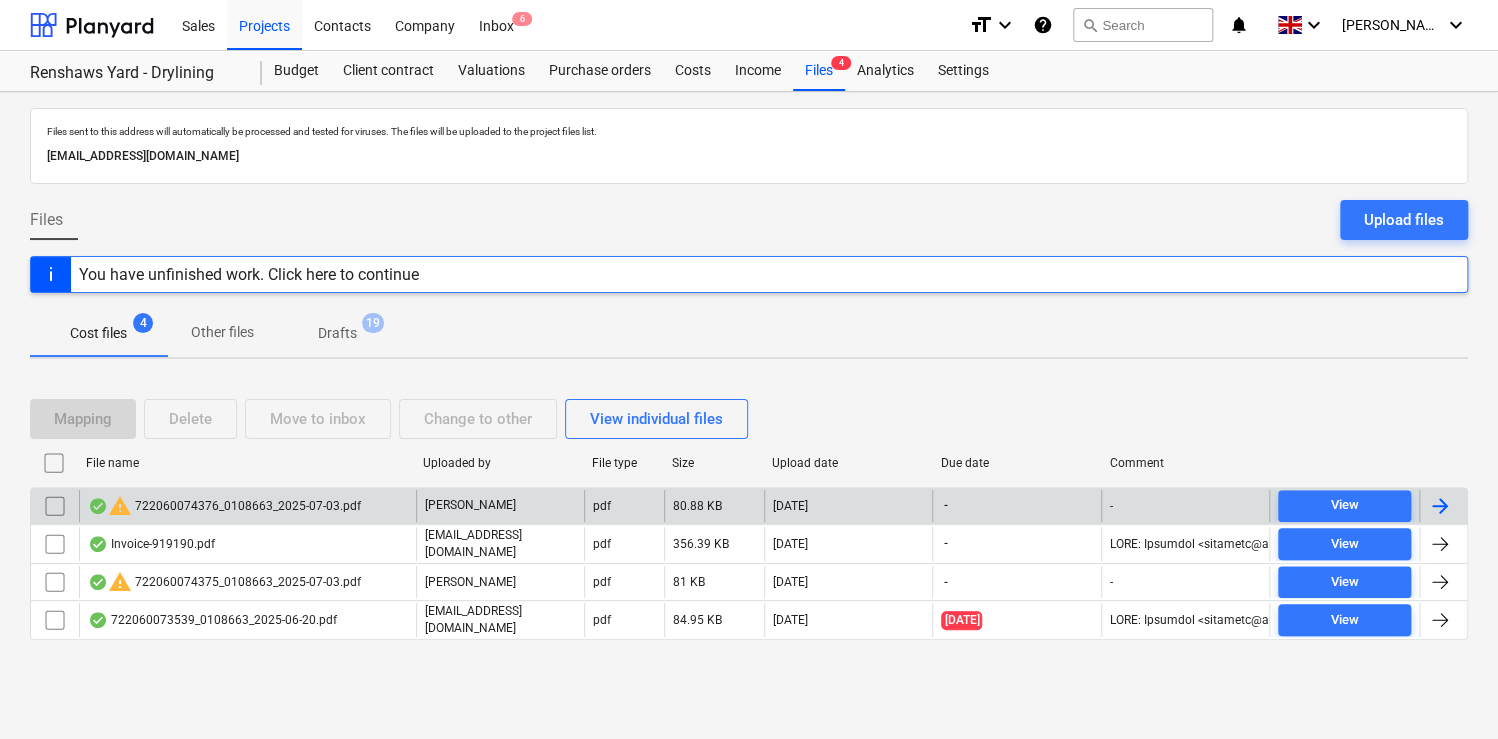 click on "warning   722060074376_0108663_2025-07-03.pdf" at bounding box center (224, 506) 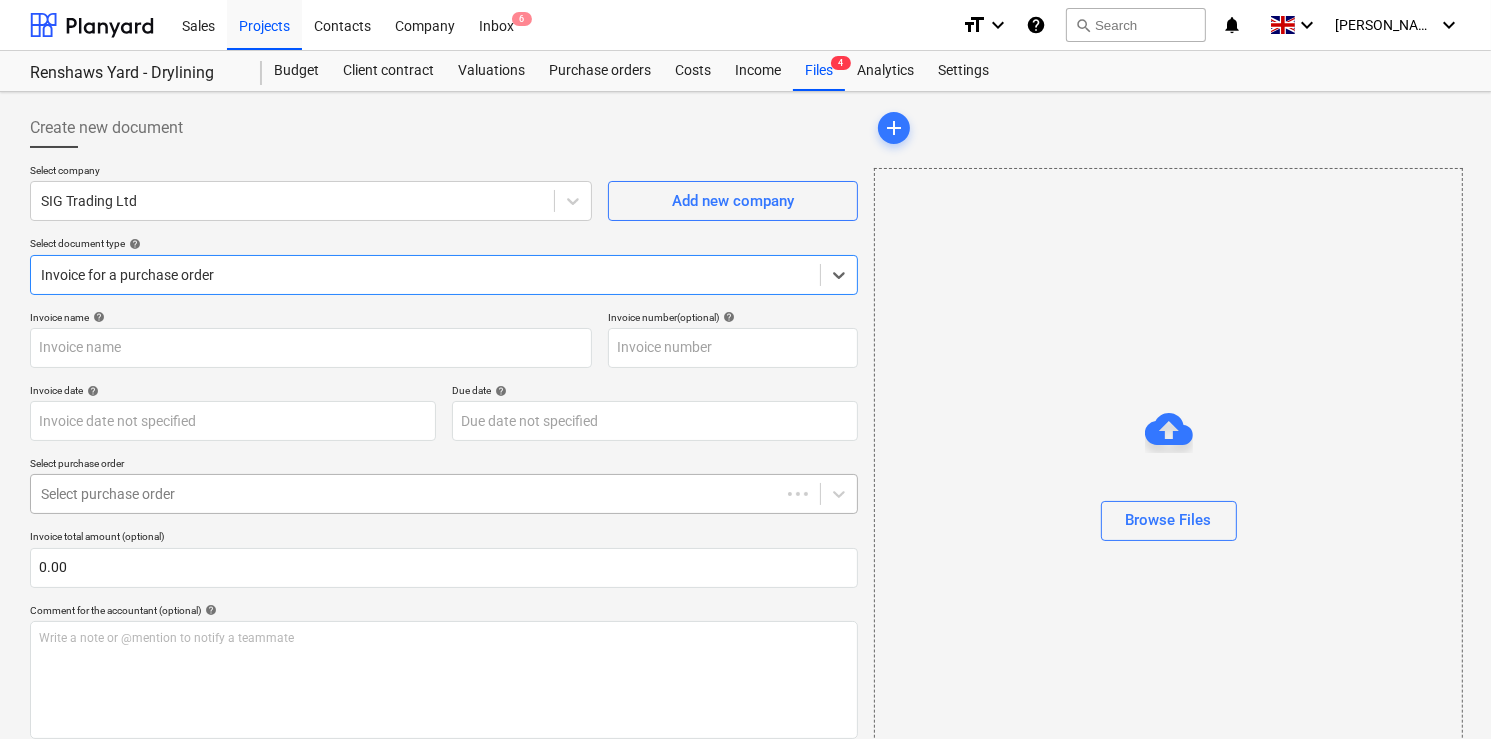 type on "722060074376" 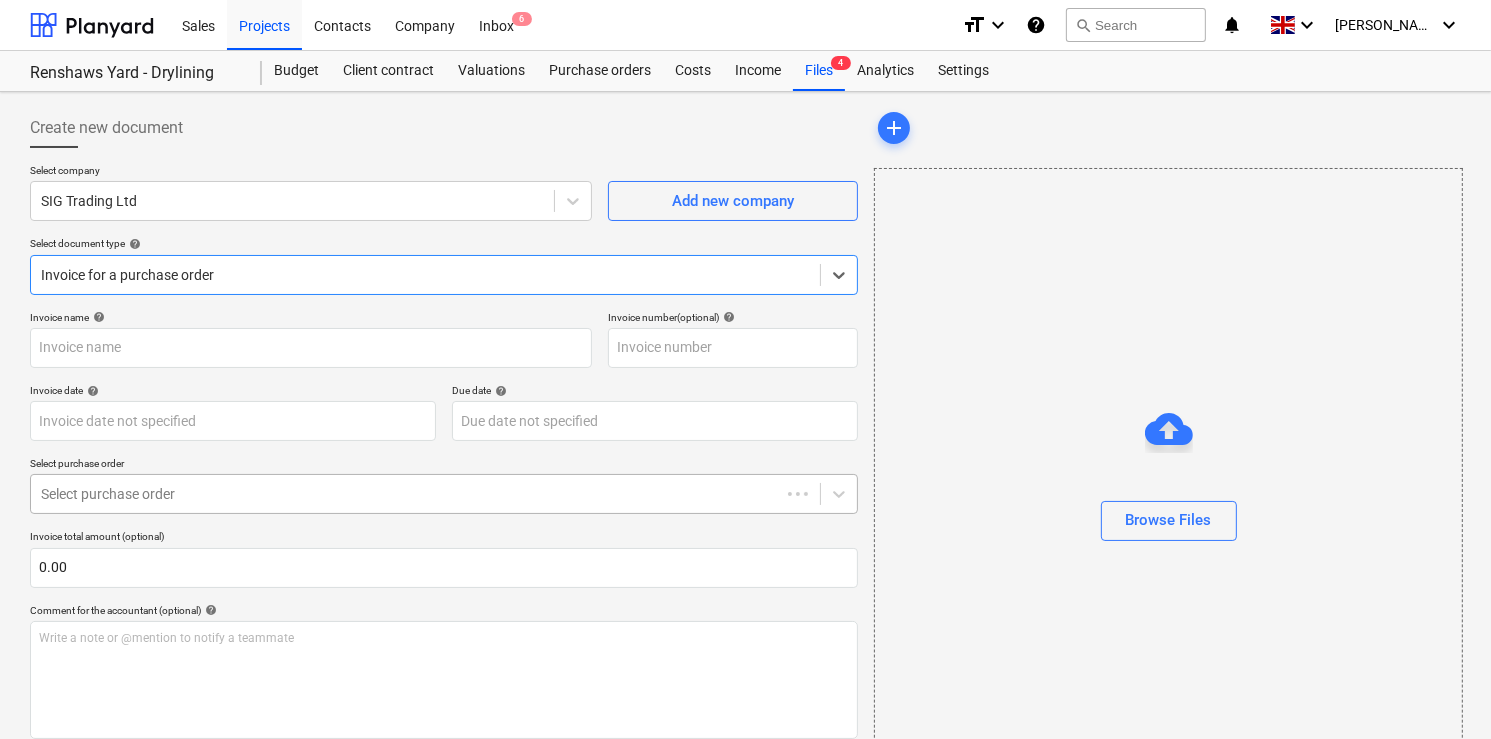 type on "722060074376" 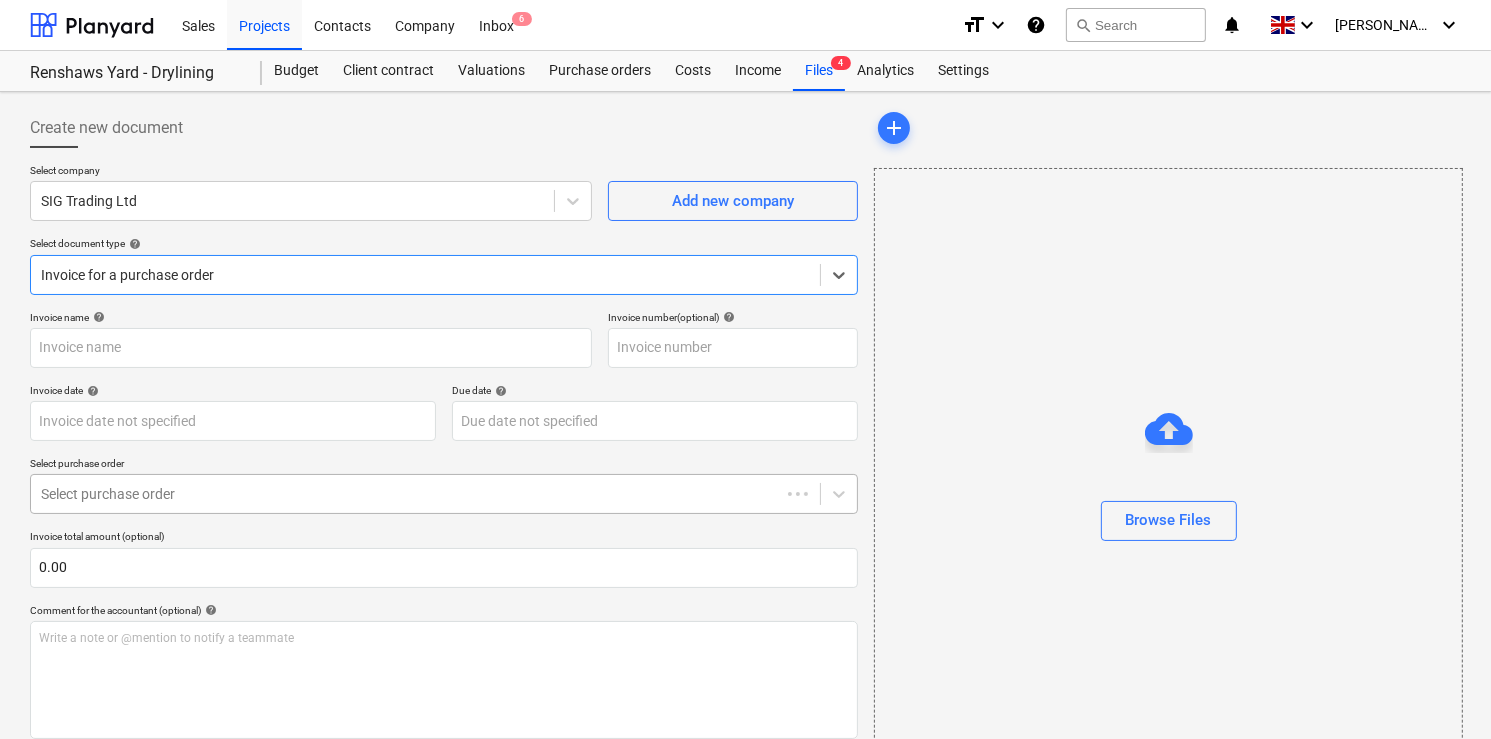 type on "03 Jul 2025" 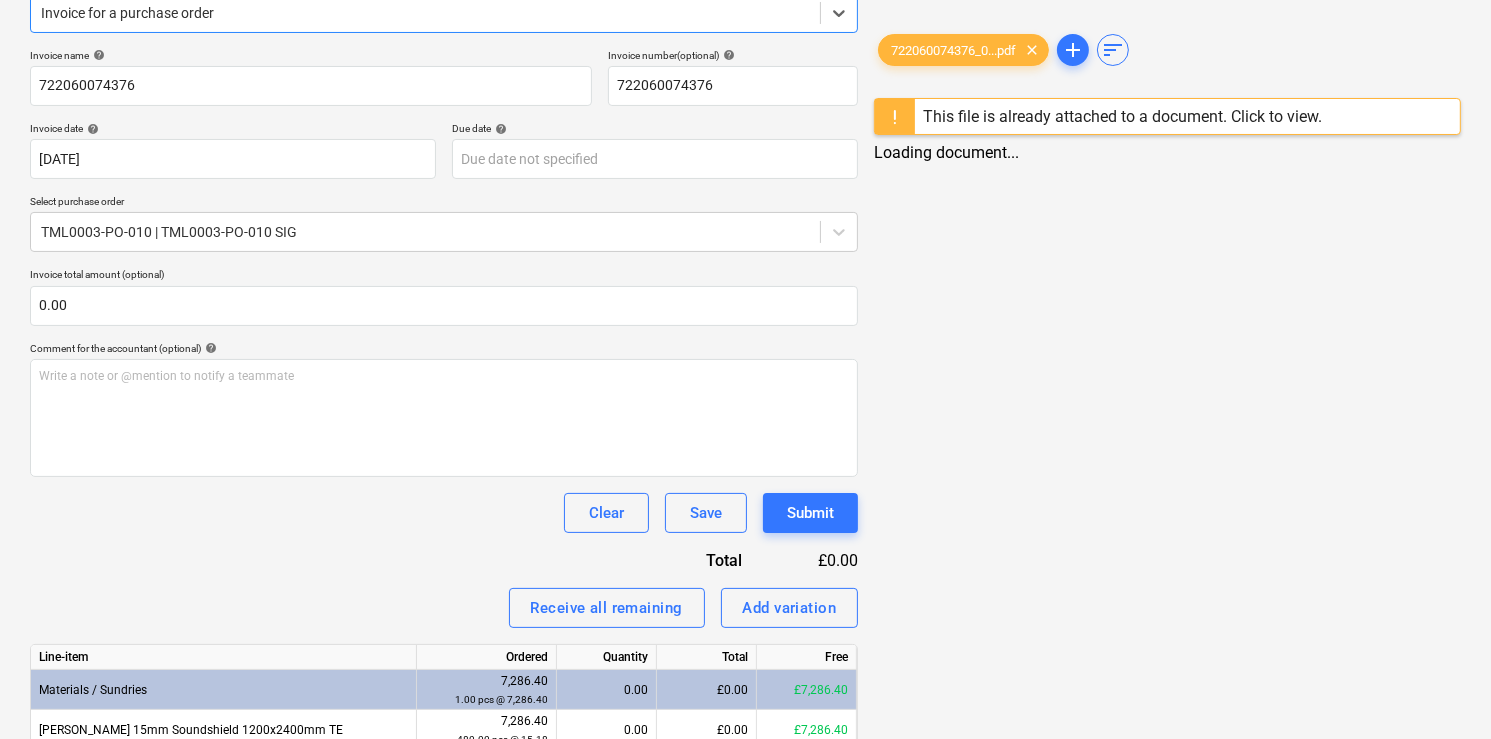 scroll, scrollTop: 320, scrollLeft: 0, axis: vertical 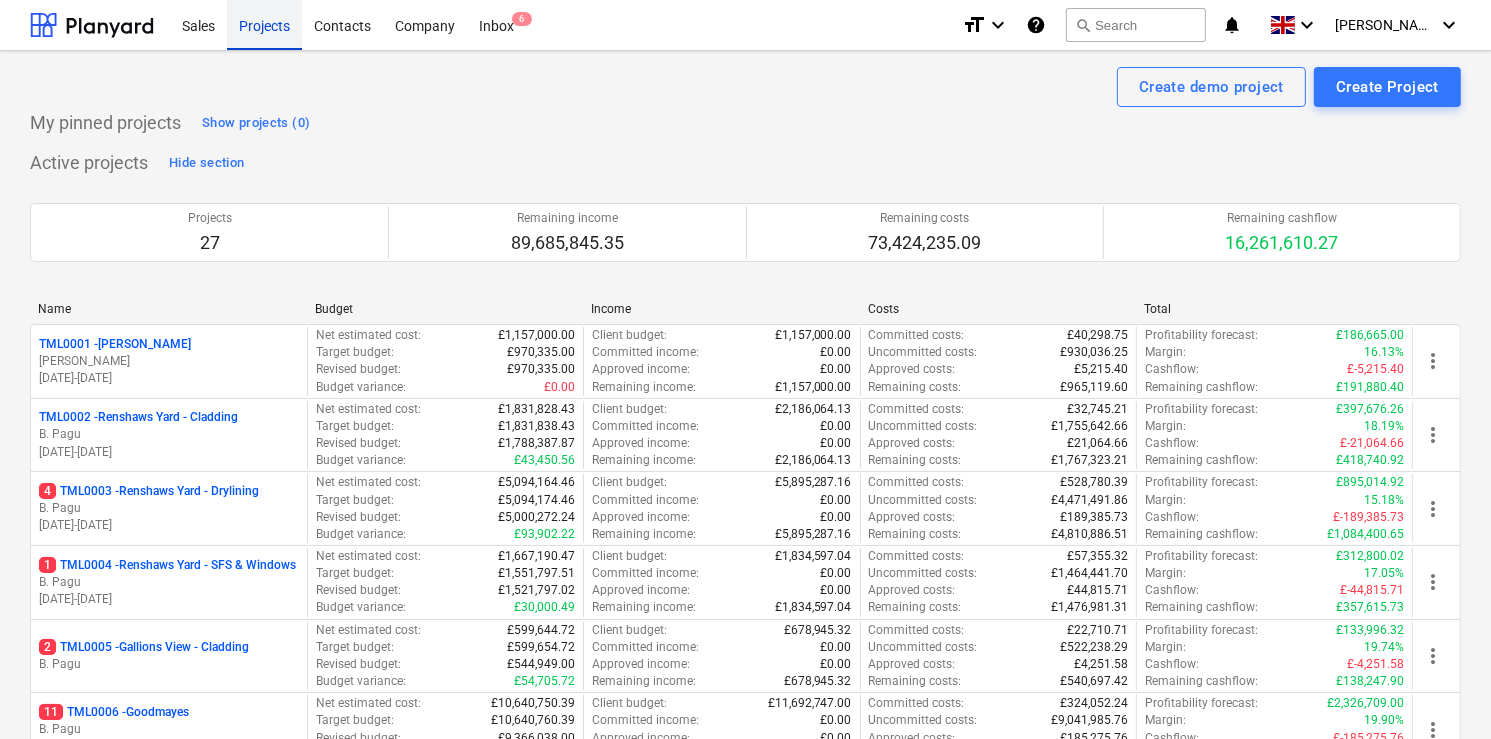 click on "Projects" at bounding box center [264, 24] 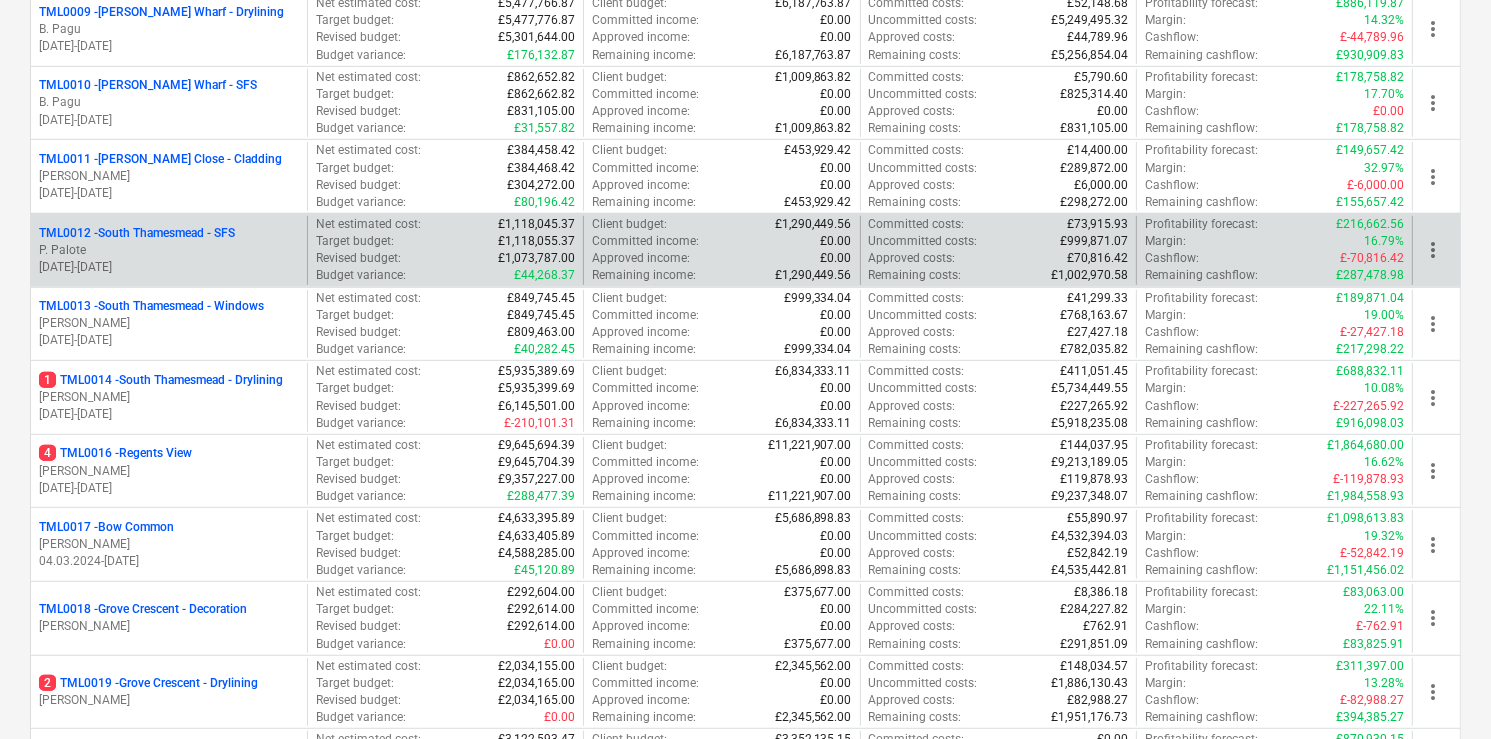 scroll, scrollTop: 1040, scrollLeft: 0, axis: vertical 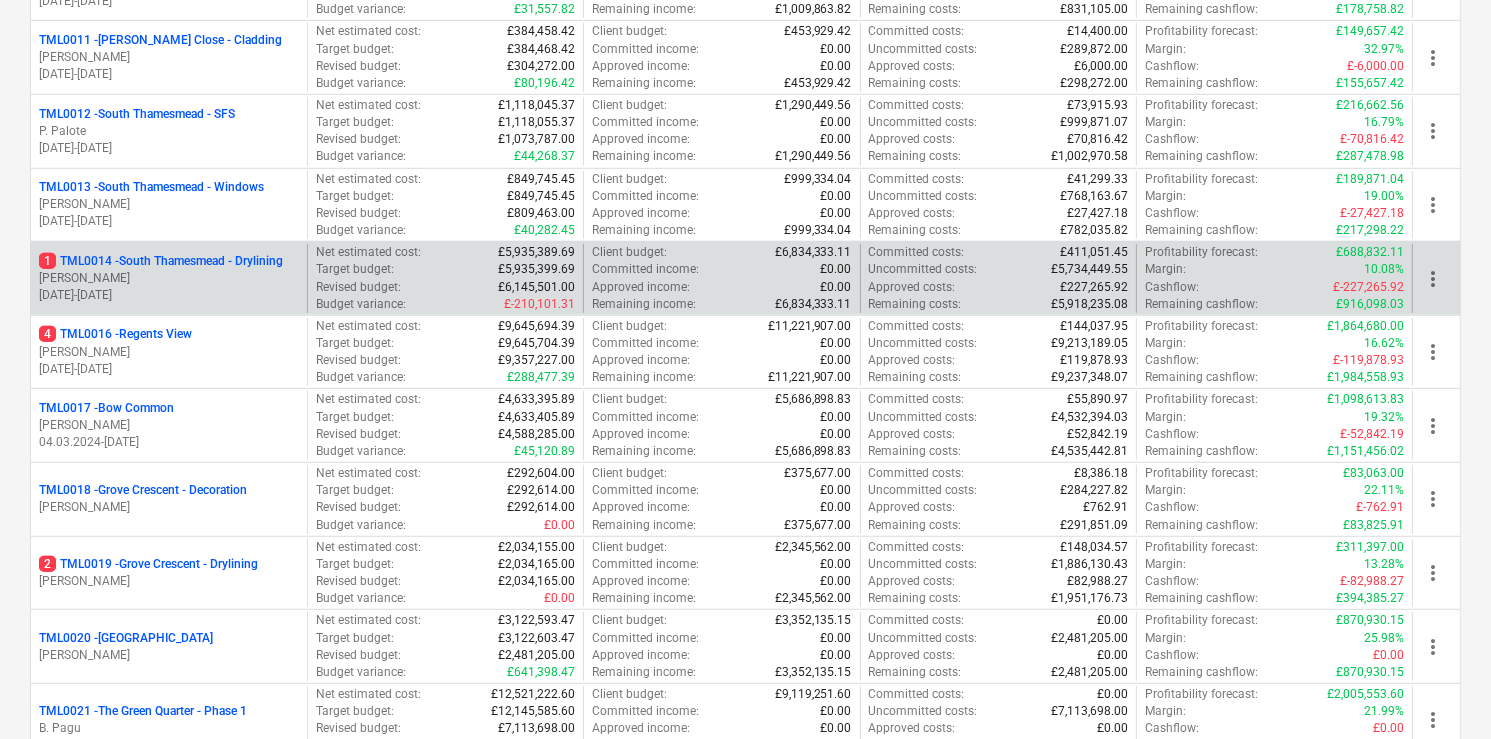 click on "1  TML0014 -  [GEOGRAPHIC_DATA] - Drylining" at bounding box center (161, 261) 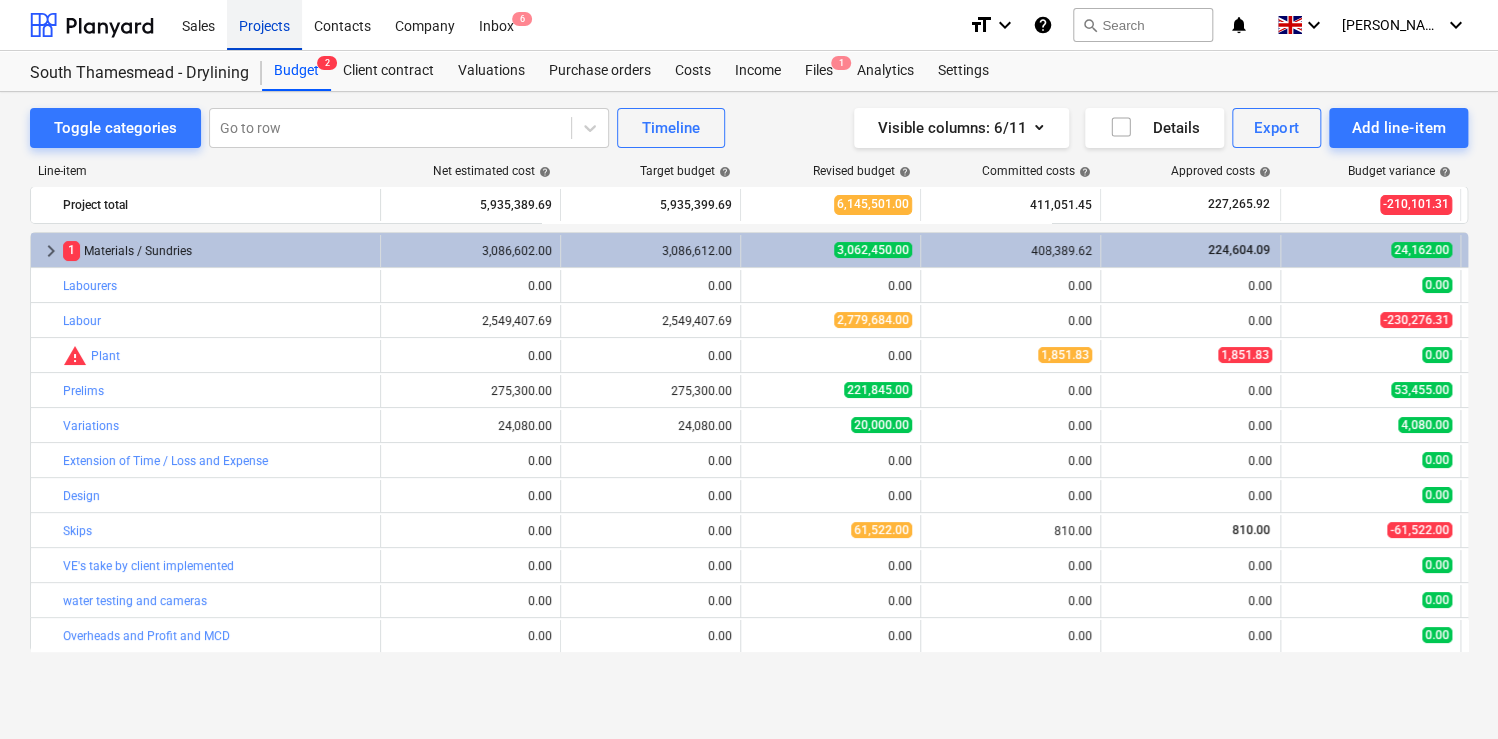 click on "Projects" at bounding box center (264, 24) 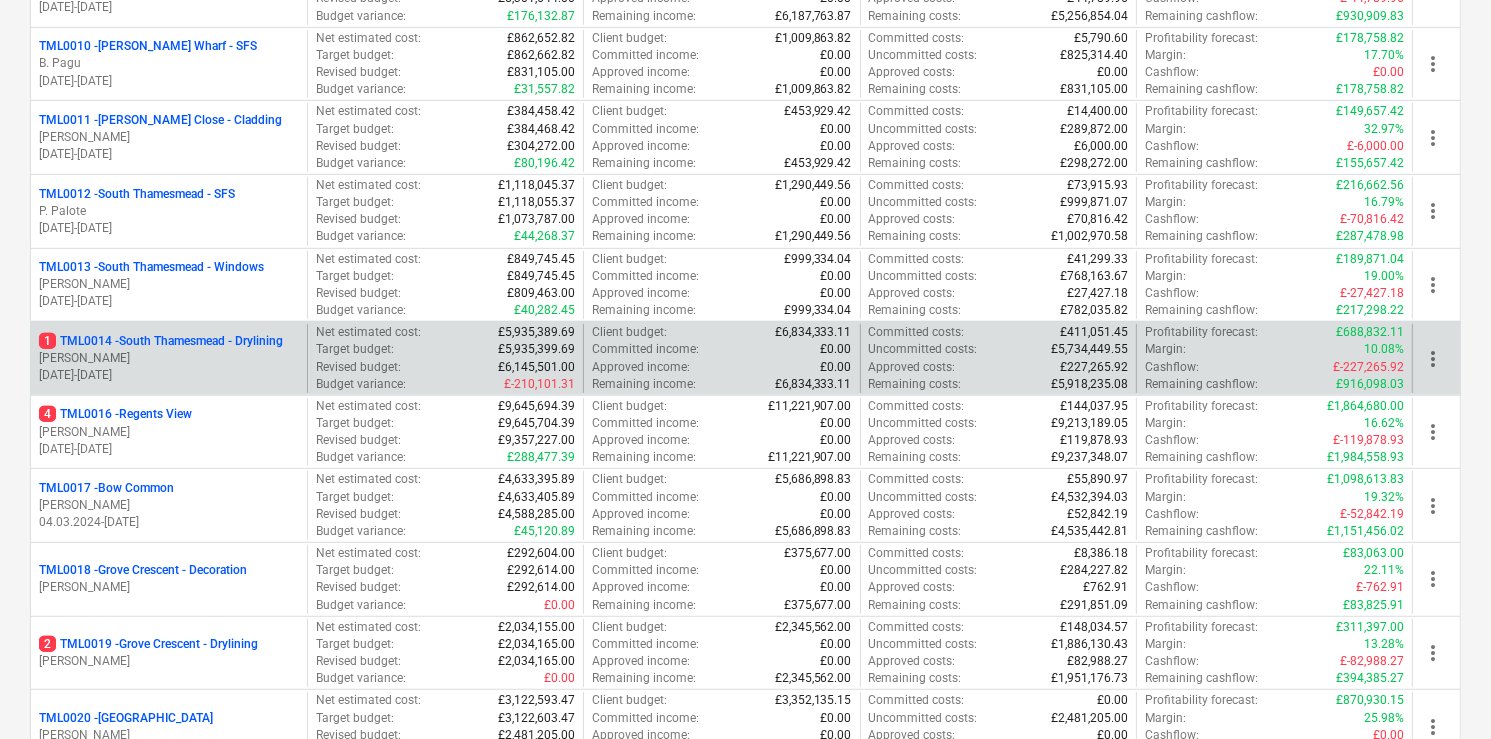 scroll, scrollTop: 1360, scrollLeft: 0, axis: vertical 